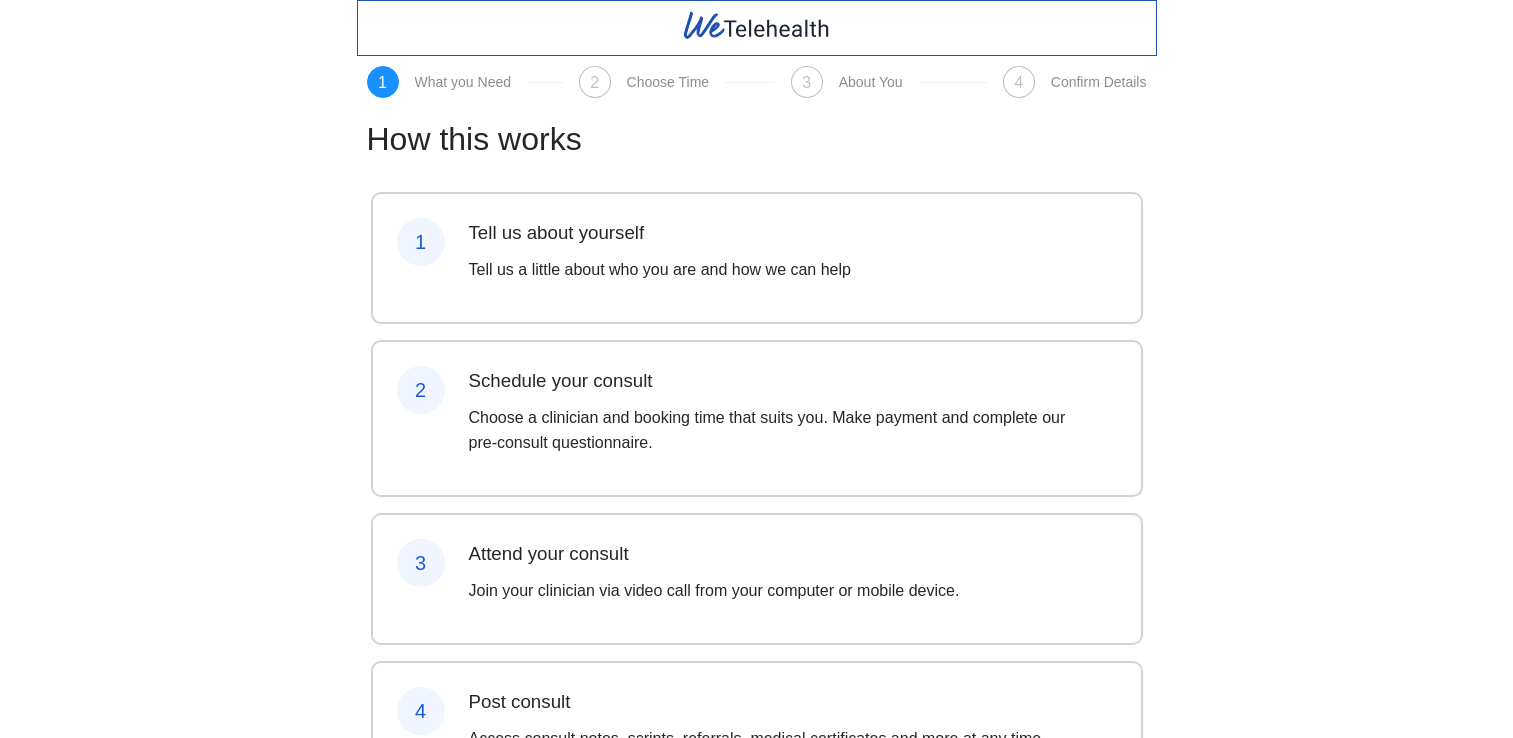 scroll, scrollTop: 0, scrollLeft: 0, axis: both 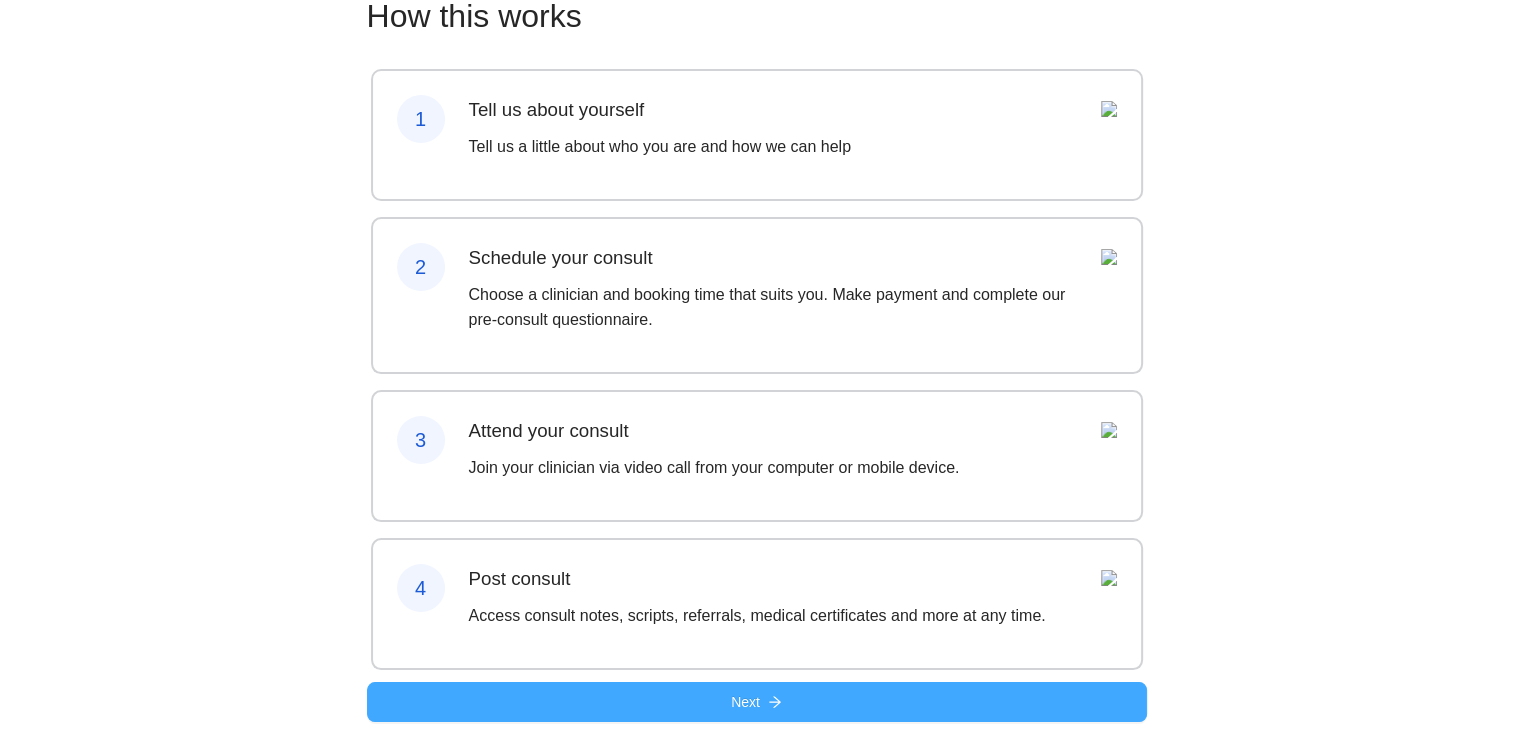 click on "Next" at bounding box center (745, 702) 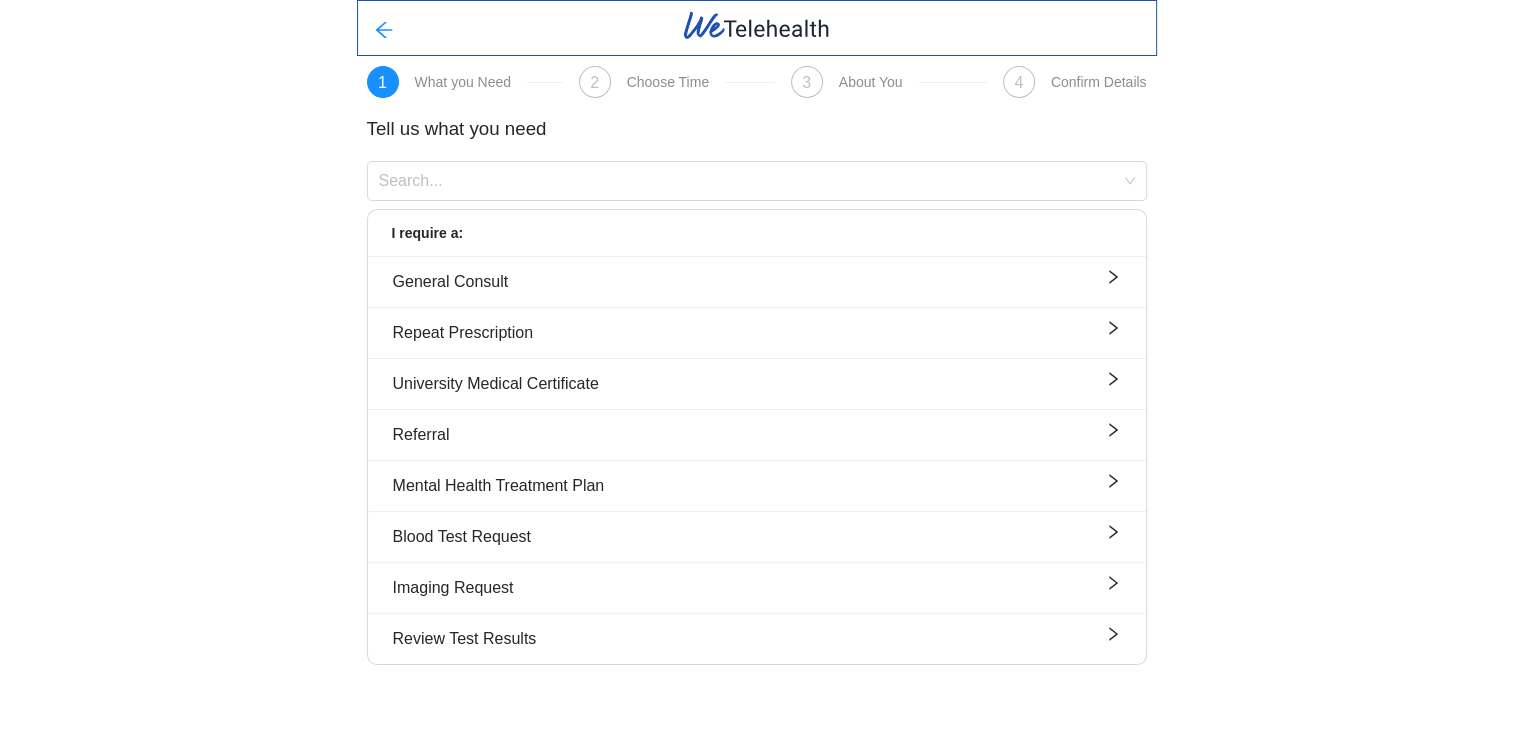 scroll, scrollTop: 0, scrollLeft: 0, axis: both 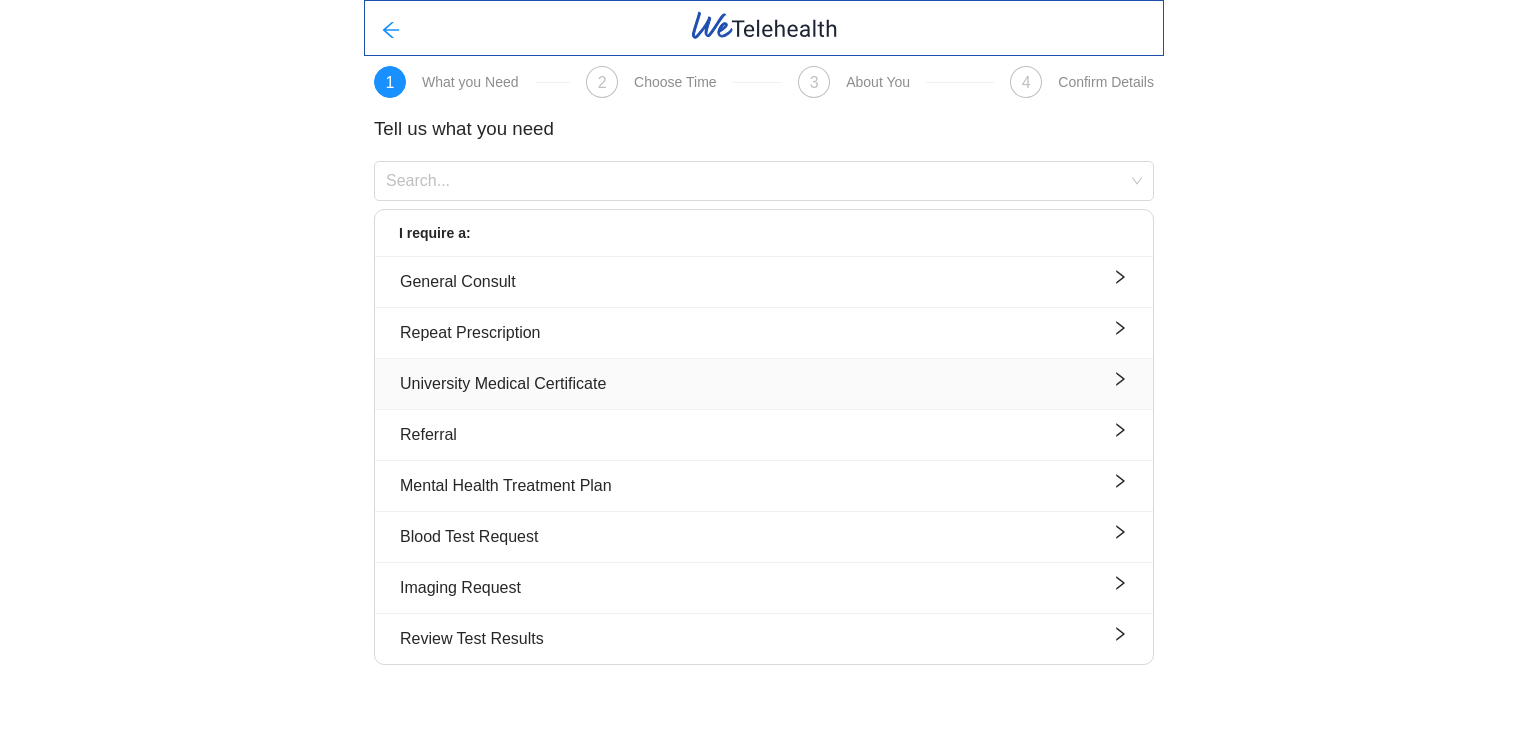 click on "University Medical Certificate" at bounding box center [764, 383] 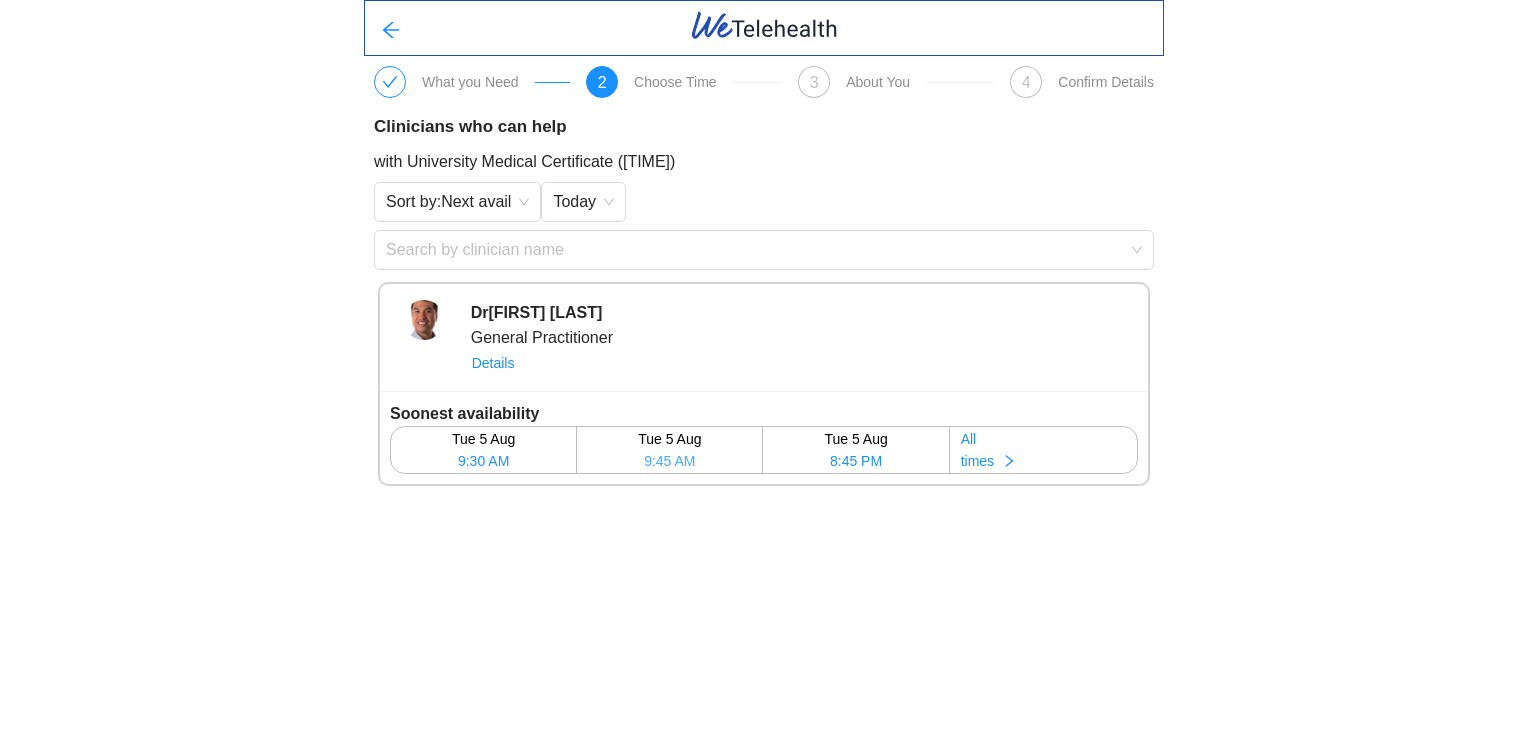 click on "Tue 5 Aug" at bounding box center [669, 439] 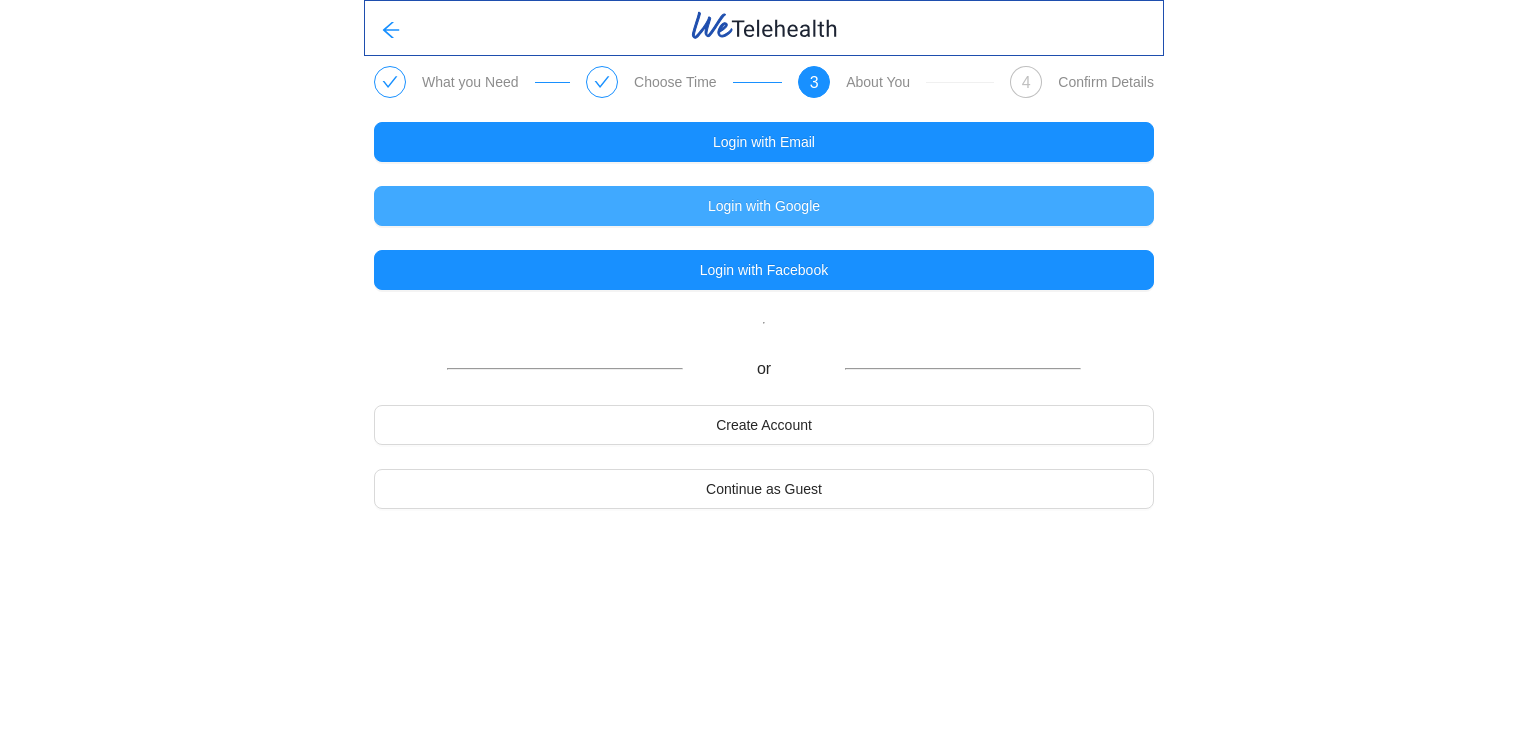 click on "Login with Google" at bounding box center [764, 206] 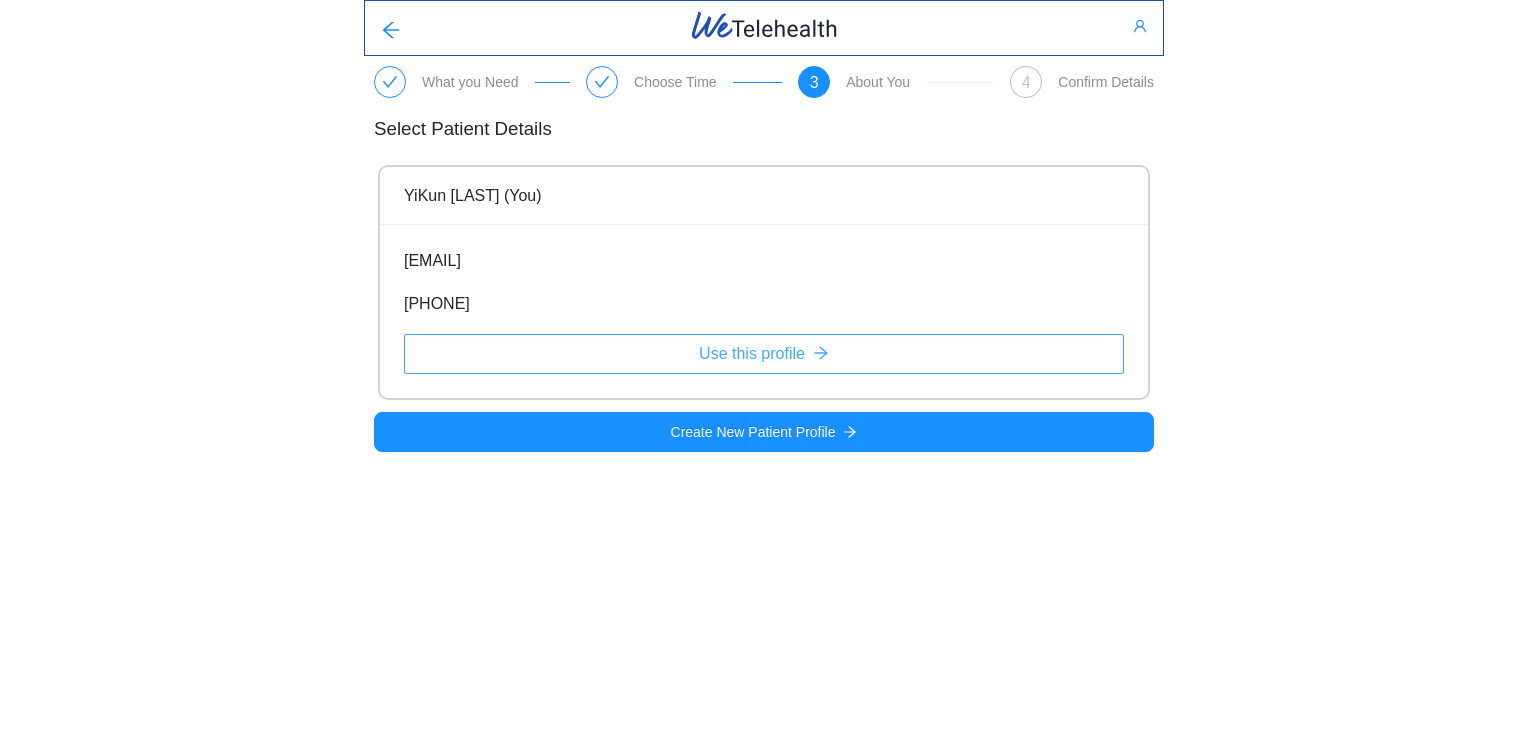 click on "Use this profile" at bounding box center [752, 353] 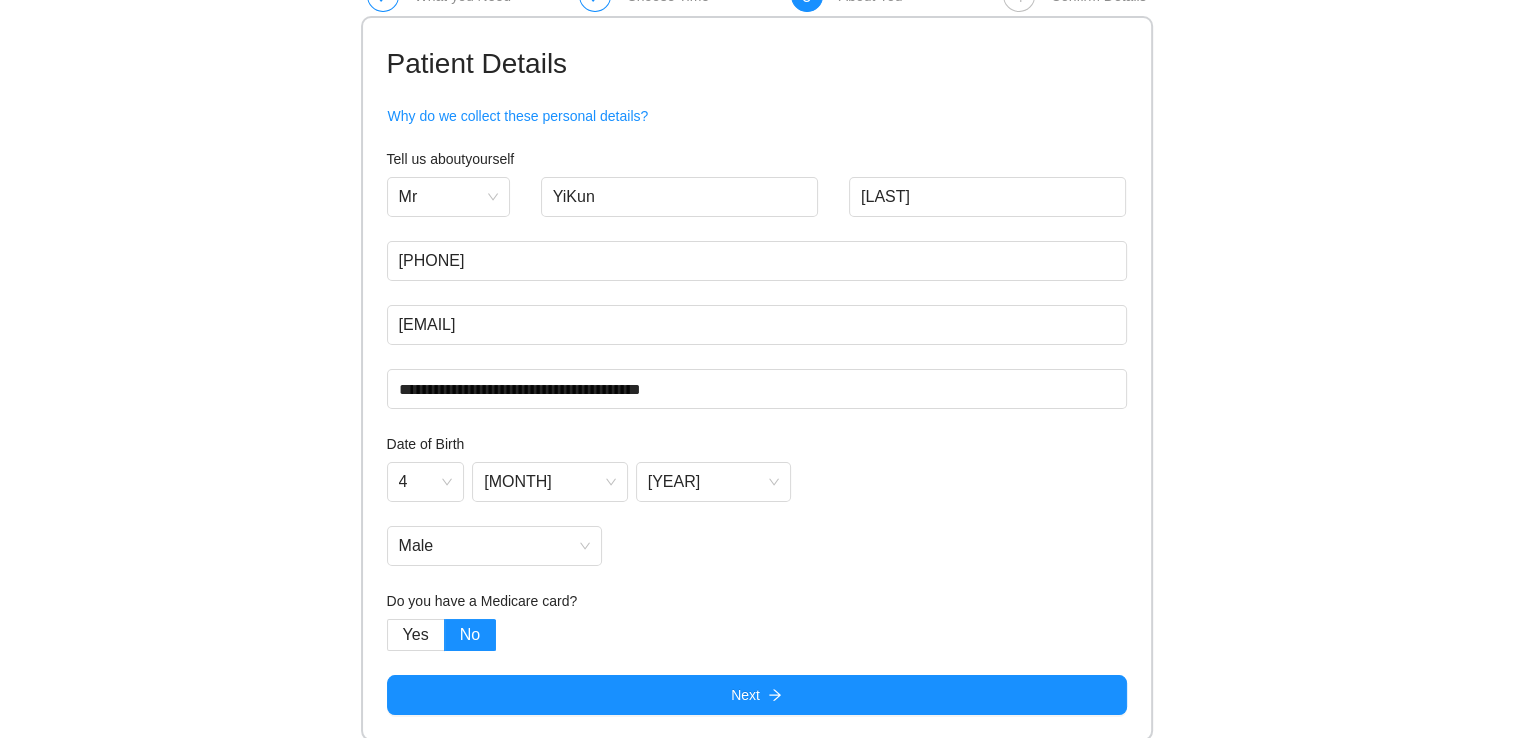 scroll, scrollTop: 88, scrollLeft: 0, axis: vertical 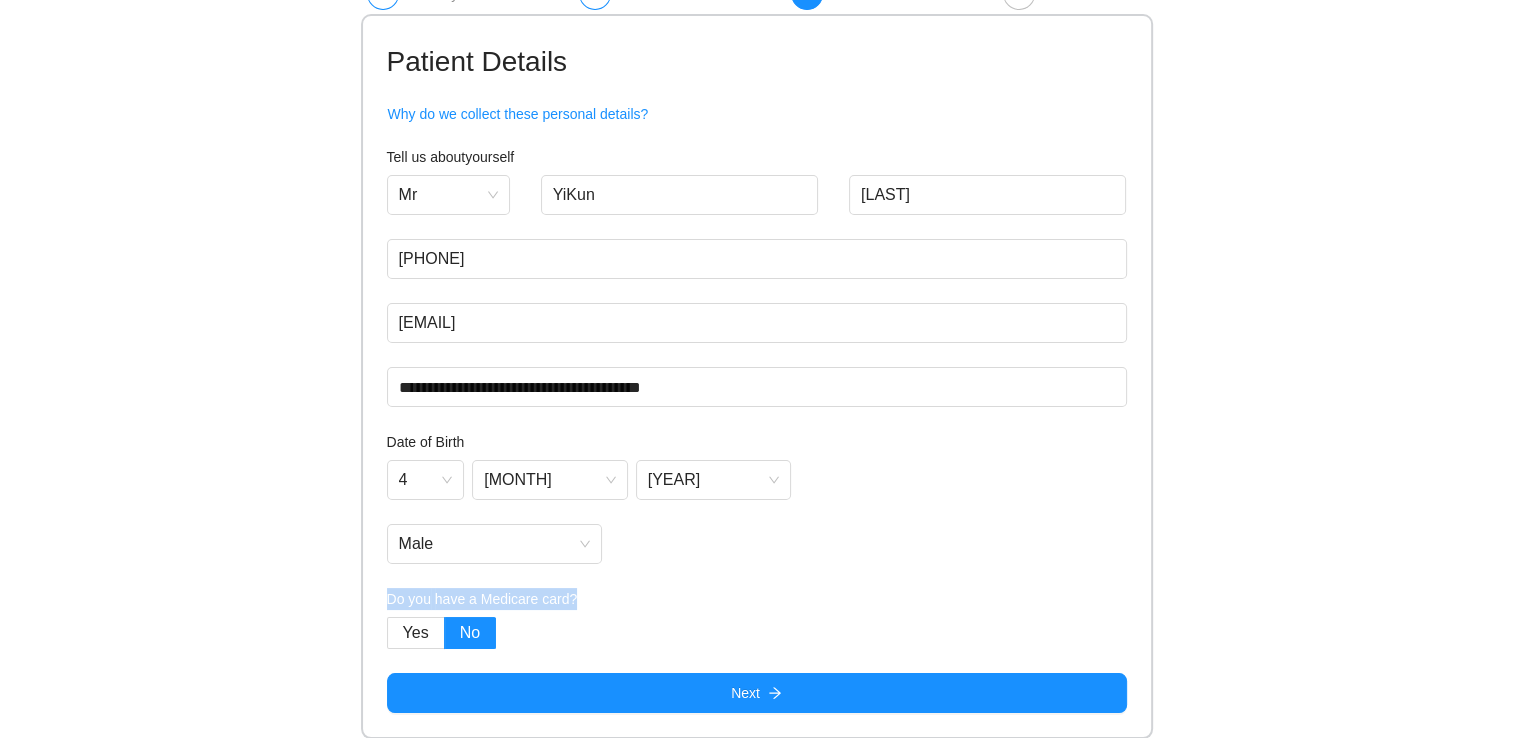 drag, startPoint x: 580, startPoint y: 598, endPoint x: 384, endPoint y: 606, distance: 196.1632 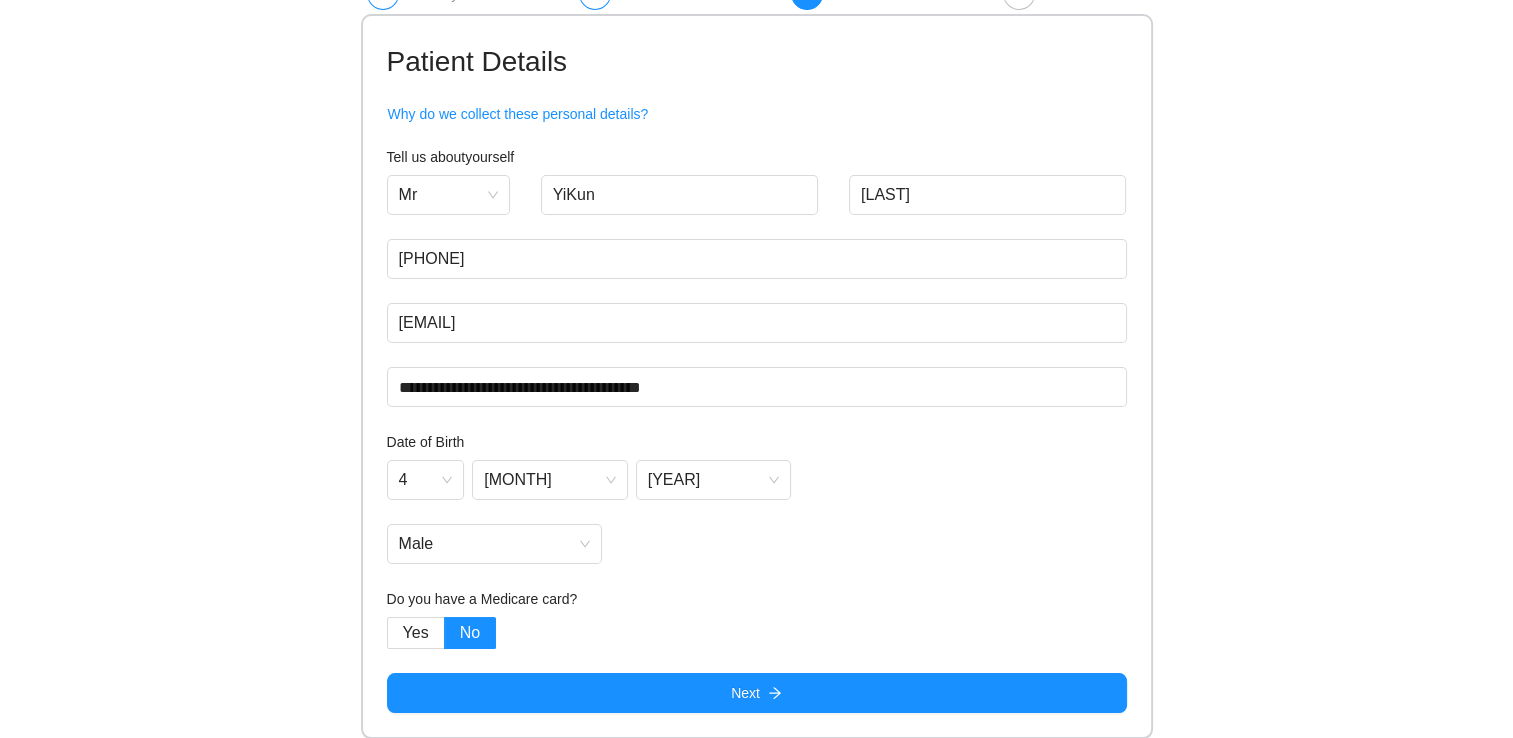 drag, startPoint x: 384, startPoint y: 606, endPoint x: 708, endPoint y: 622, distance: 324.39484 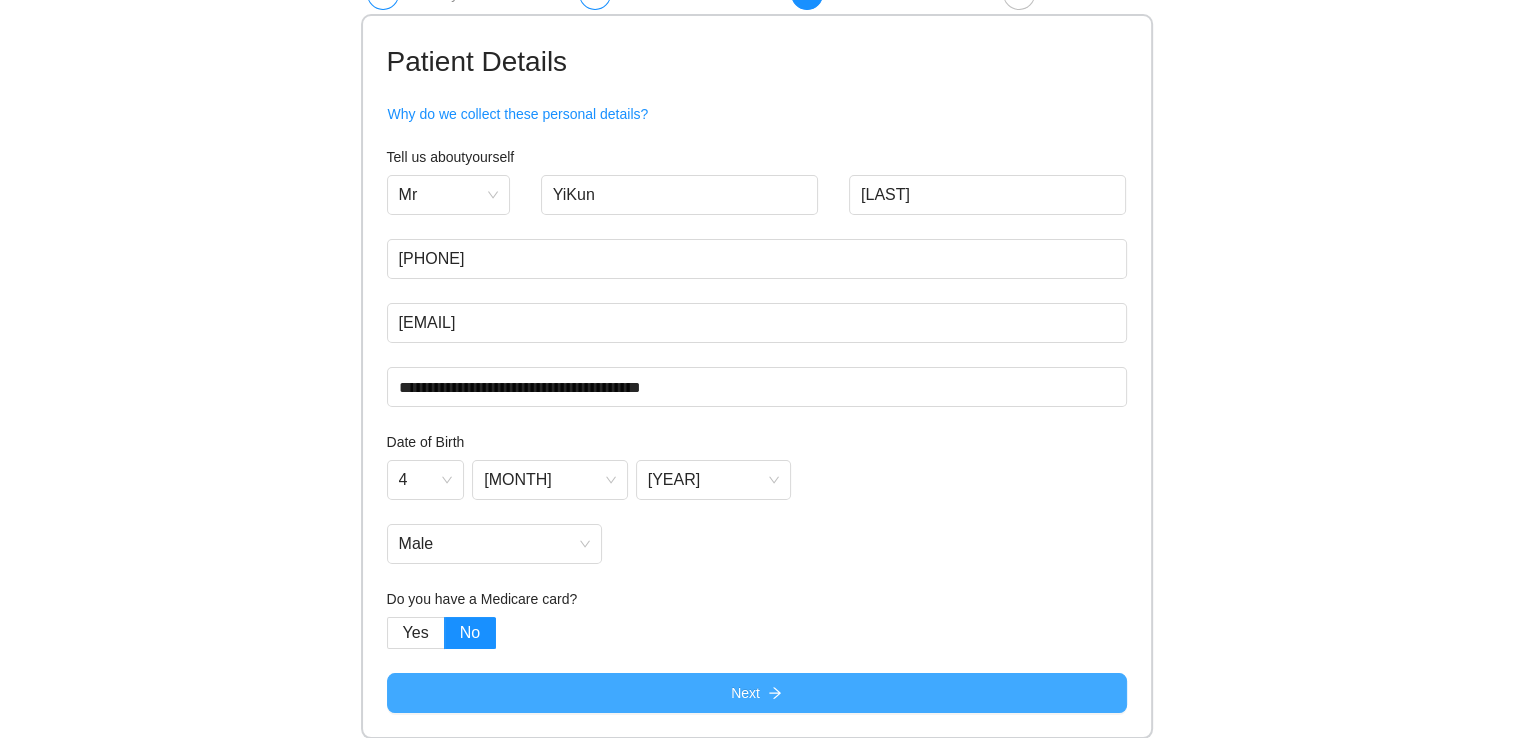 click on "Next" at bounding box center [745, 693] 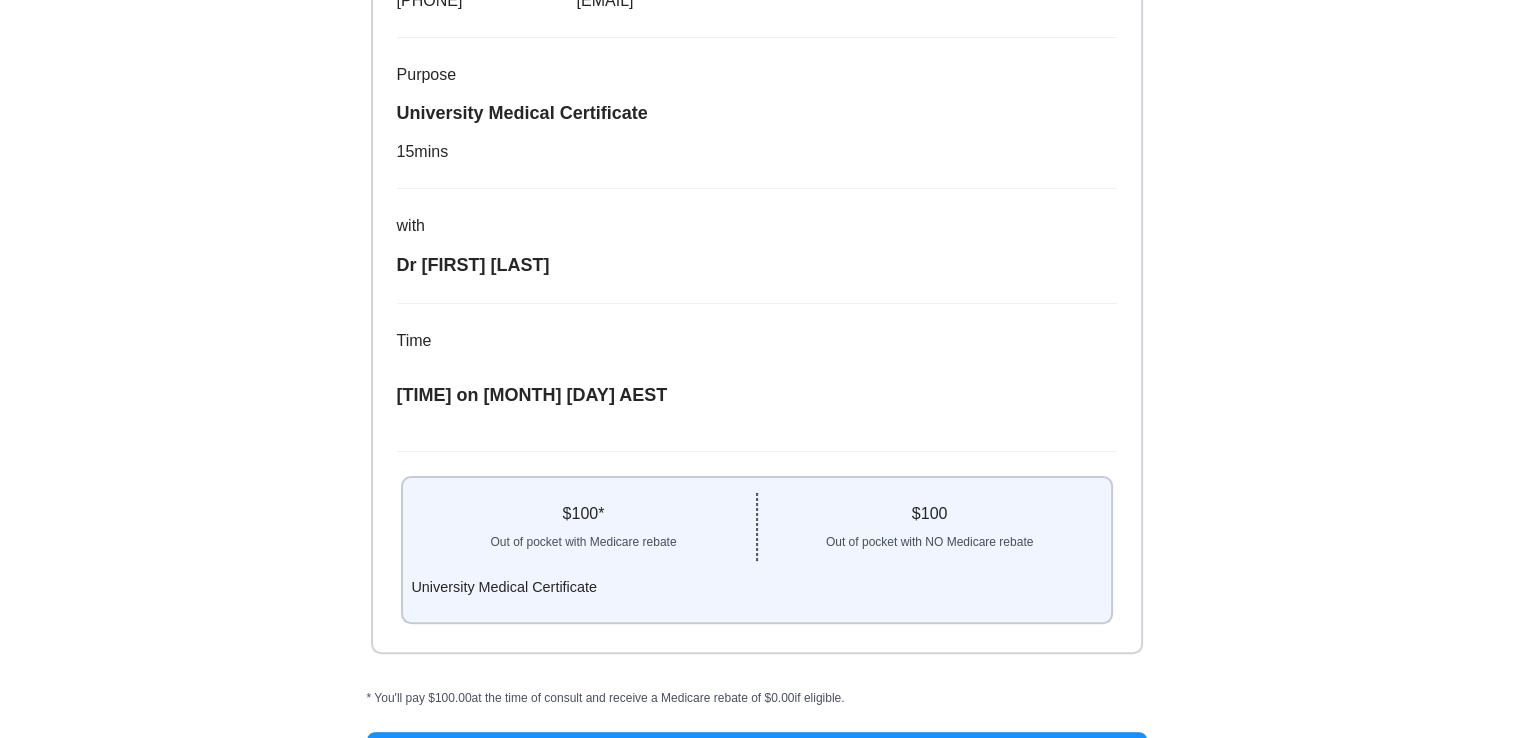 scroll, scrollTop: 376, scrollLeft: 0, axis: vertical 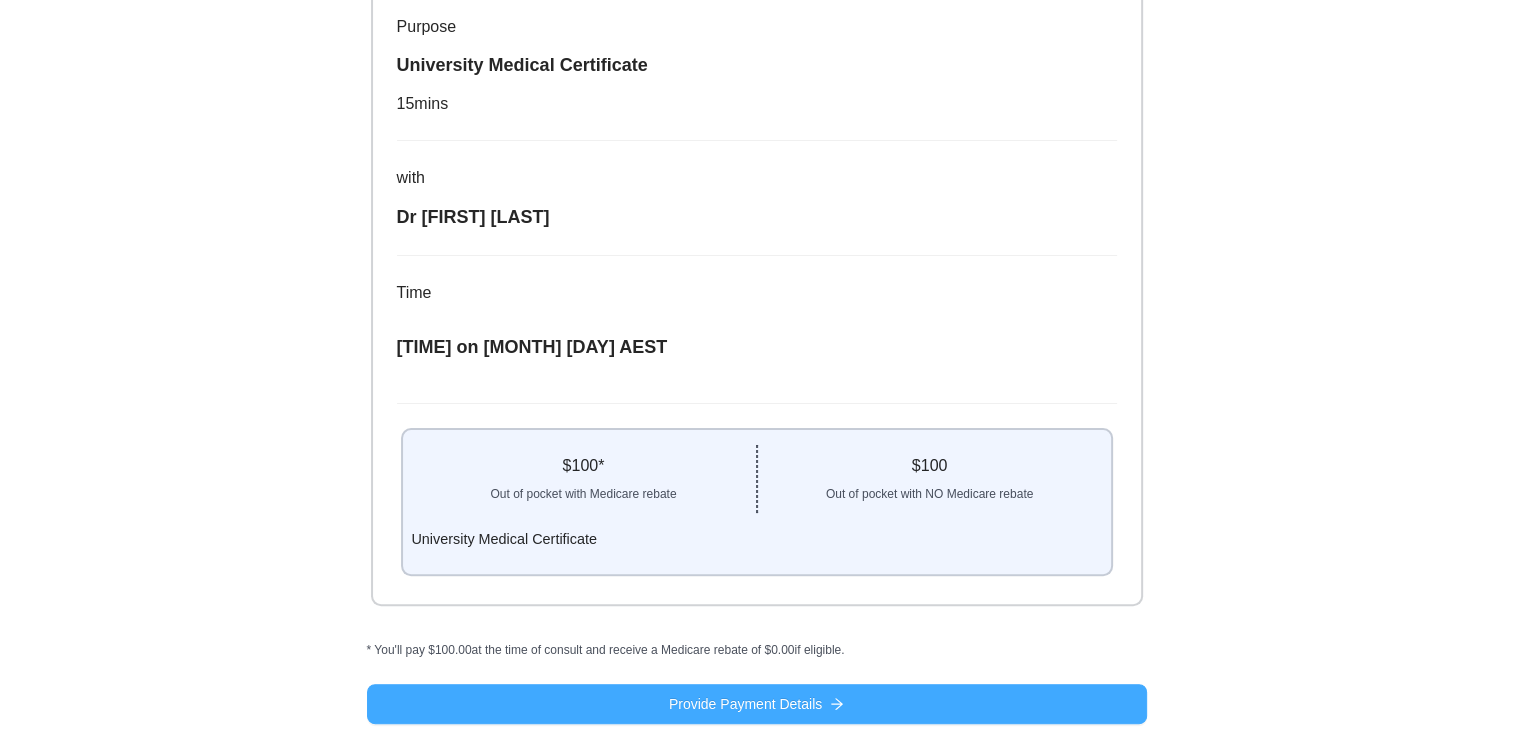 click on "Provide Payment Details" at bounding box center (745, 704) 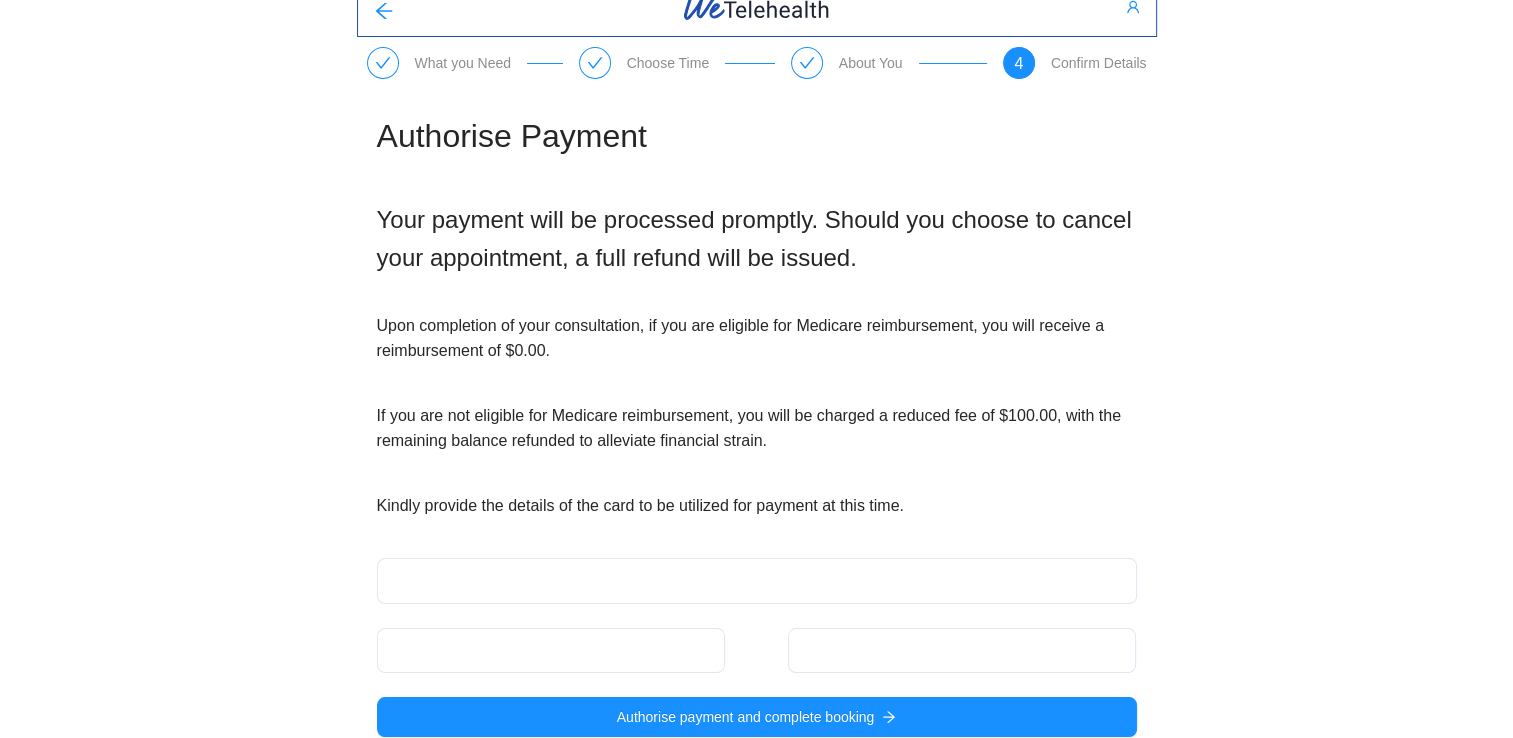 scroll, scrollTop: 49, scrollLeft: 0, axis: vertical 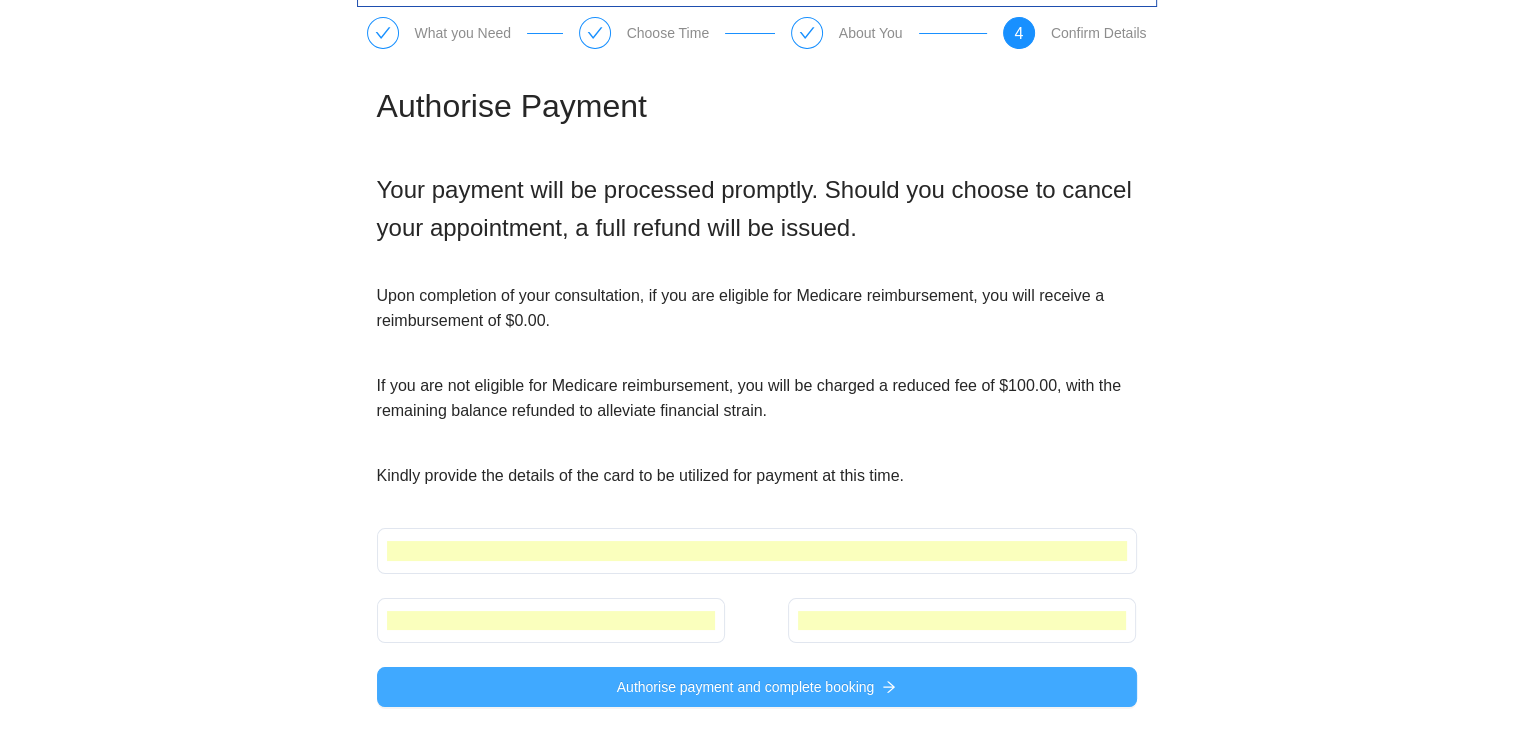 click on "Authorise payment and complete booking" at bounding box center [746, 687] 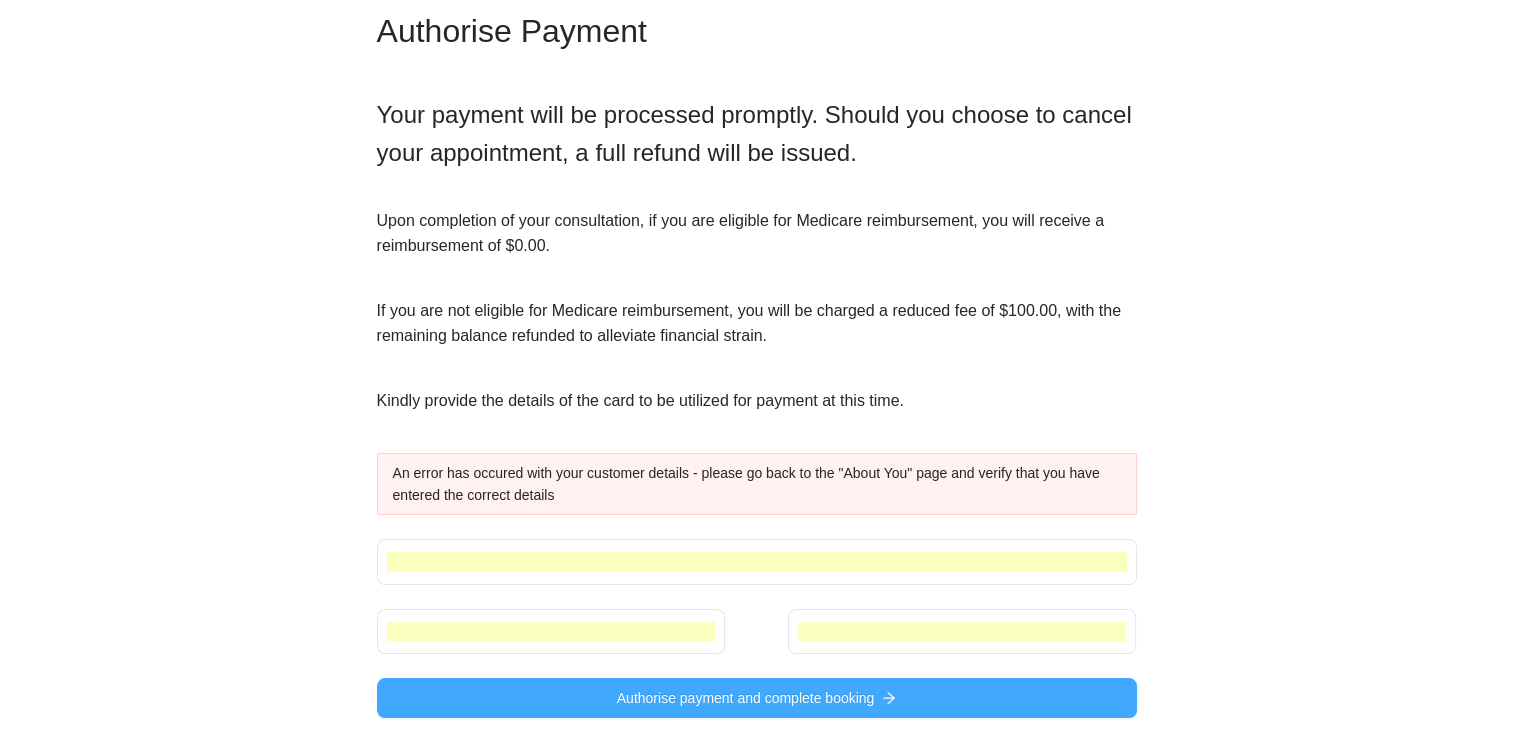 scroll, scrollTop: 135, scrollLeft: 0, axis: vertical 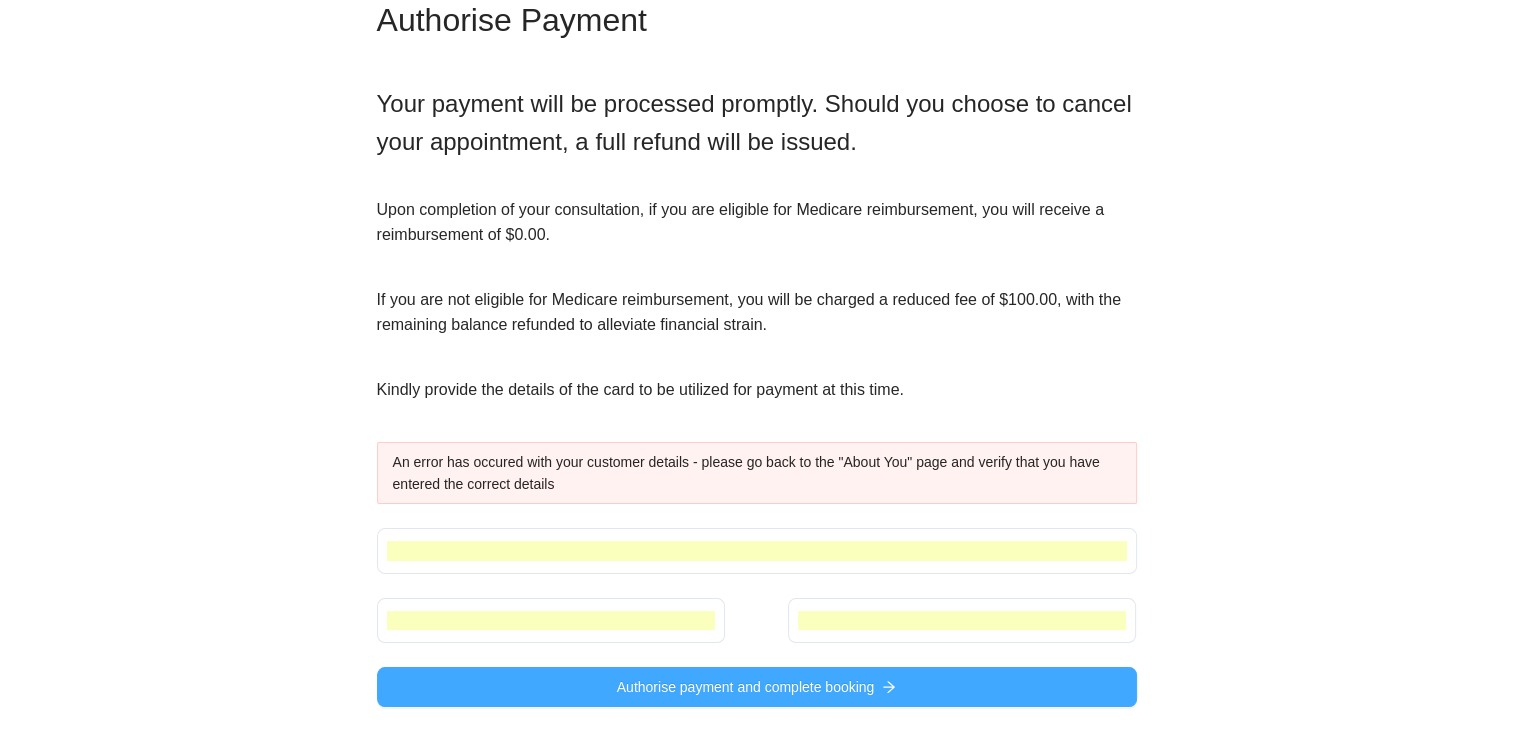 click on "Authorise payment and complete booking" at bounding box center (746, 687) 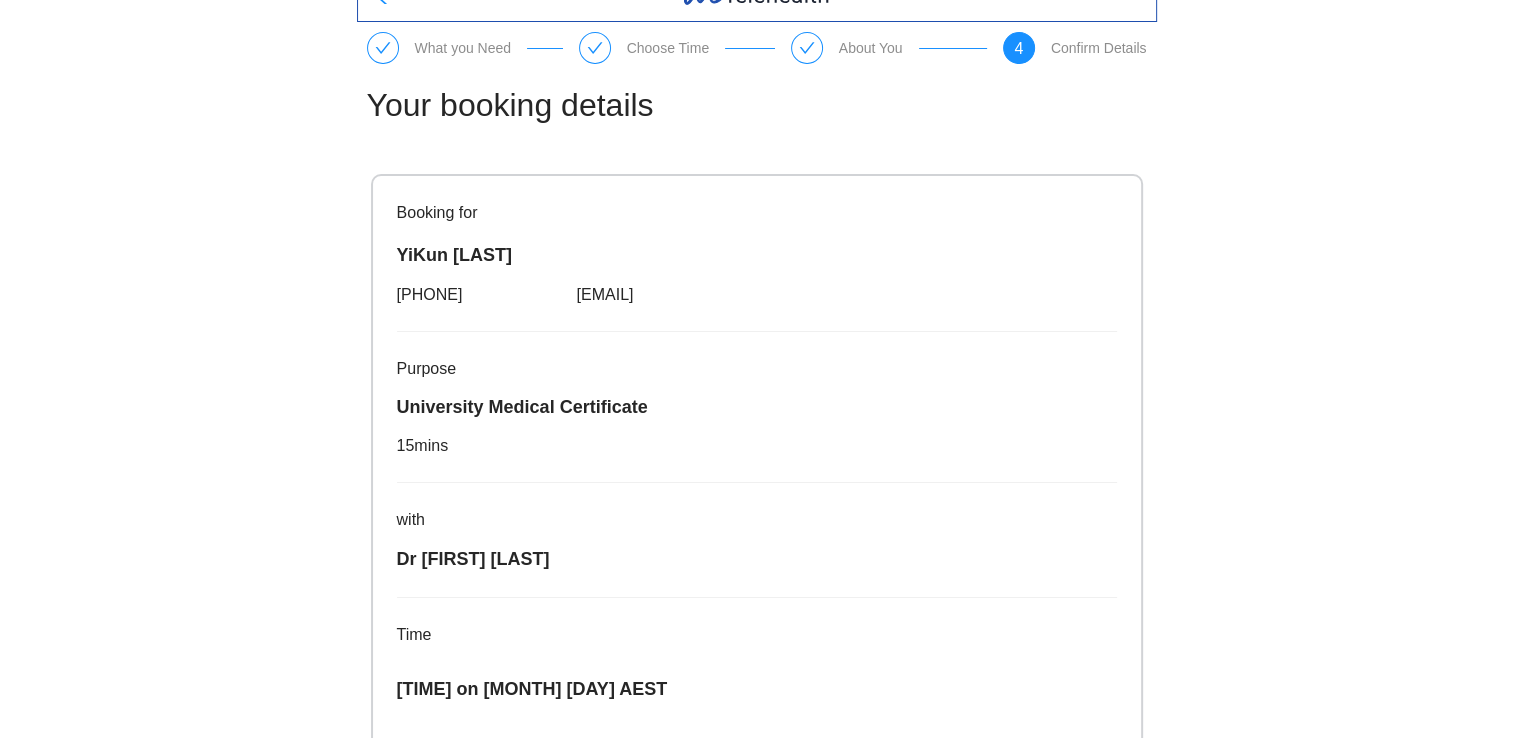 scroll, scrollTop: 0, scrollLeft: 0, axis: both 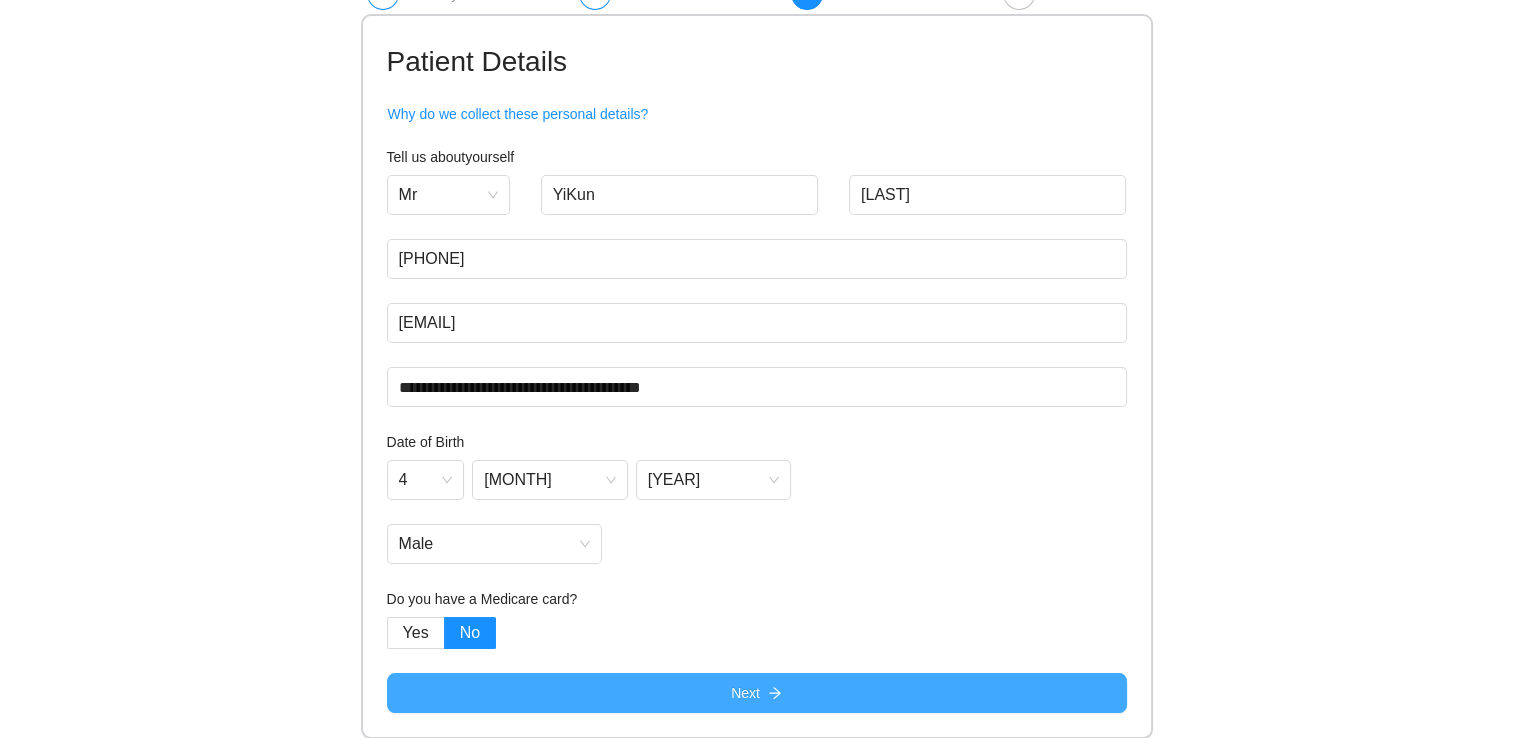 click on "Next" at bounding box center (757, 693) 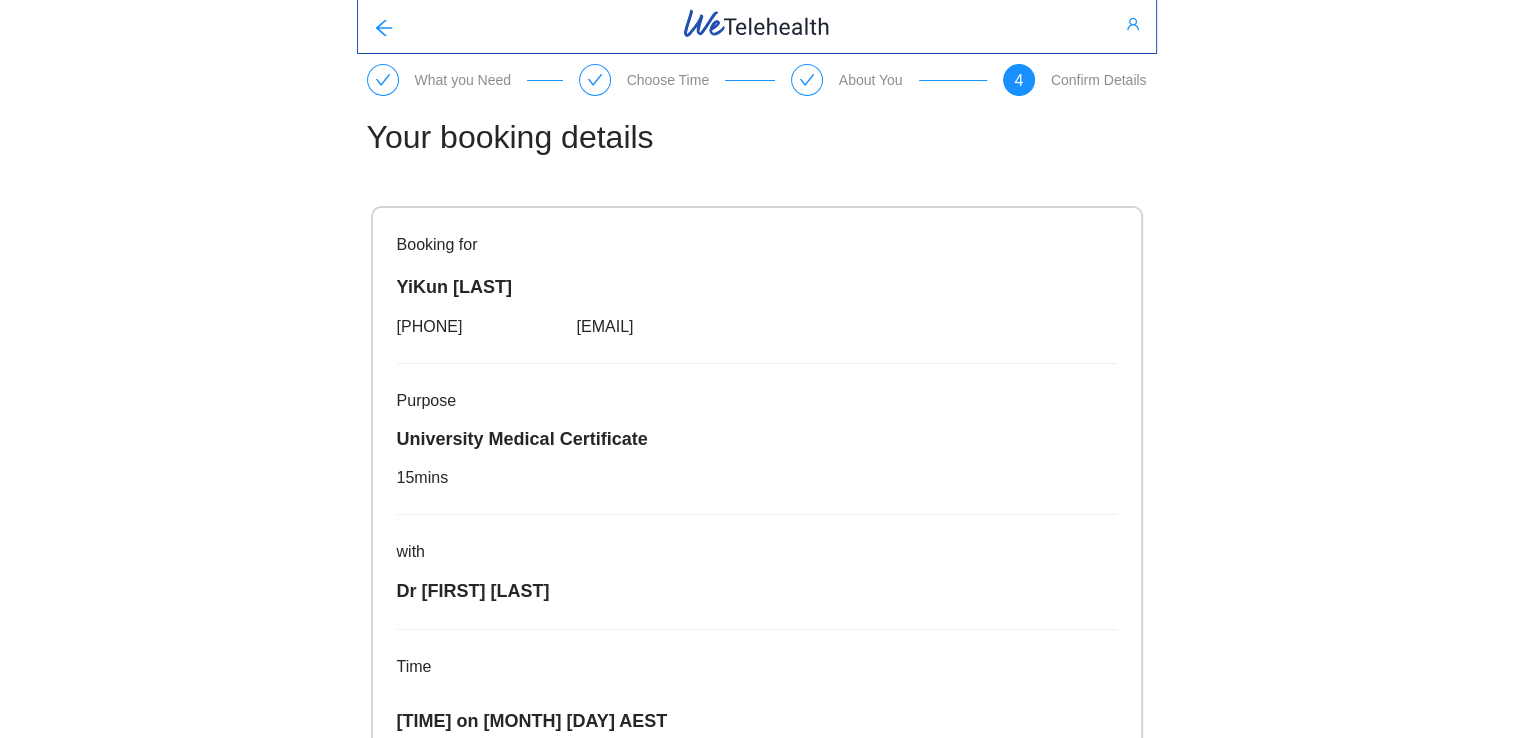 scroll, scrollTop: 0, scrollLeft: 0, axis: both 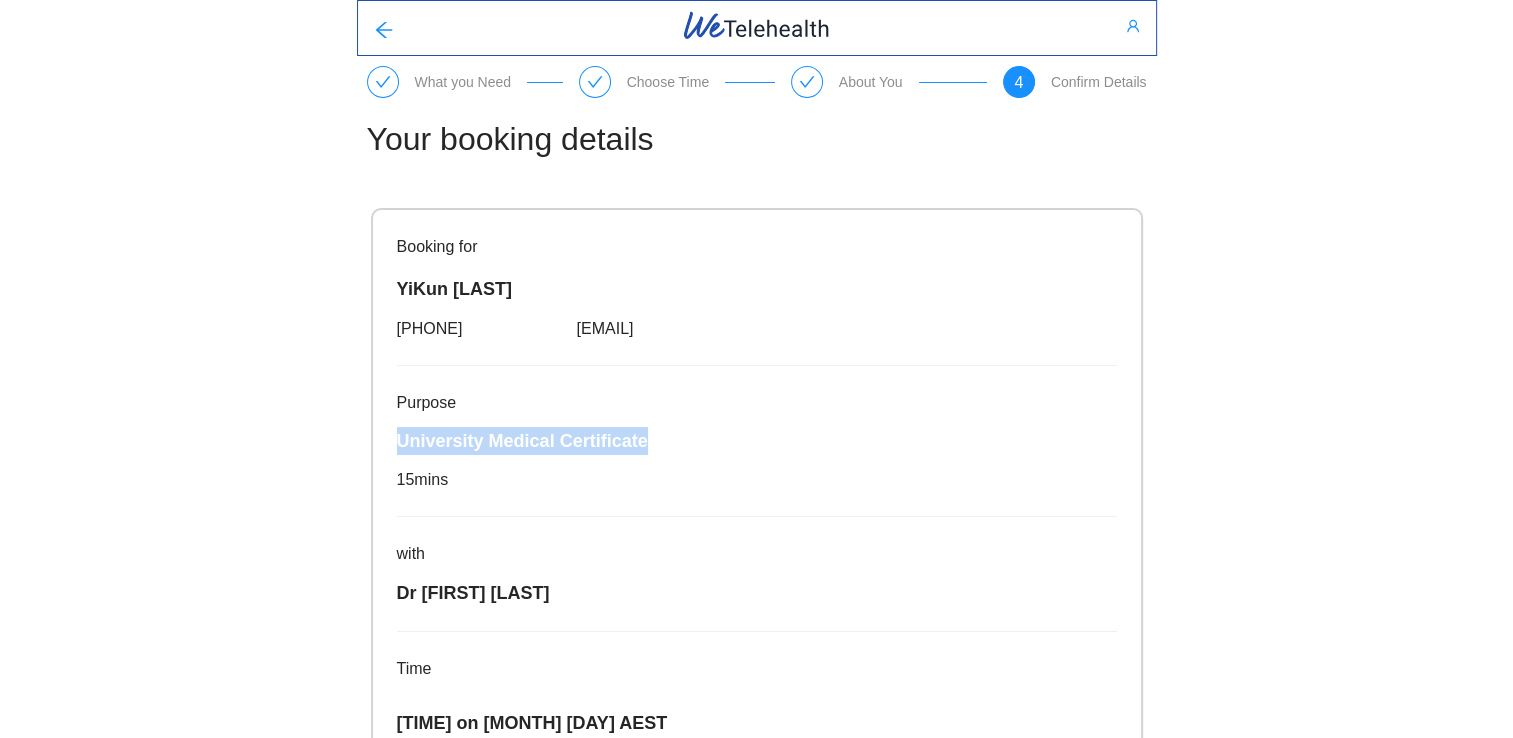 drag, startPoint x: 684, startPoint y: 440, endPoint x: 392, endPoint y: 444, distance: 292.0274 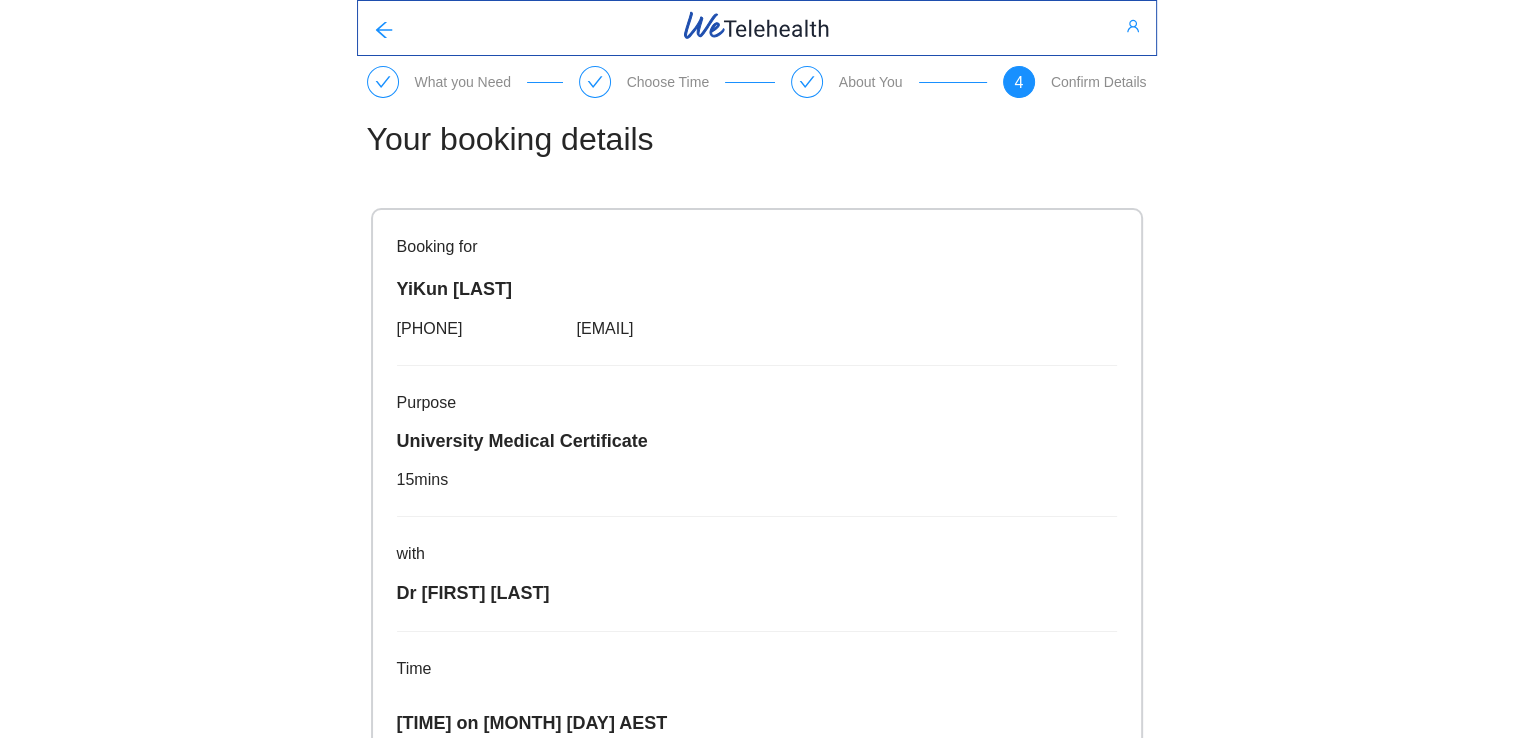 drag, startPoint x: 392, startPoint y: 444, endPoint x: 727, endPoint y: 480, distance: 336.92877 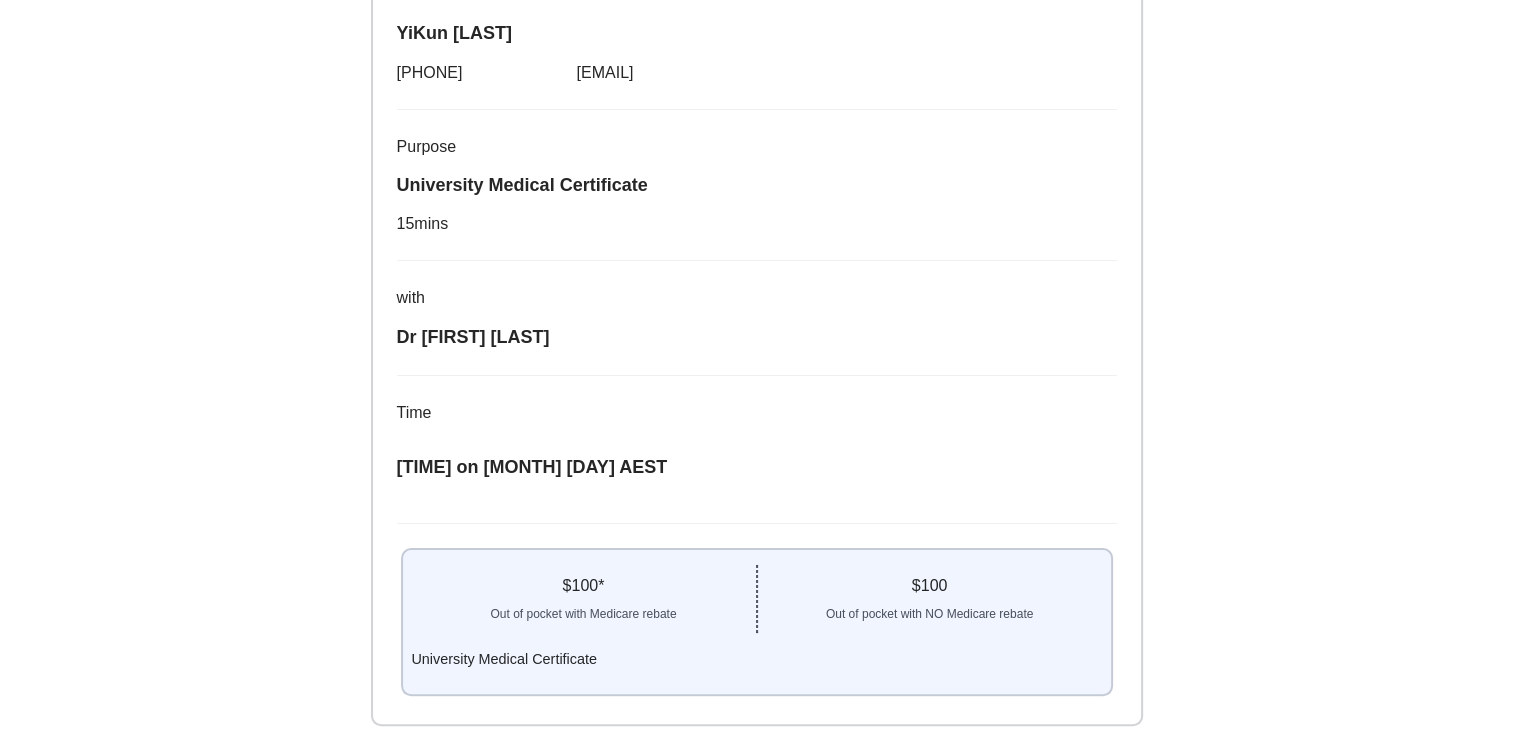 scroll, scrollTop: 376, scrollLeft: 0, axis: vertical 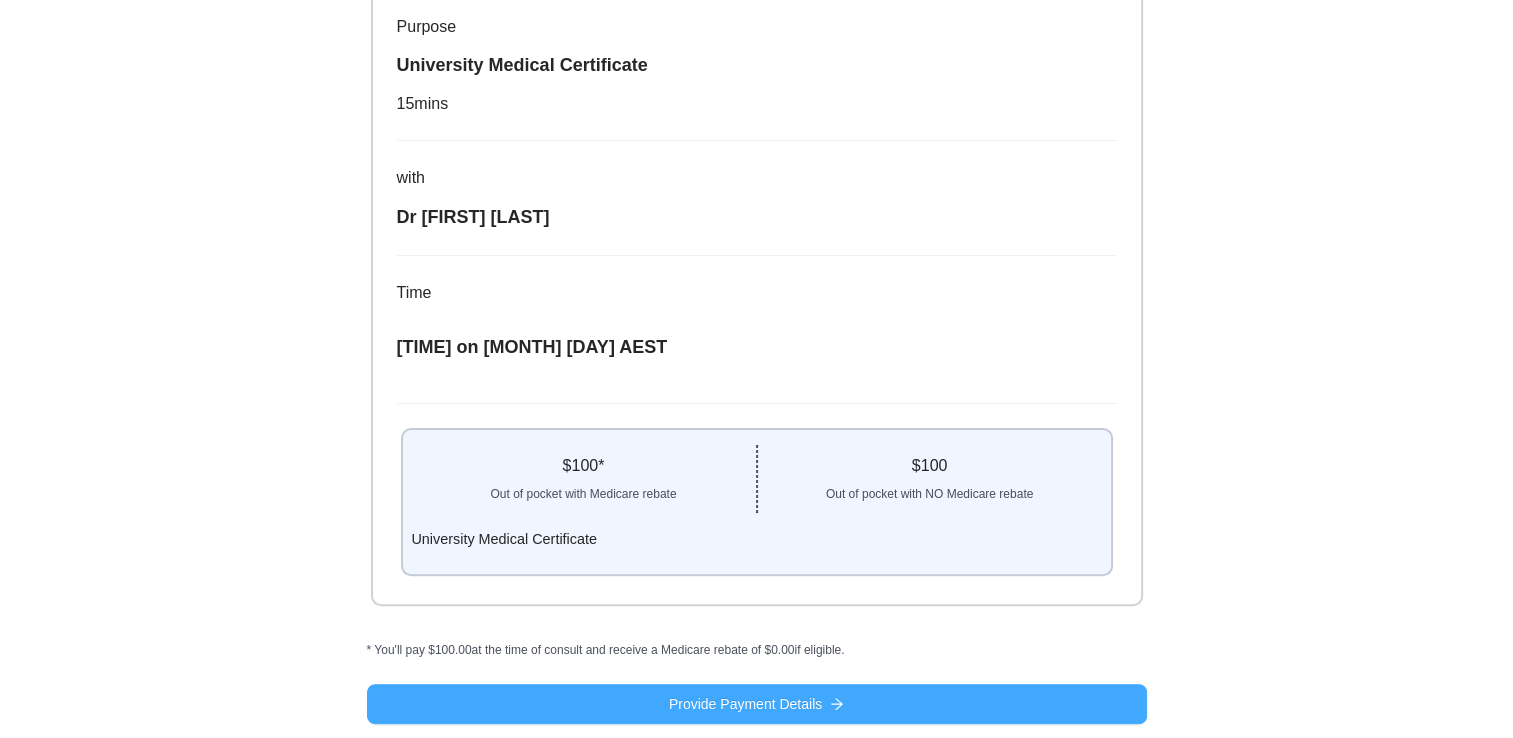 click on "Provide Payment Details" at bounding box center [757, 704] 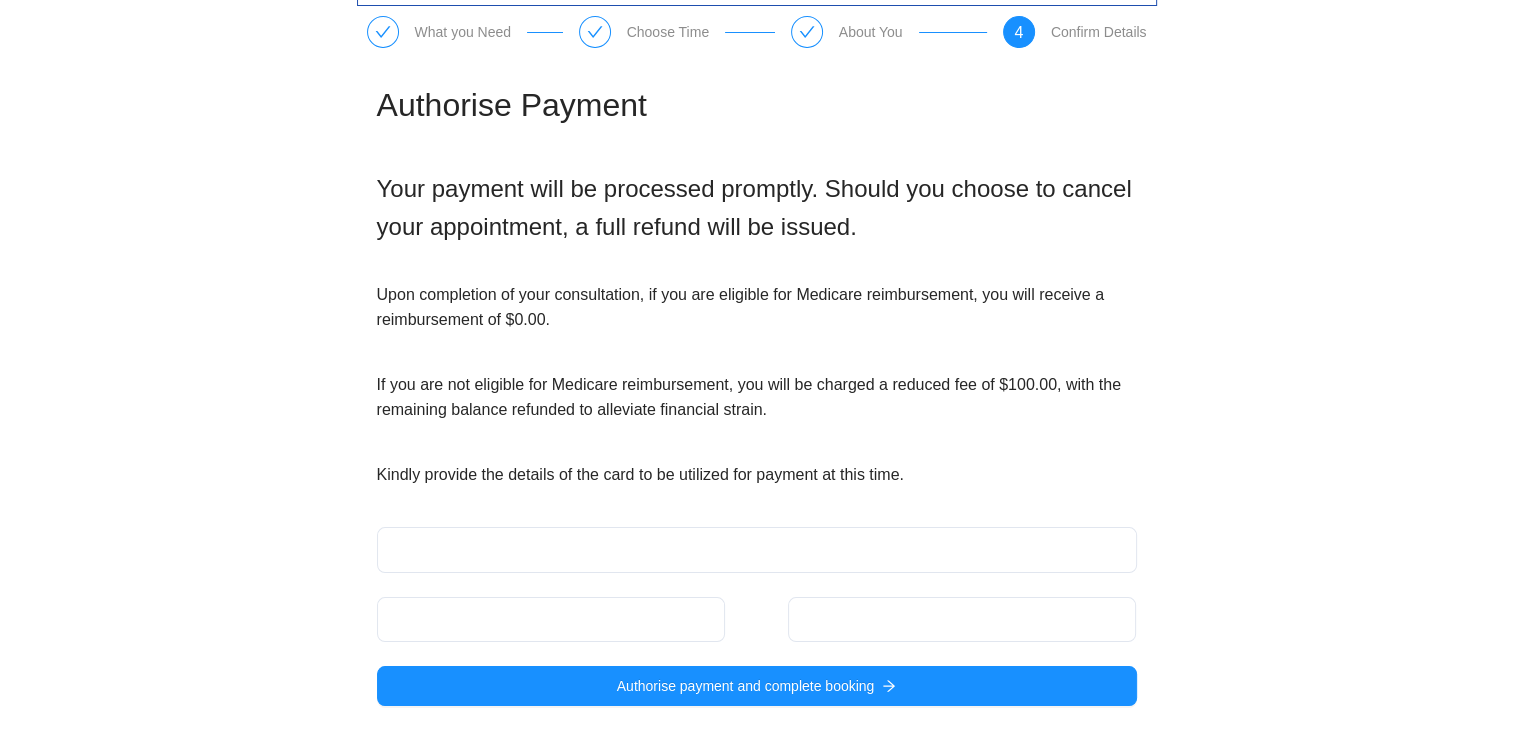 scroll, scrollTop: 0, scrollLeft: 0, axis: both 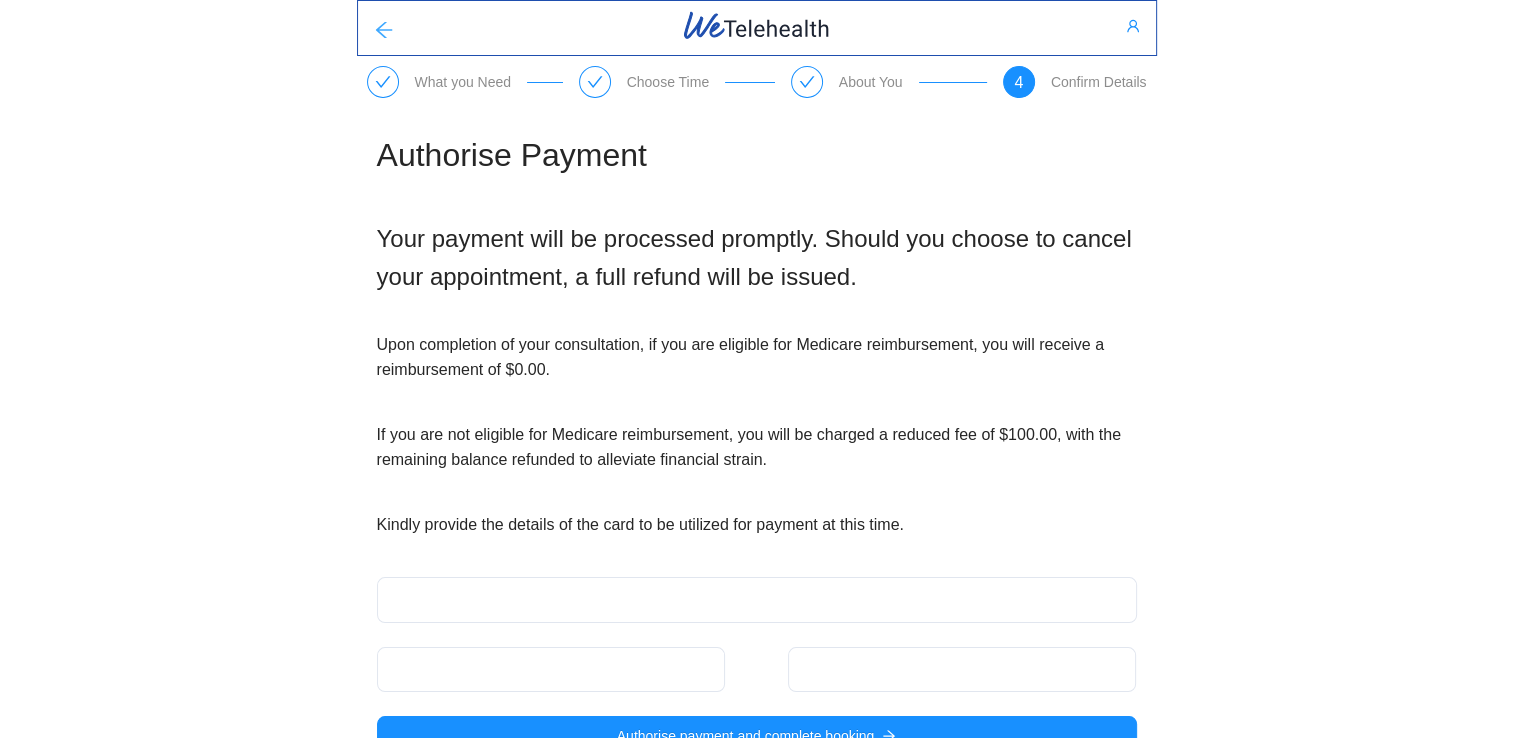 click 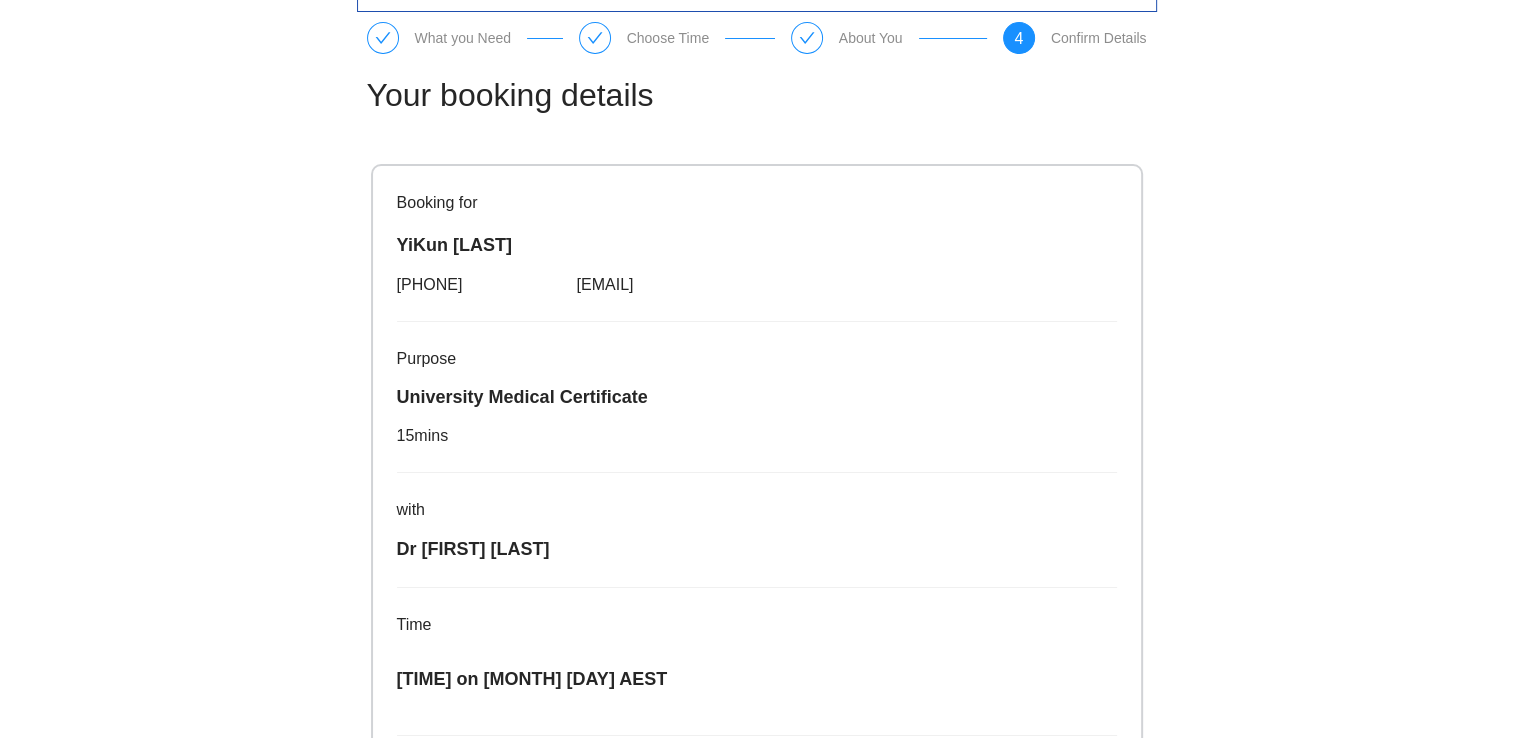 scroll, scrollTop: 376, scrollLeft: 0, axis: vertical 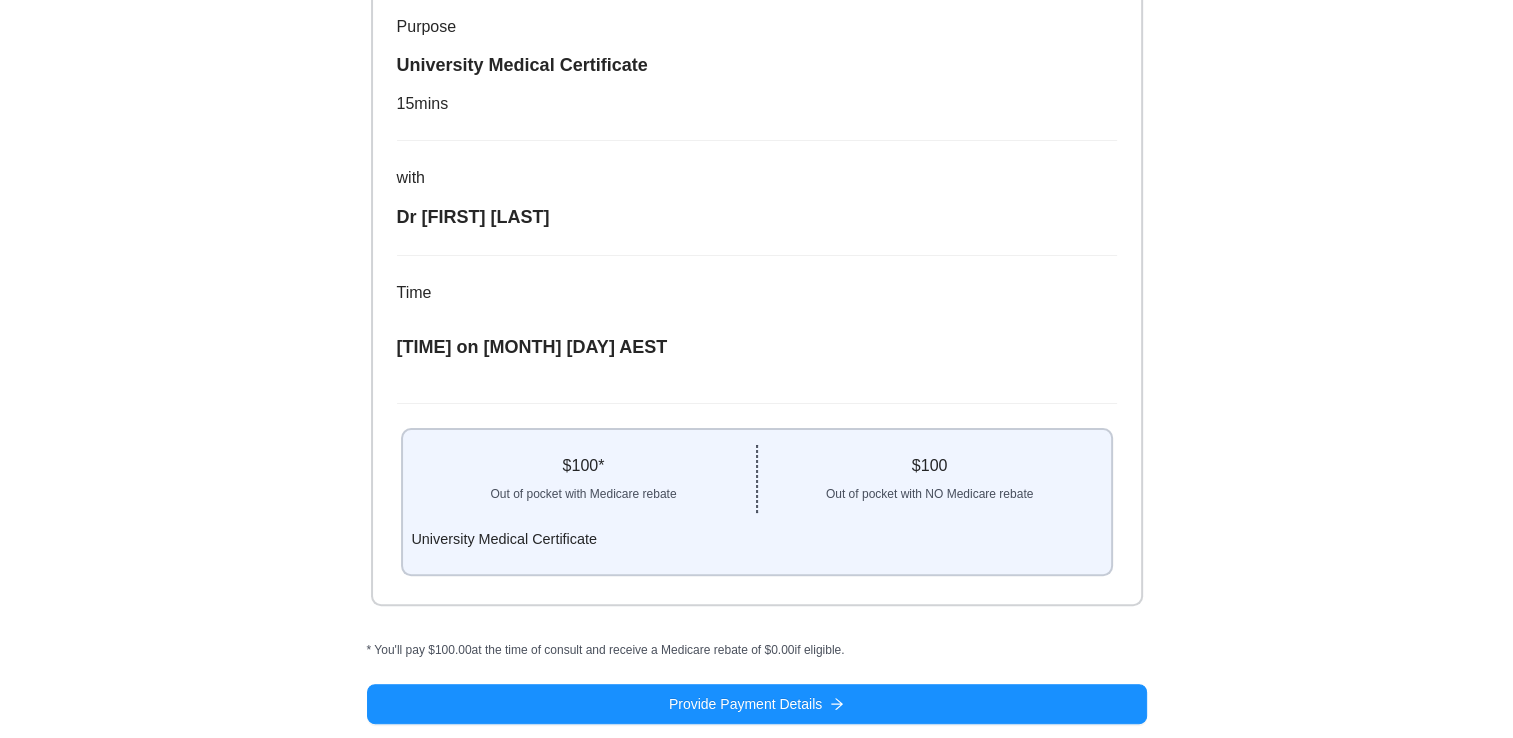 click on "$ 100 * Out of pocket with Medicare rebate $ 100 Out of pocket with NO Medicare rebate University Medical Certificate" at bounding box center [757, 502] 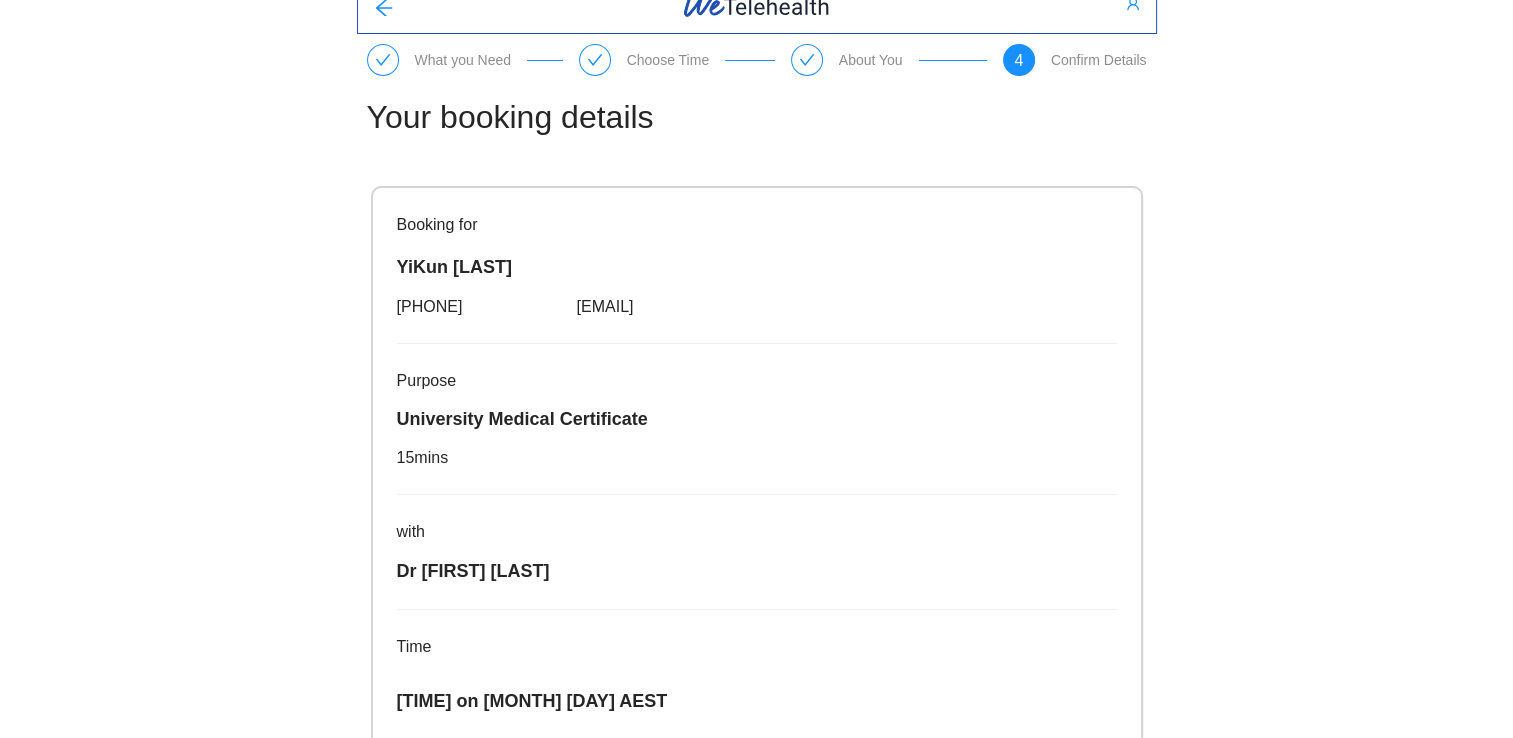 scroll, scrollTop: 0, scrollLeft: 0, axis: both 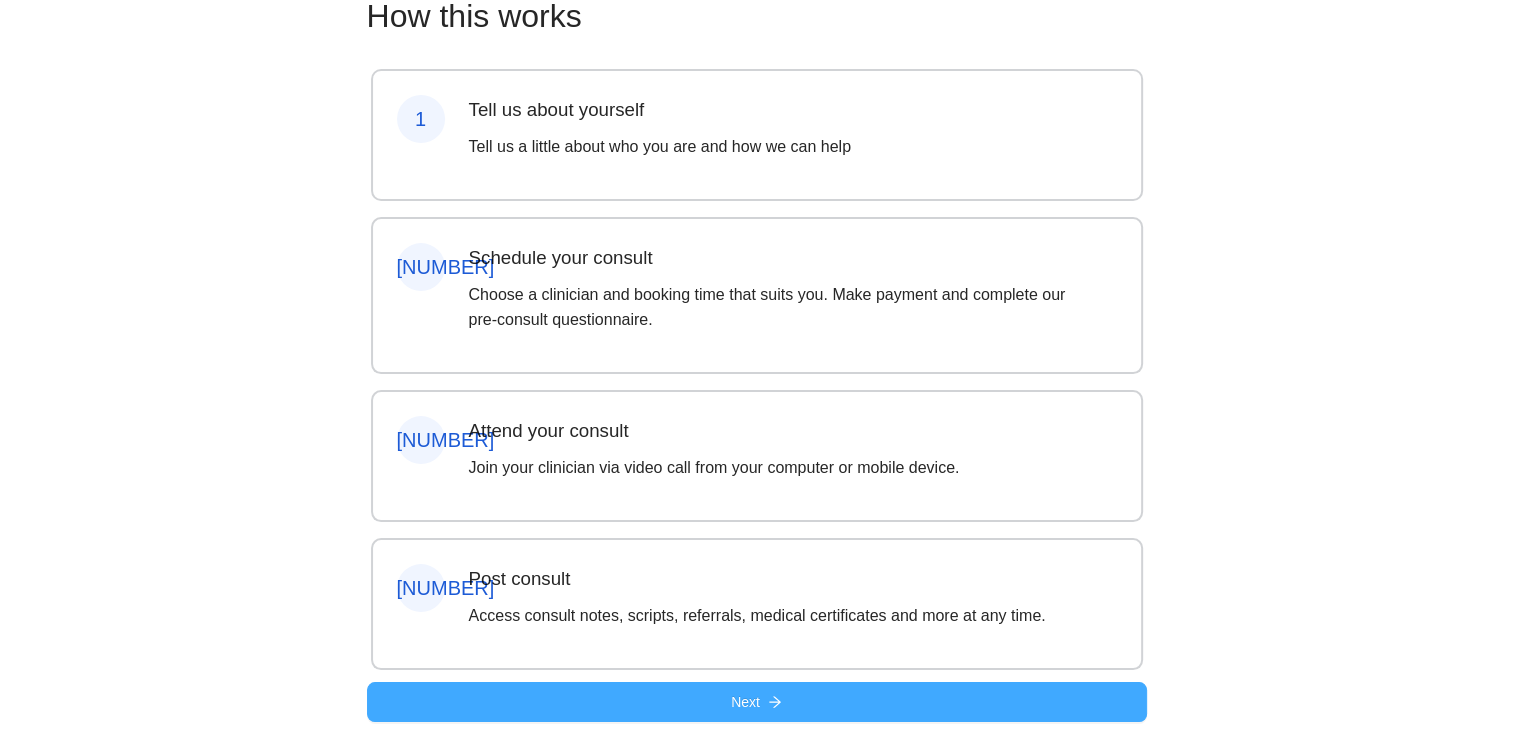click on "Next" at bounding box center (757, 702) 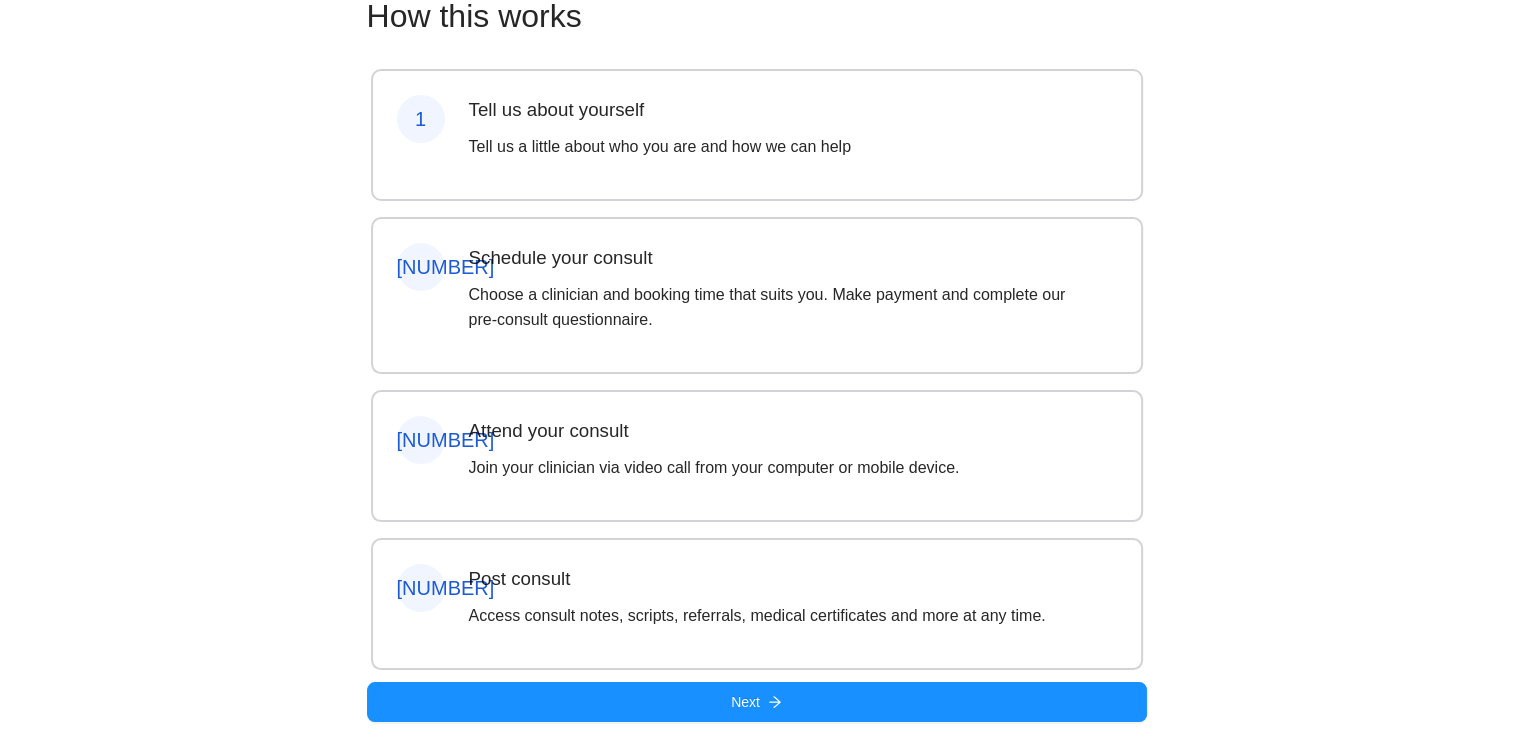 scroll, scrollTop: 0, scrollLeft: 0, axis: both 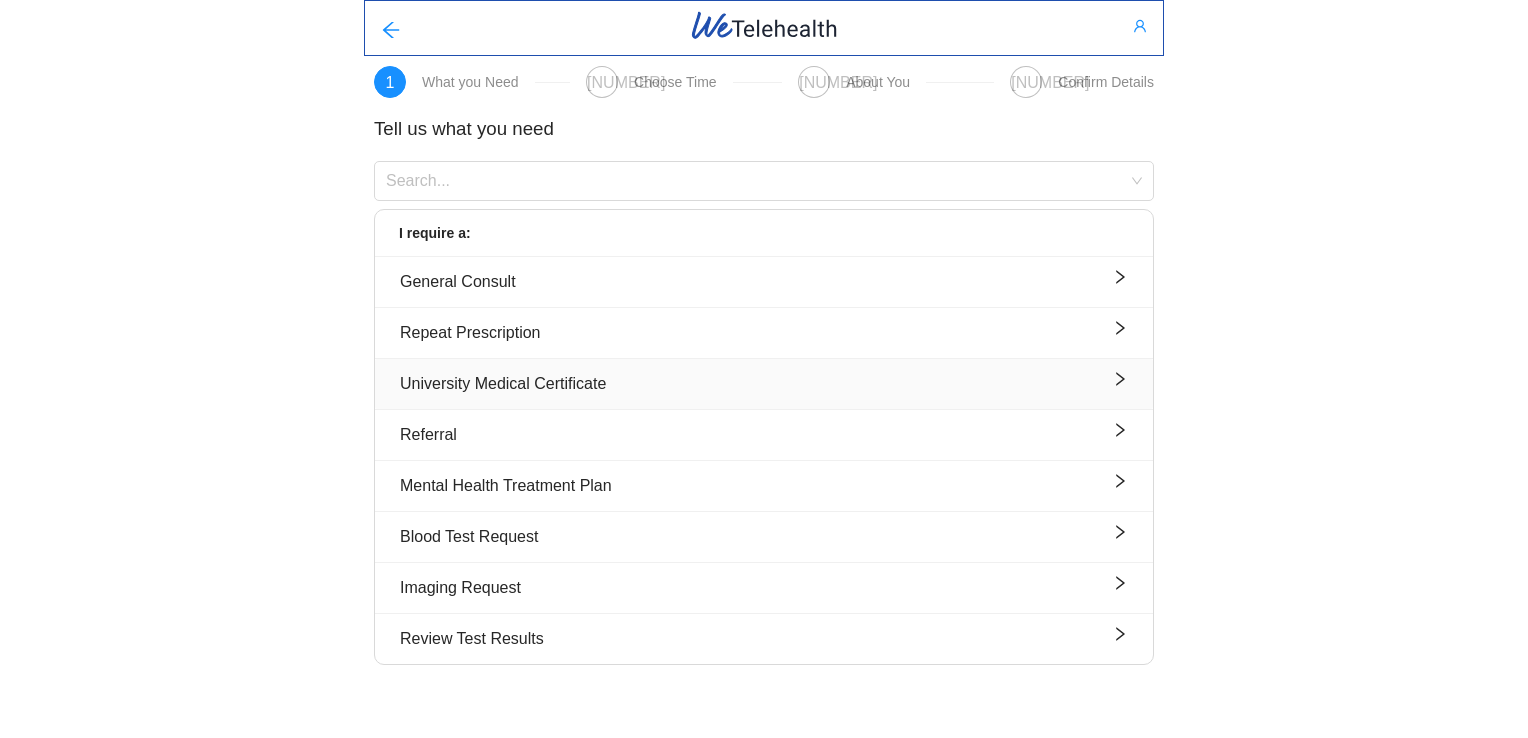click on "University Medical Certificate" at bounding box center (764, 383) 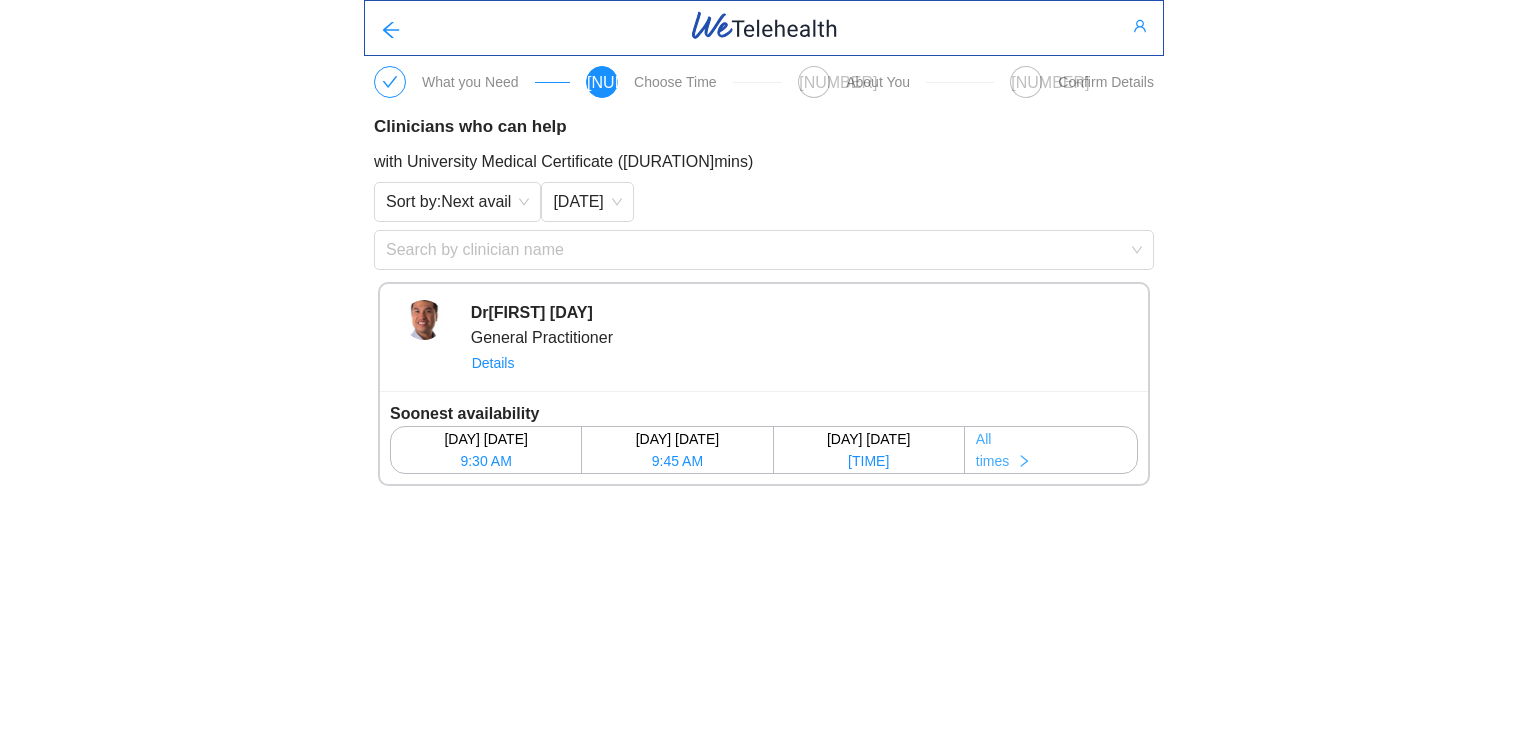 click on "All times" at bounding box center (1051, 450) 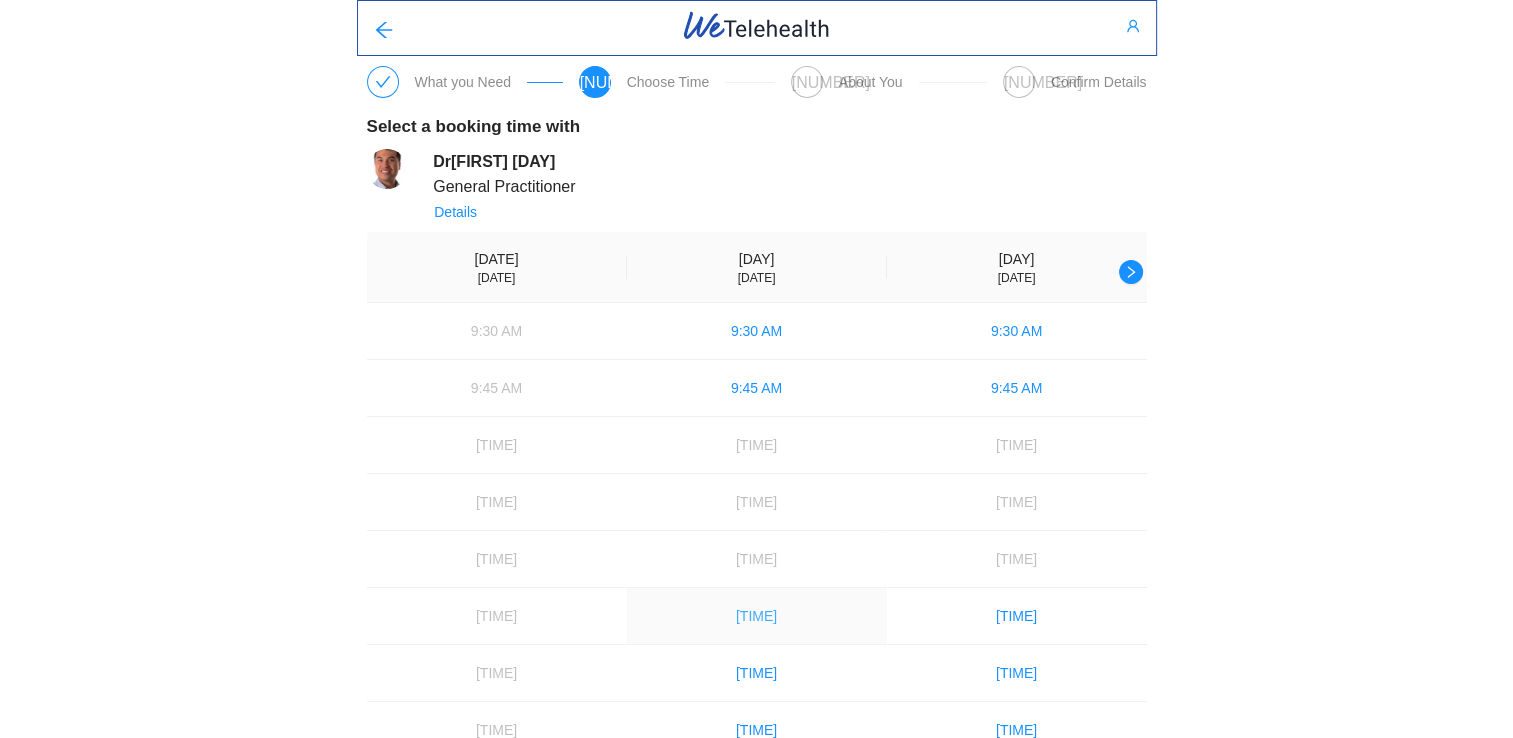 click on "[TIME]" at bounding box center [756, 616] 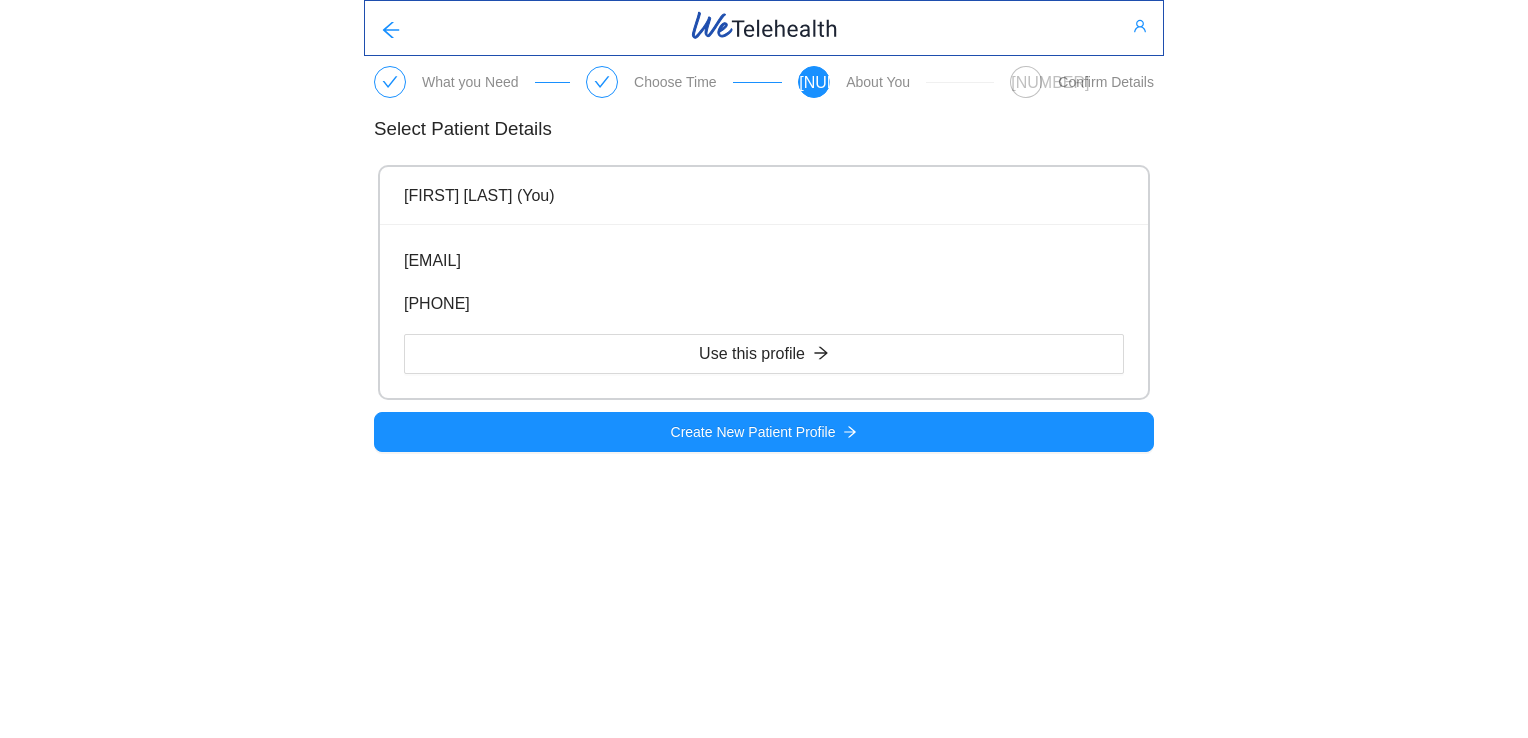 click on "yikunyang777@gmail.com" at bounding box center (764, 260) 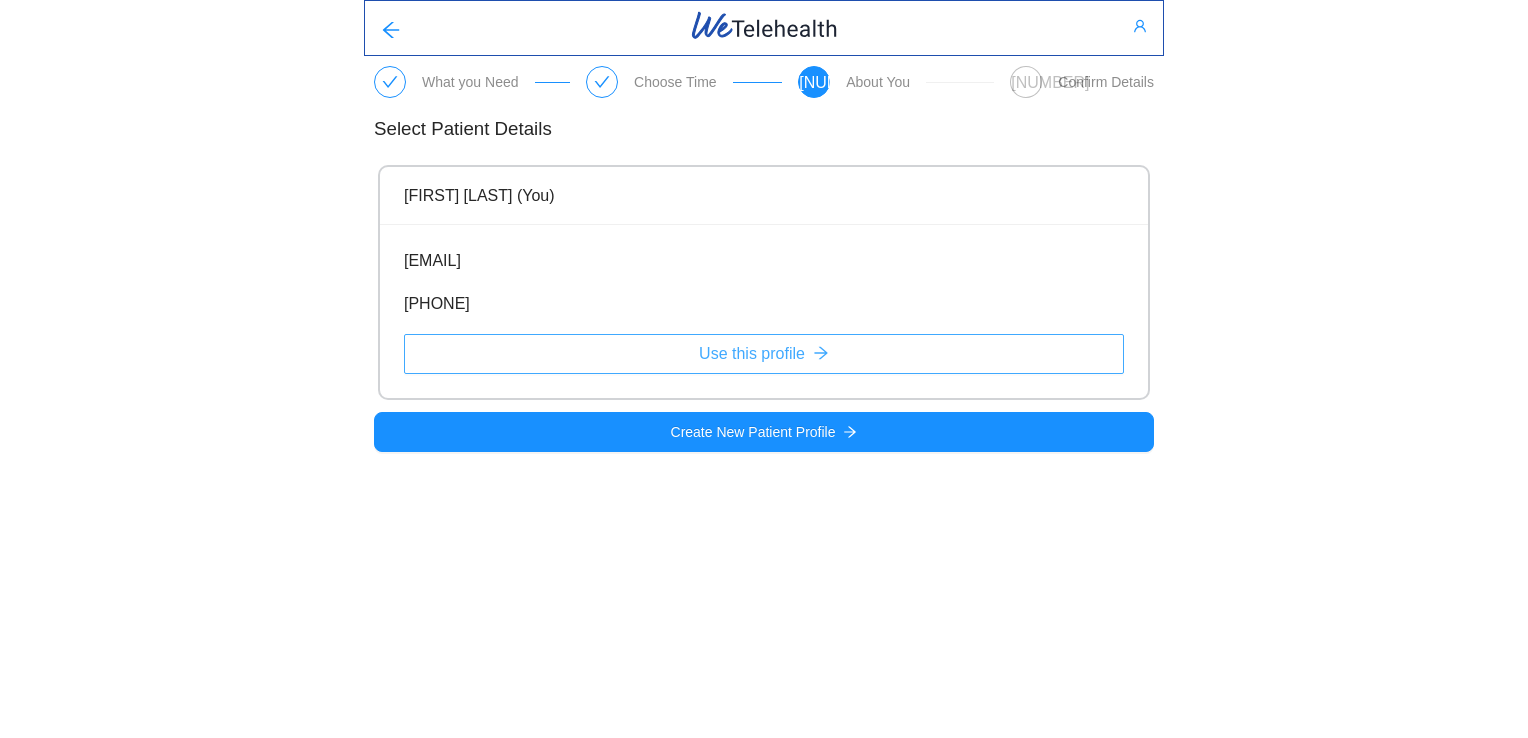 click on "Use this profile" at bounding box center [764, 354] 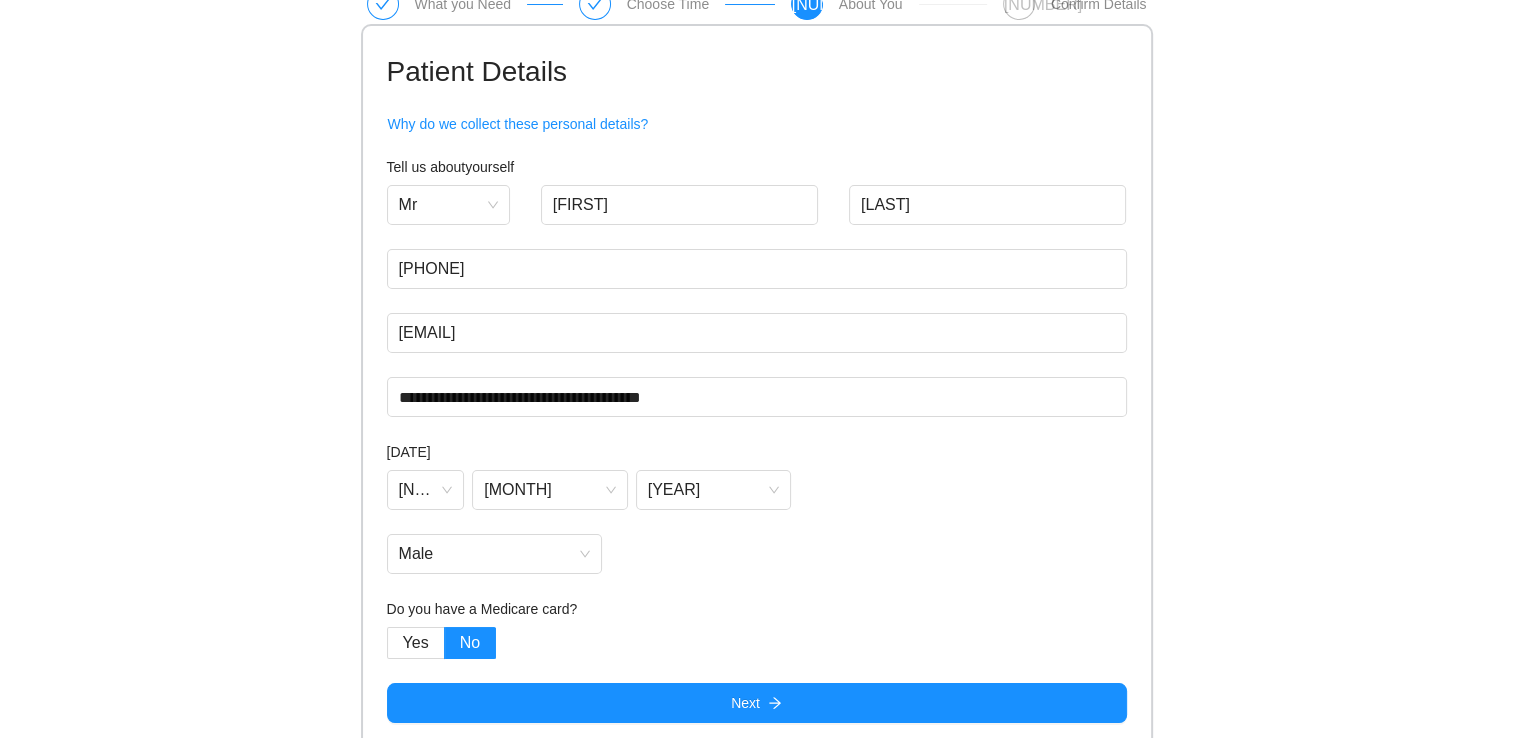 scroll, scrollTop: 88, scrollLeft: 0, axis: vertical 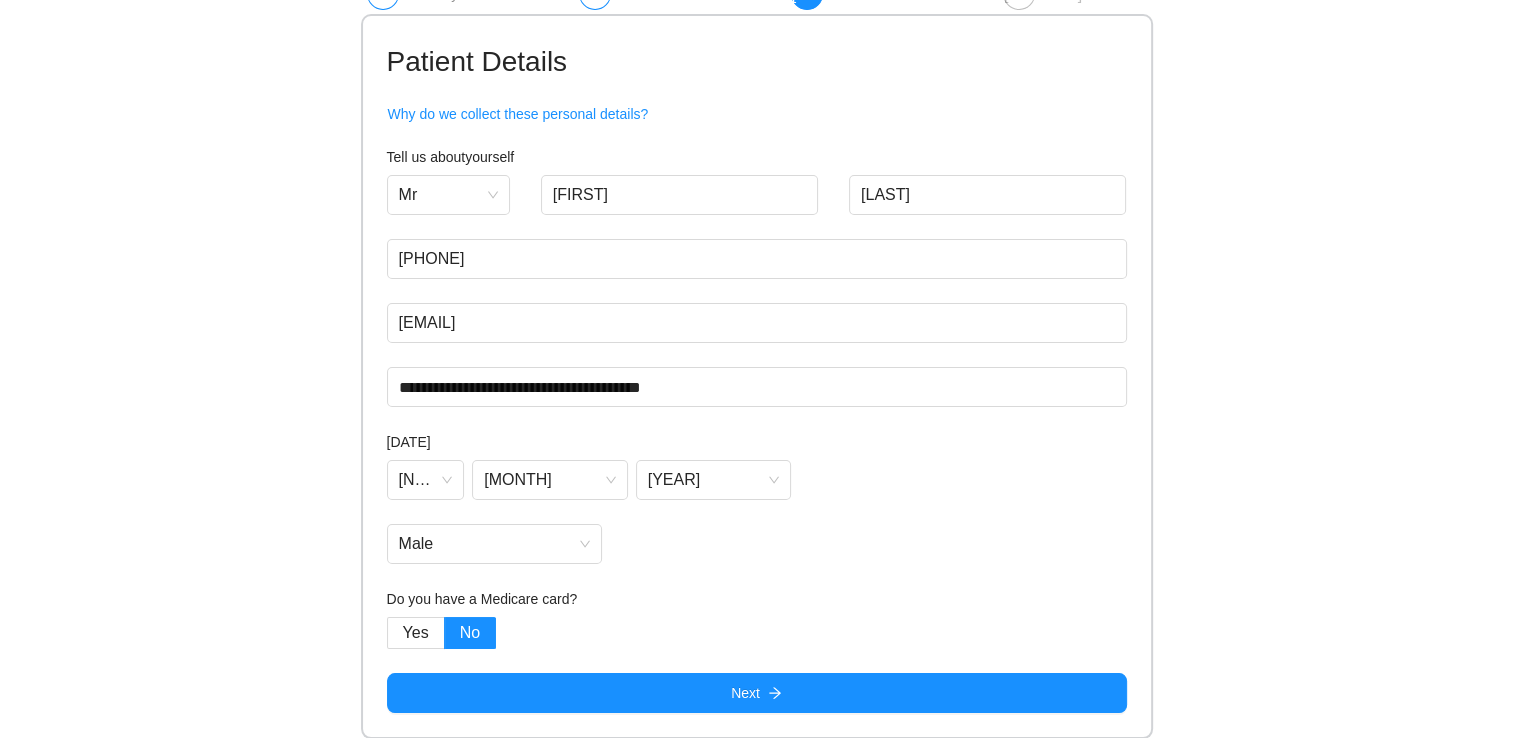 click on "**********" at bounding box center (756, 325) 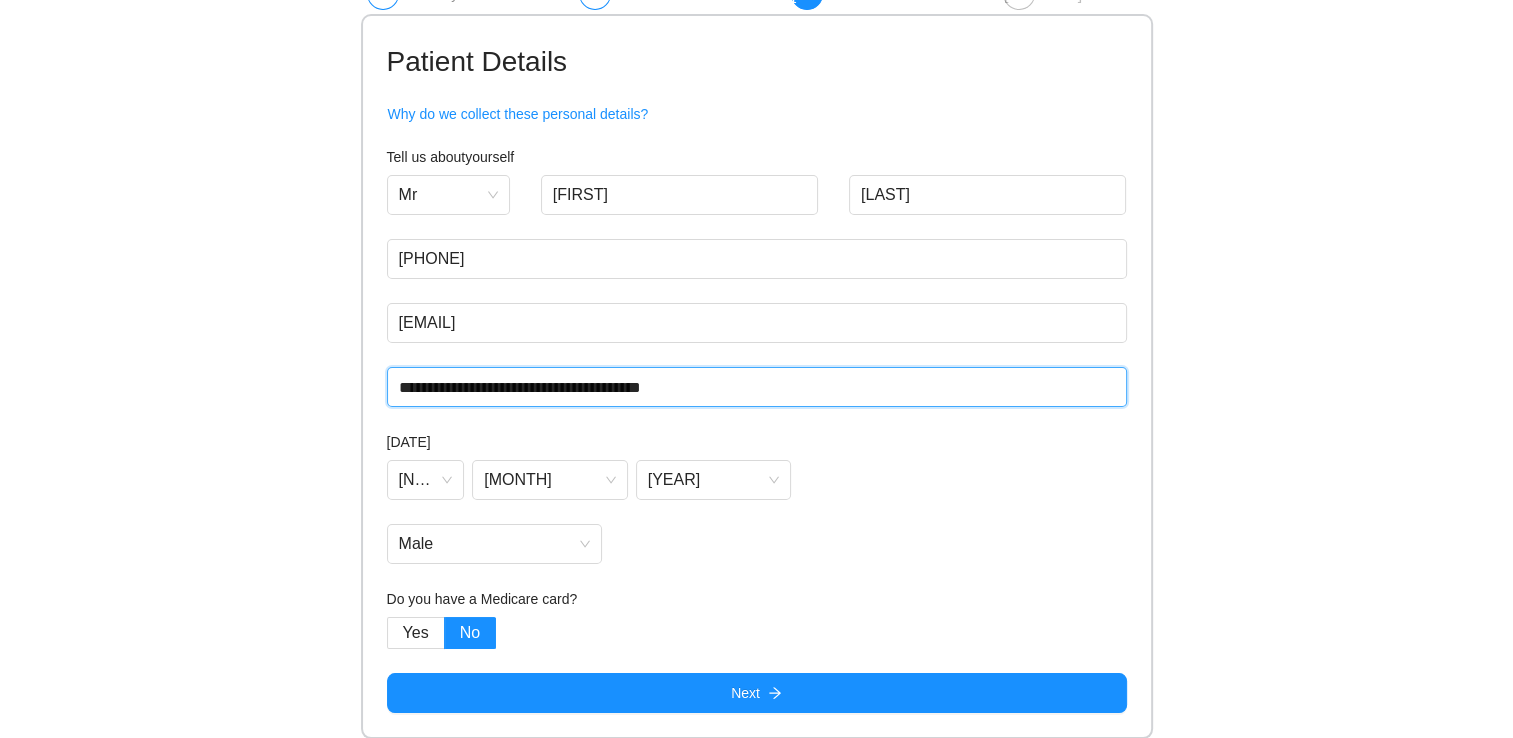 click on "**********" at bounding box center (757, 387) 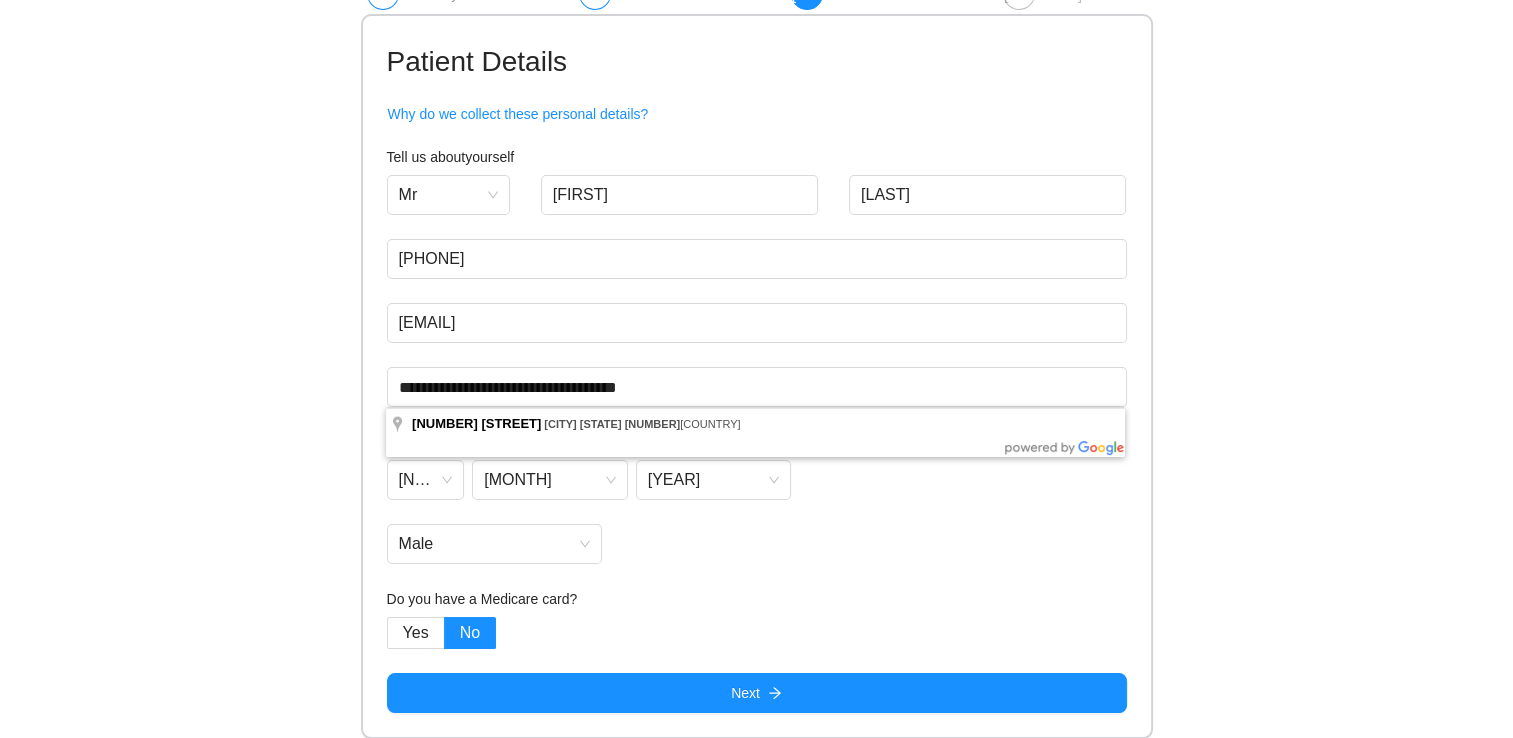 click on "**********" at bounding box center (756, 325) 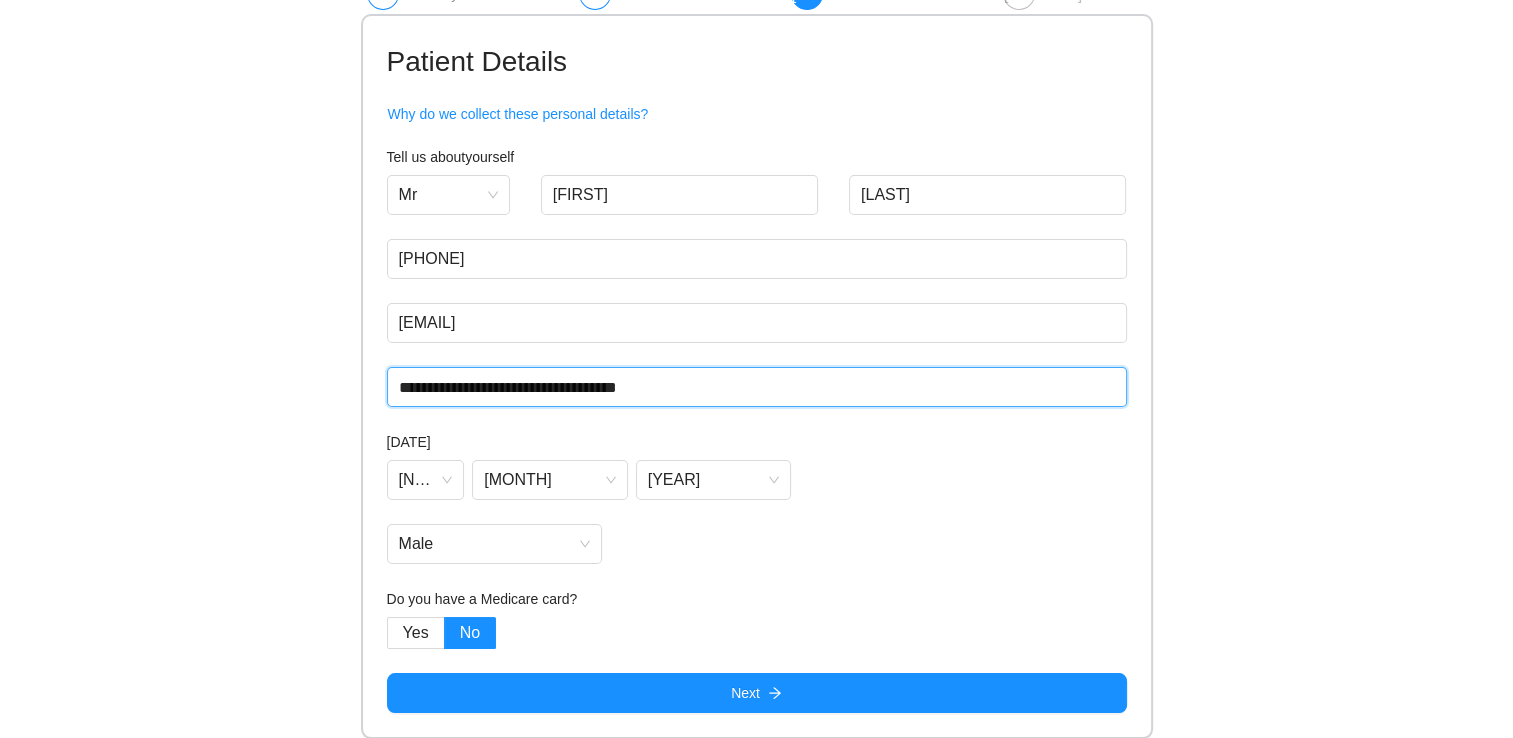 click on "**********" at bounding box center [757, 387] 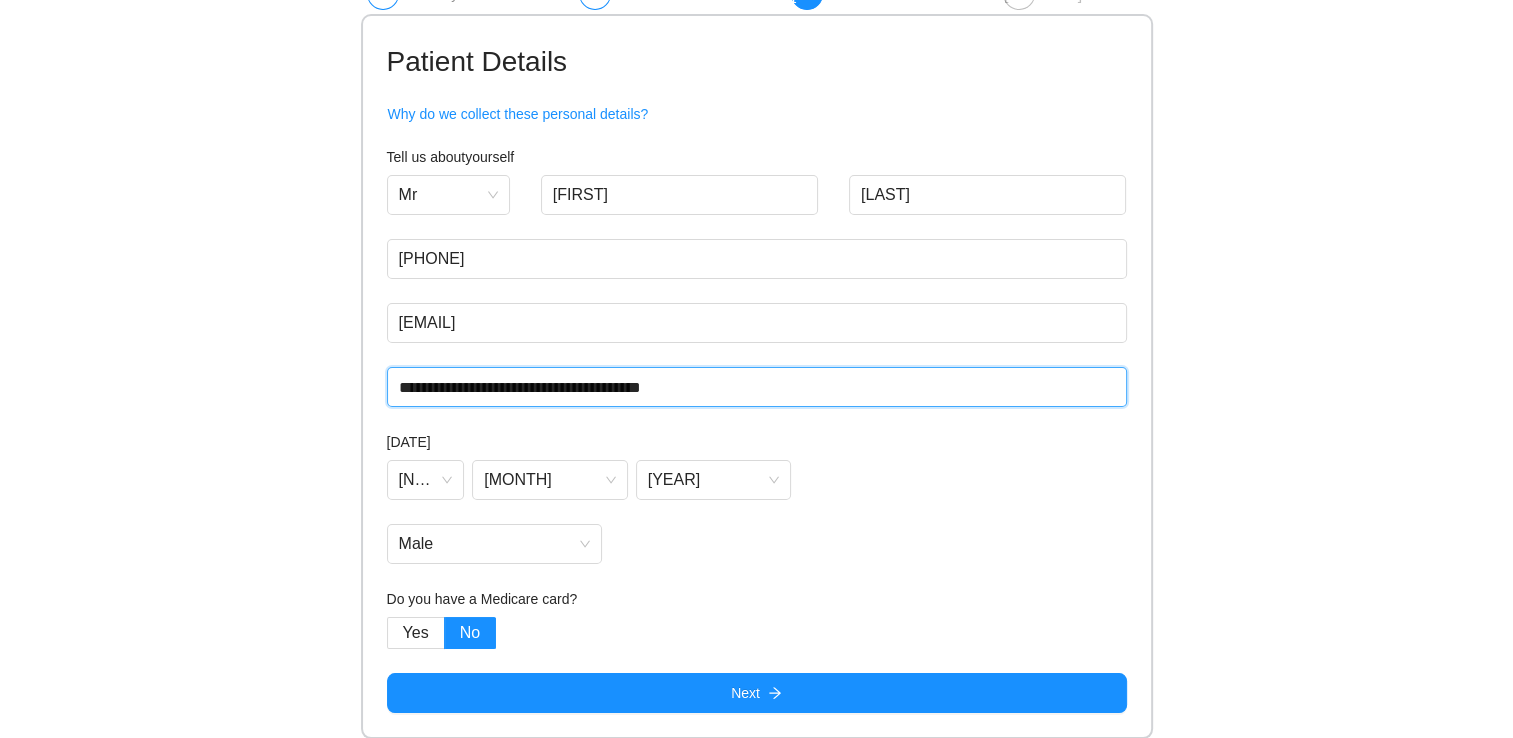 click on "**********" at bounding box center (757, 387) 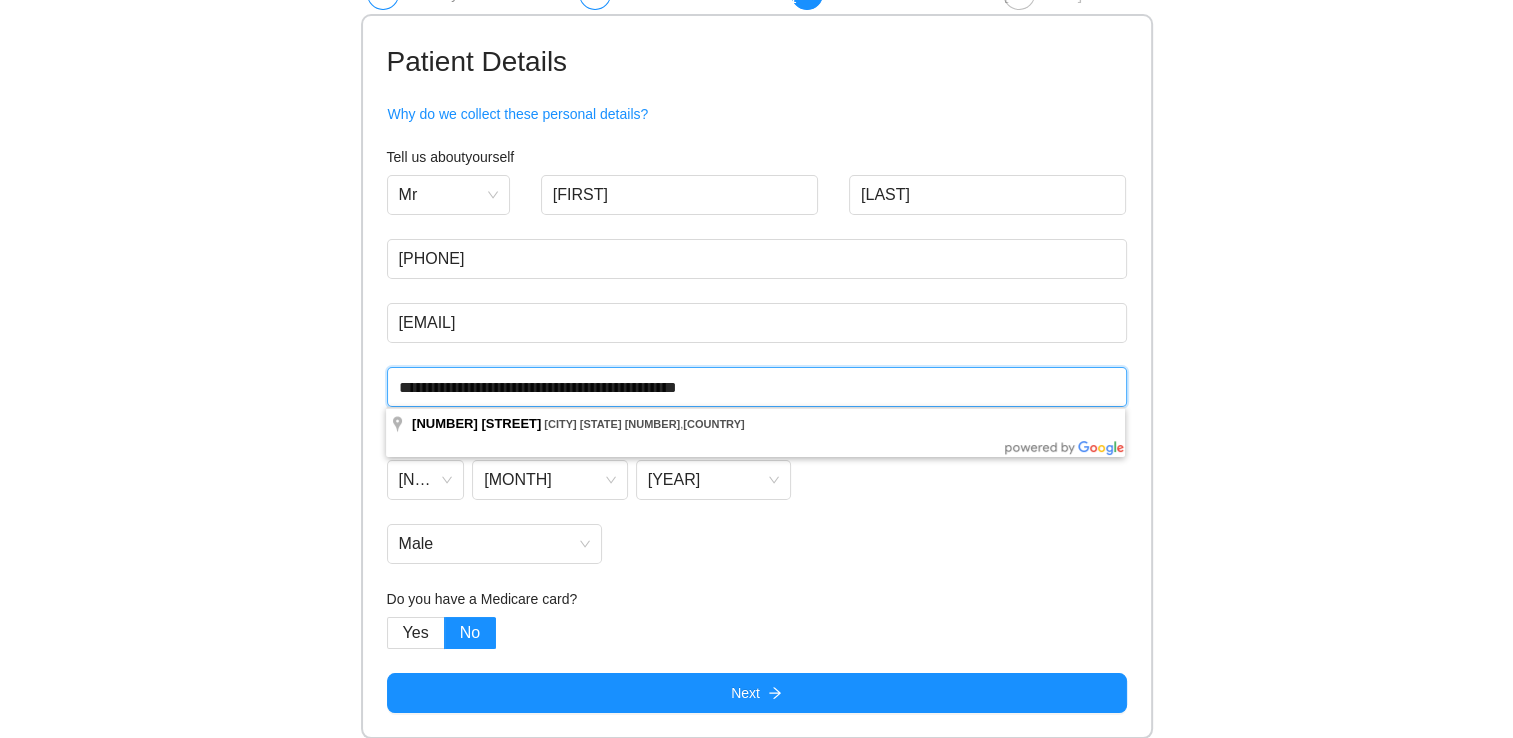 type on "**********" 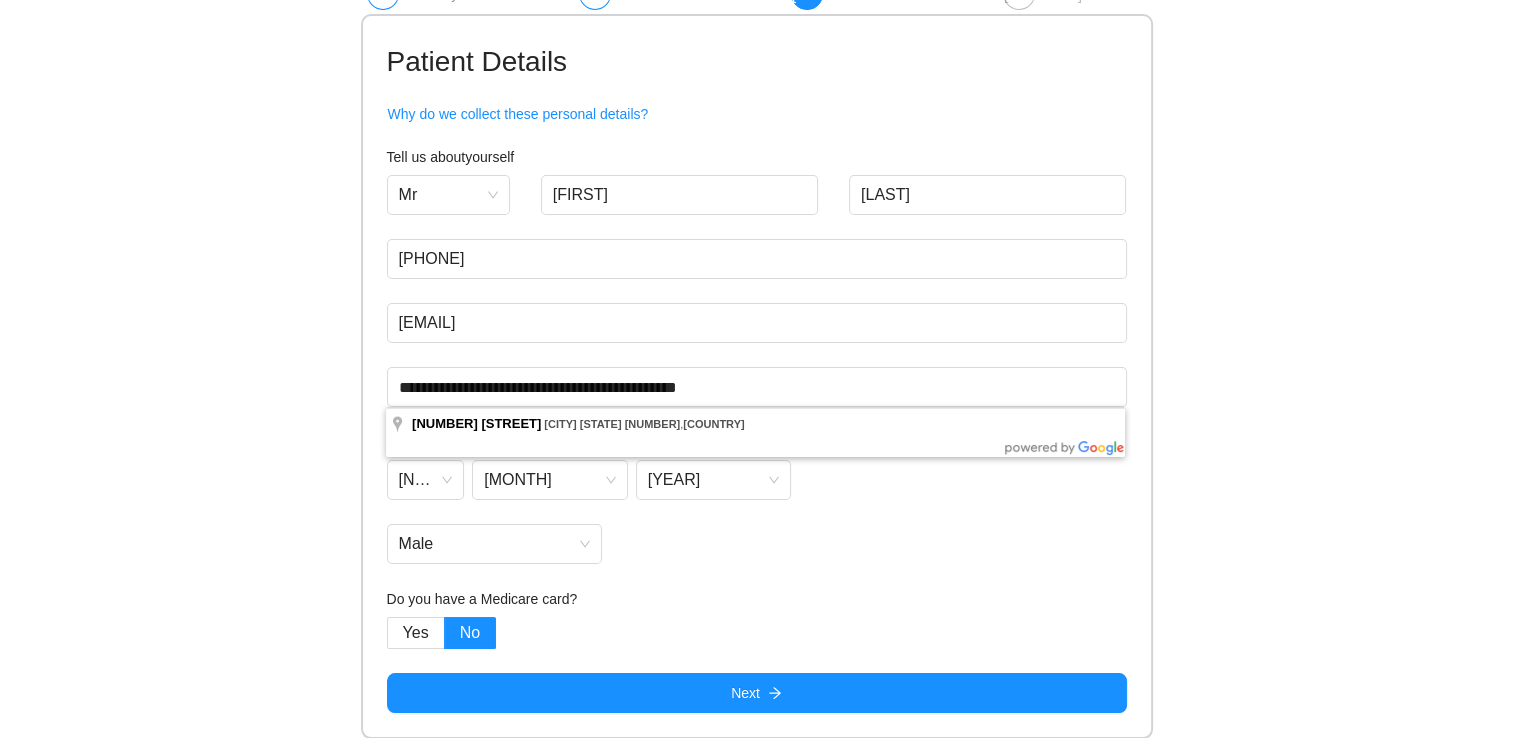 click on "**********" at bounding box center [756, 325] 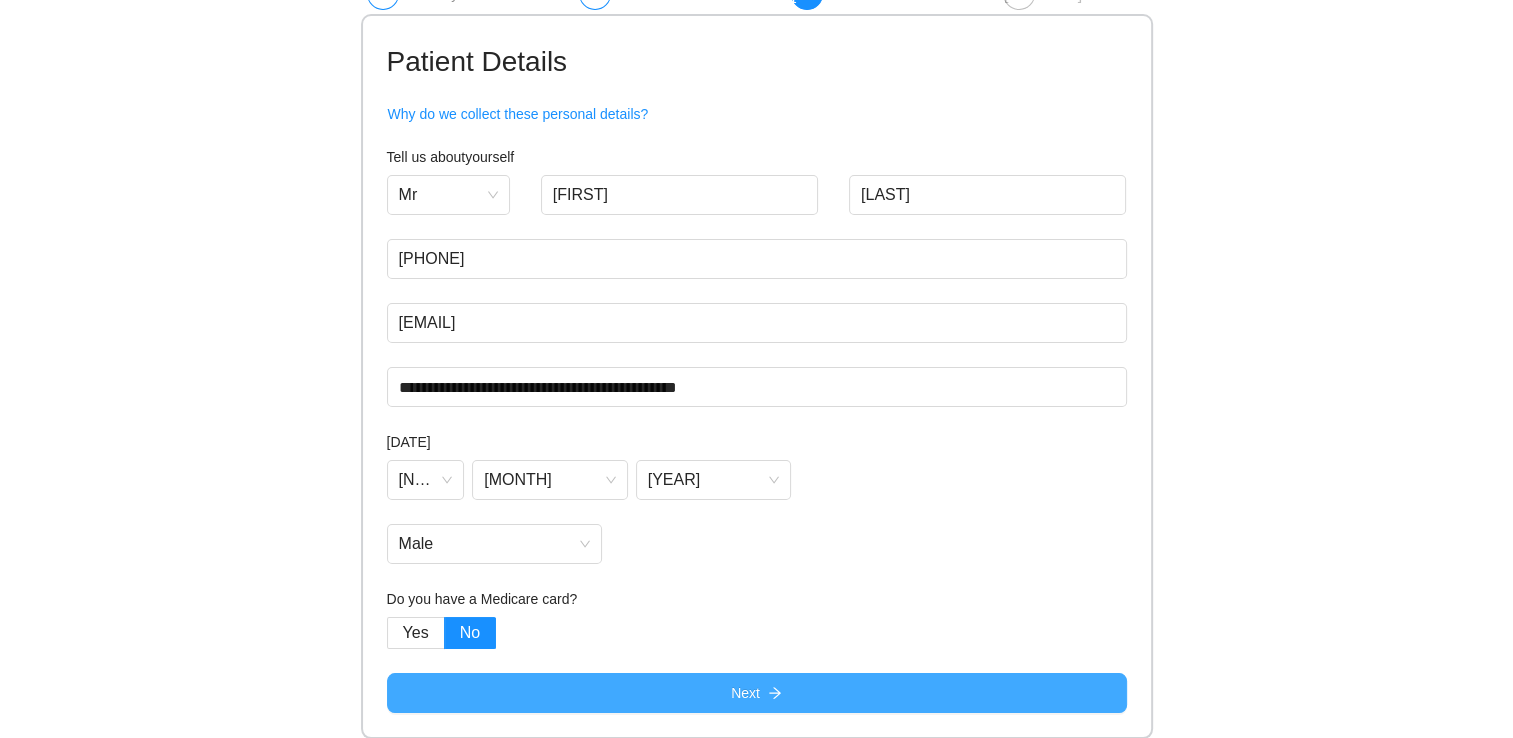 click on "Next" at bounding box center [757, 693] 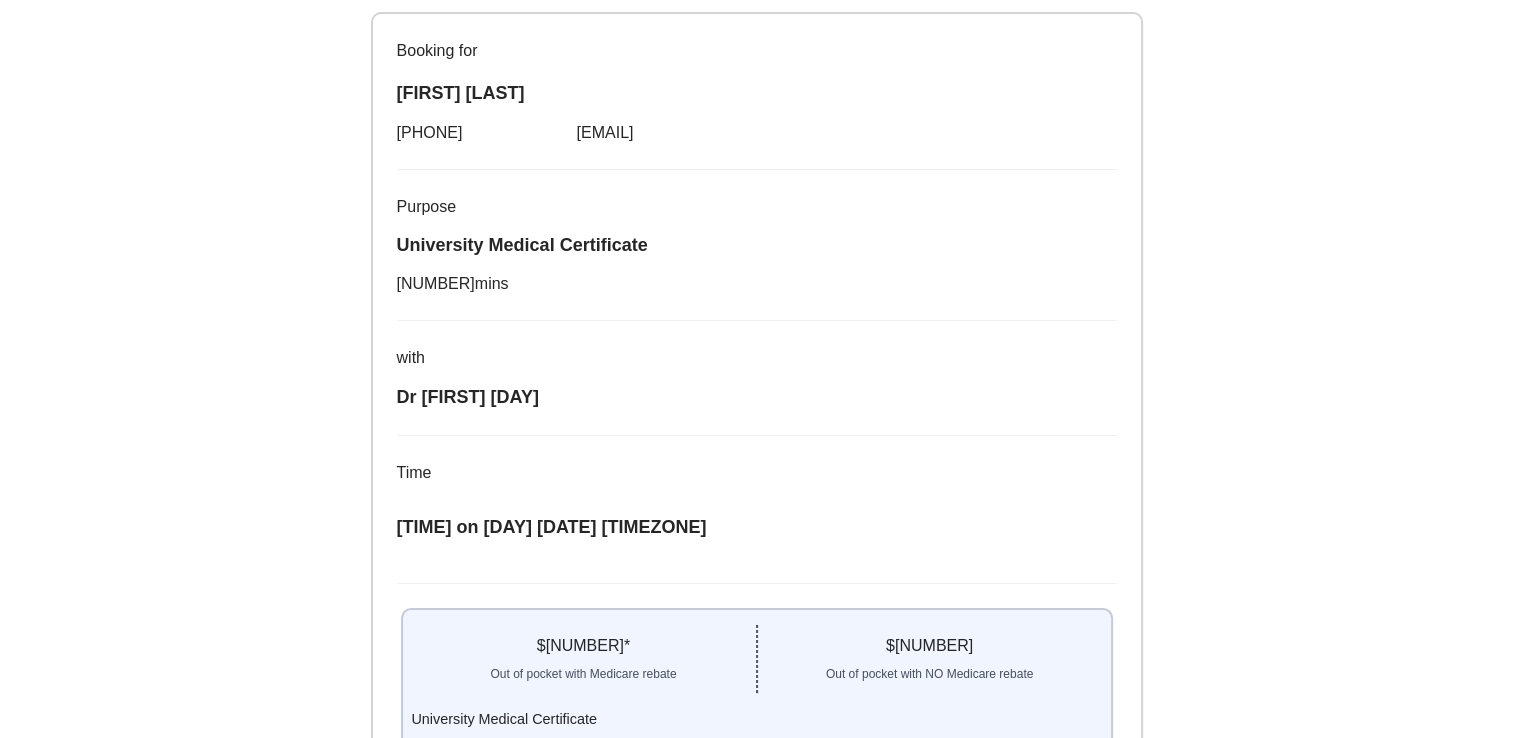 scroll, scrollTop: 376, scrollLeft: 0, axis: vertical 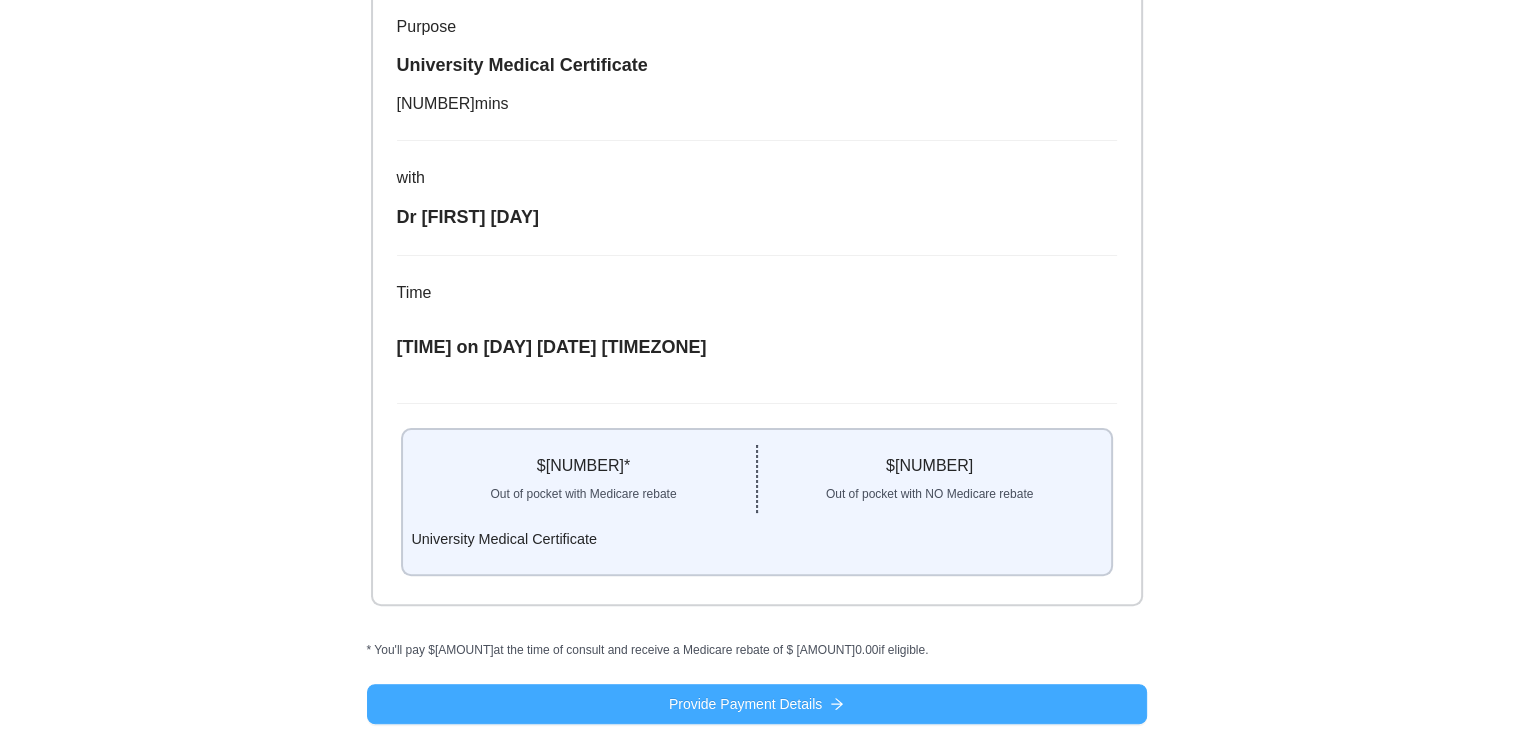 click on "Provide Payment Details" at bounding box center [757, 704] 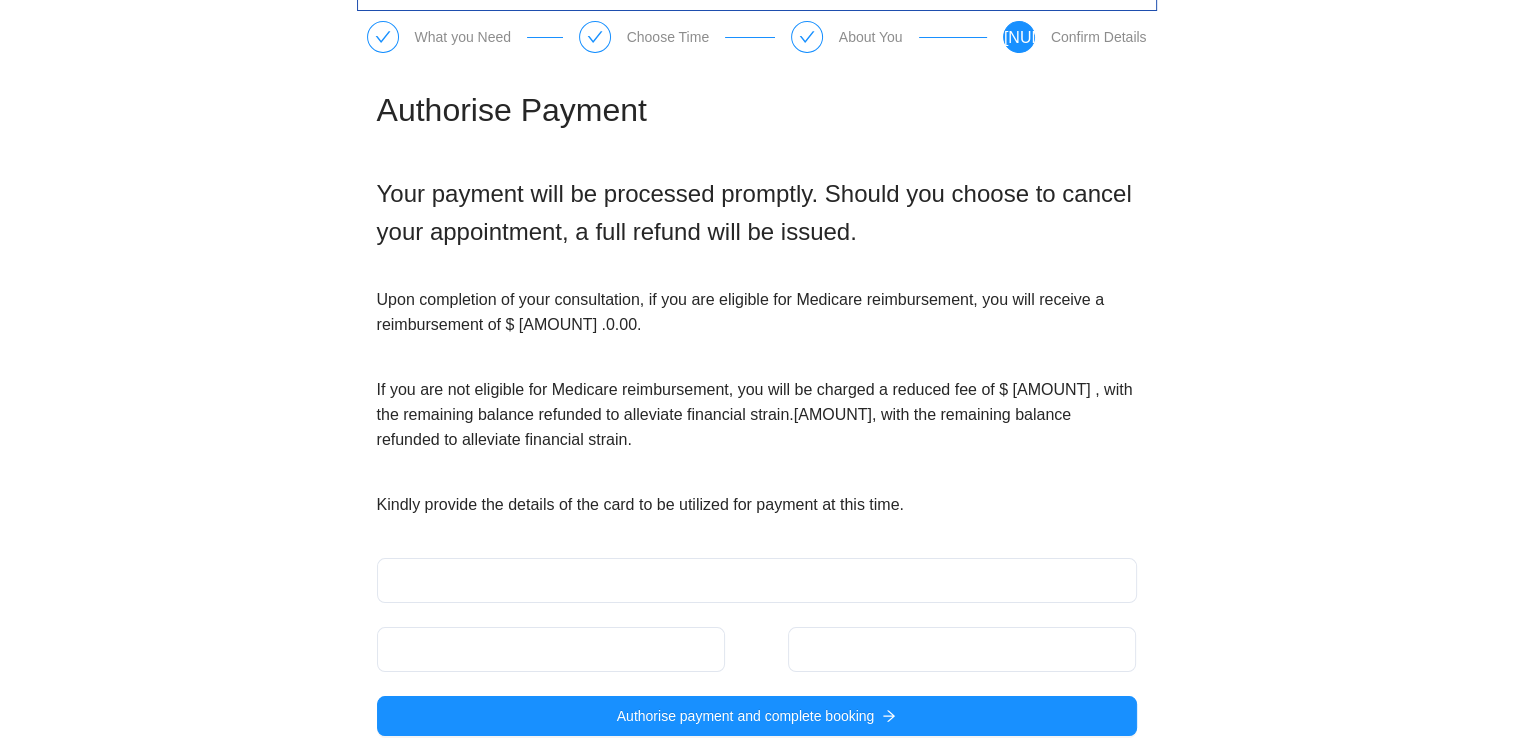 scroll, scrollTop: 49, scrollLeft: 0, axis: vertical 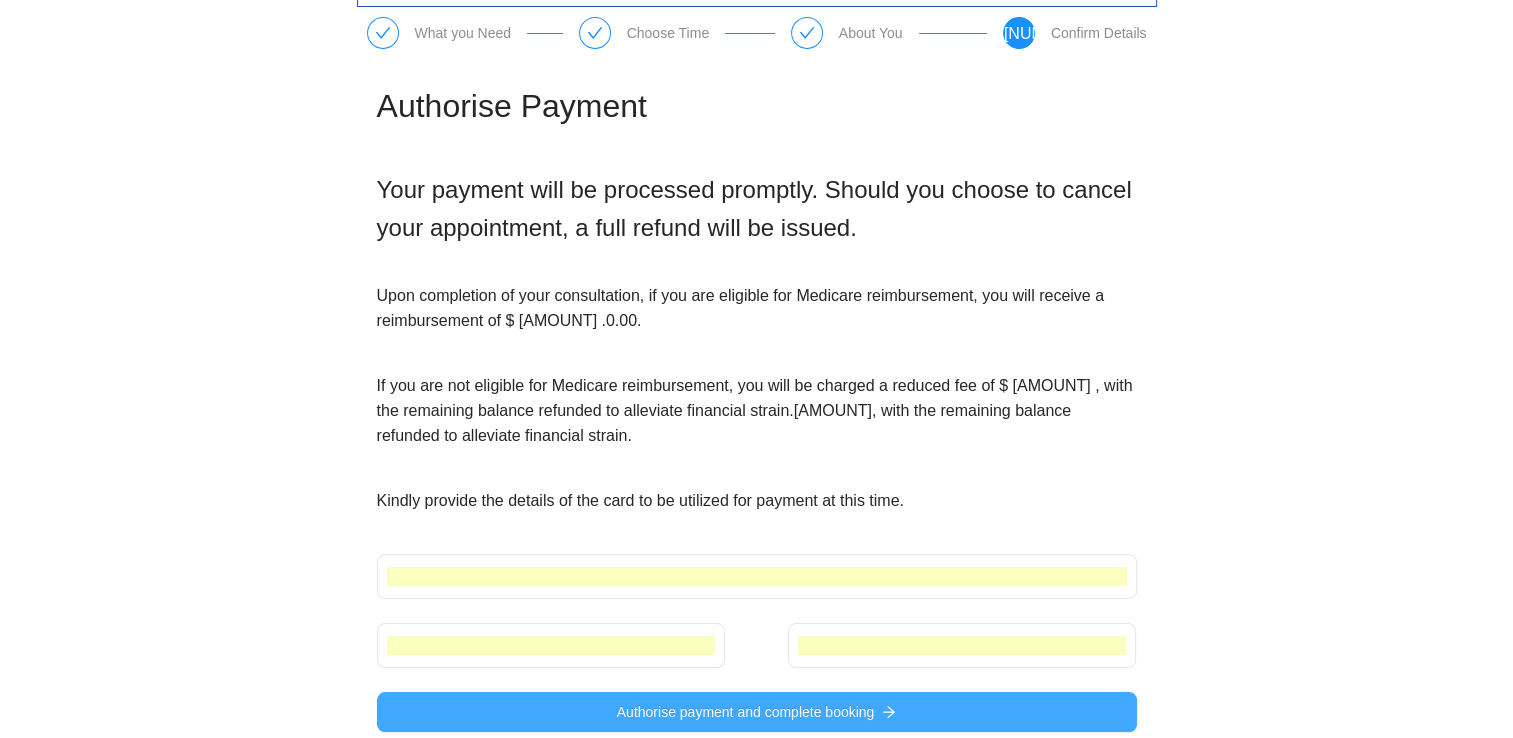 click on "Authorise payment and complete booking" at bounding box center (746, 712) 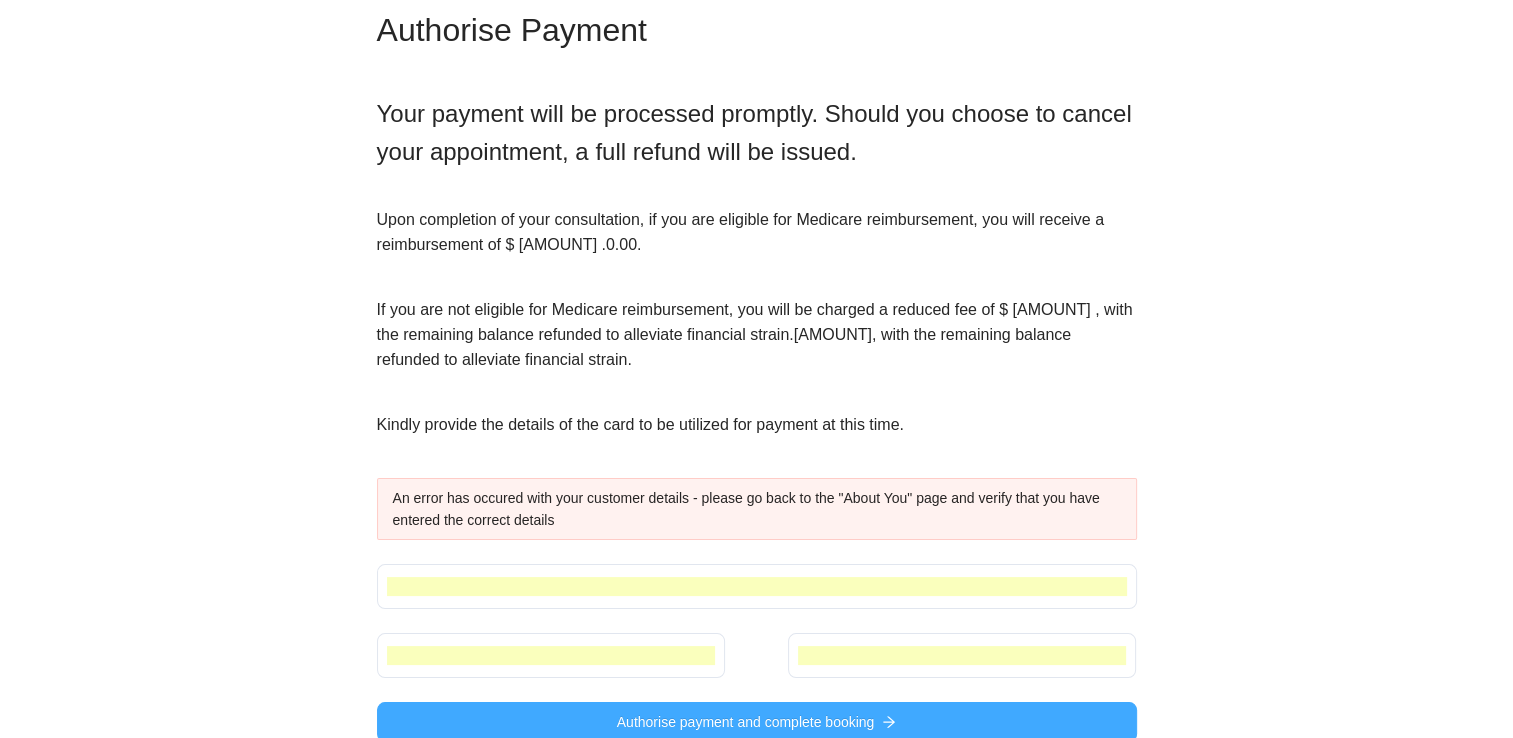 scroll, scrollTop: 135, scrollLeft: 0, axis: vertical 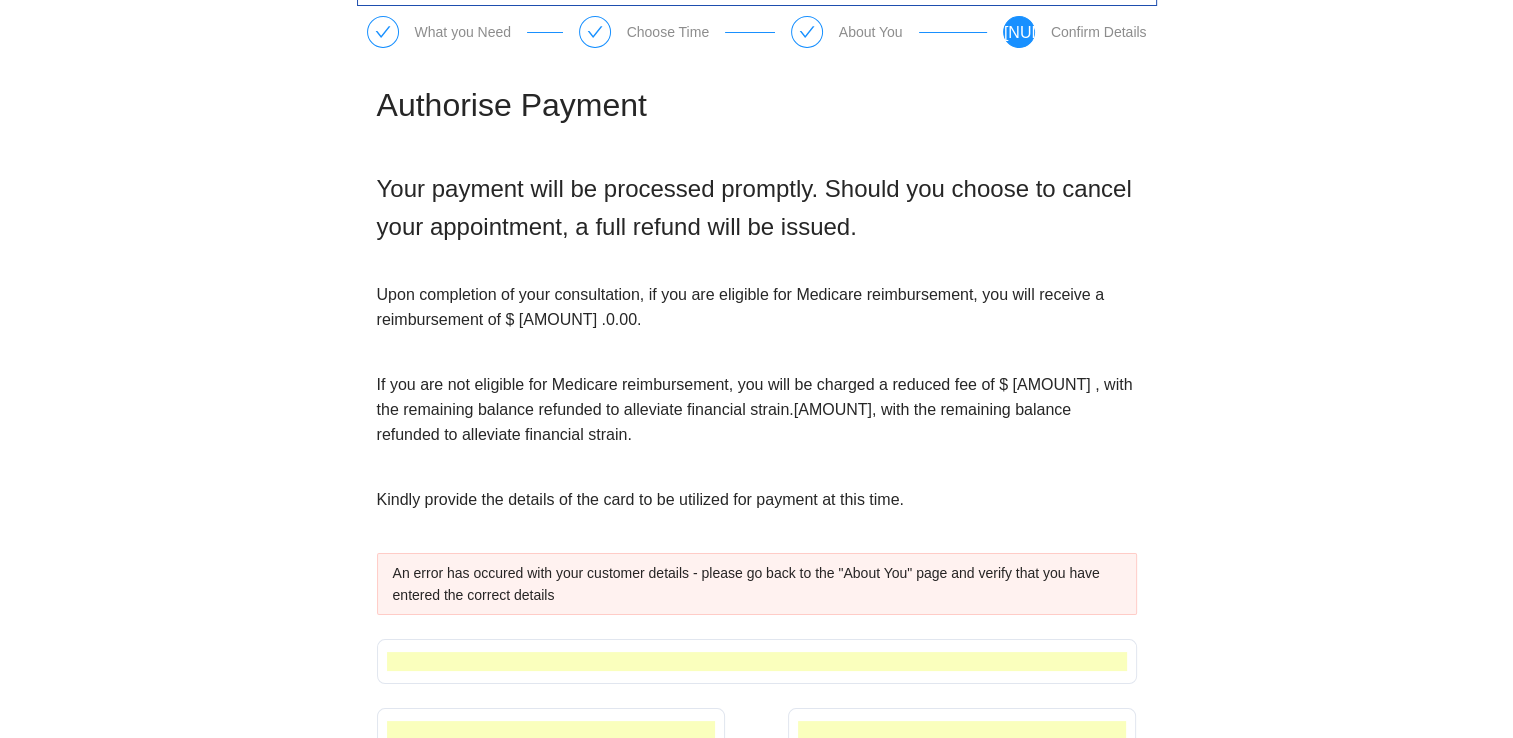 click on "What you Need Choose Time About You 4 Confirm Details Authorise Payment Your payment will be processed promptly. Should you choose to cancel your appointment, a full refund will be issued. Upon completion of your consultation, if you are eligible for Medicare reimbursement, you will receive a reimbursement of $ 0.00 . If you are not eligible for Medicare reimbursement, you will be charged a reduced fee of $ 100.00 , with the remaining balance refunded to alleviate financial strain. Kindly provide the details of the card to be utilized for payment at this time. An error has occured with your customer details - please go back to the "About You" page and verify that you have entered the correct details Authorise payment and complete booking" at bounding box center (756, 399) 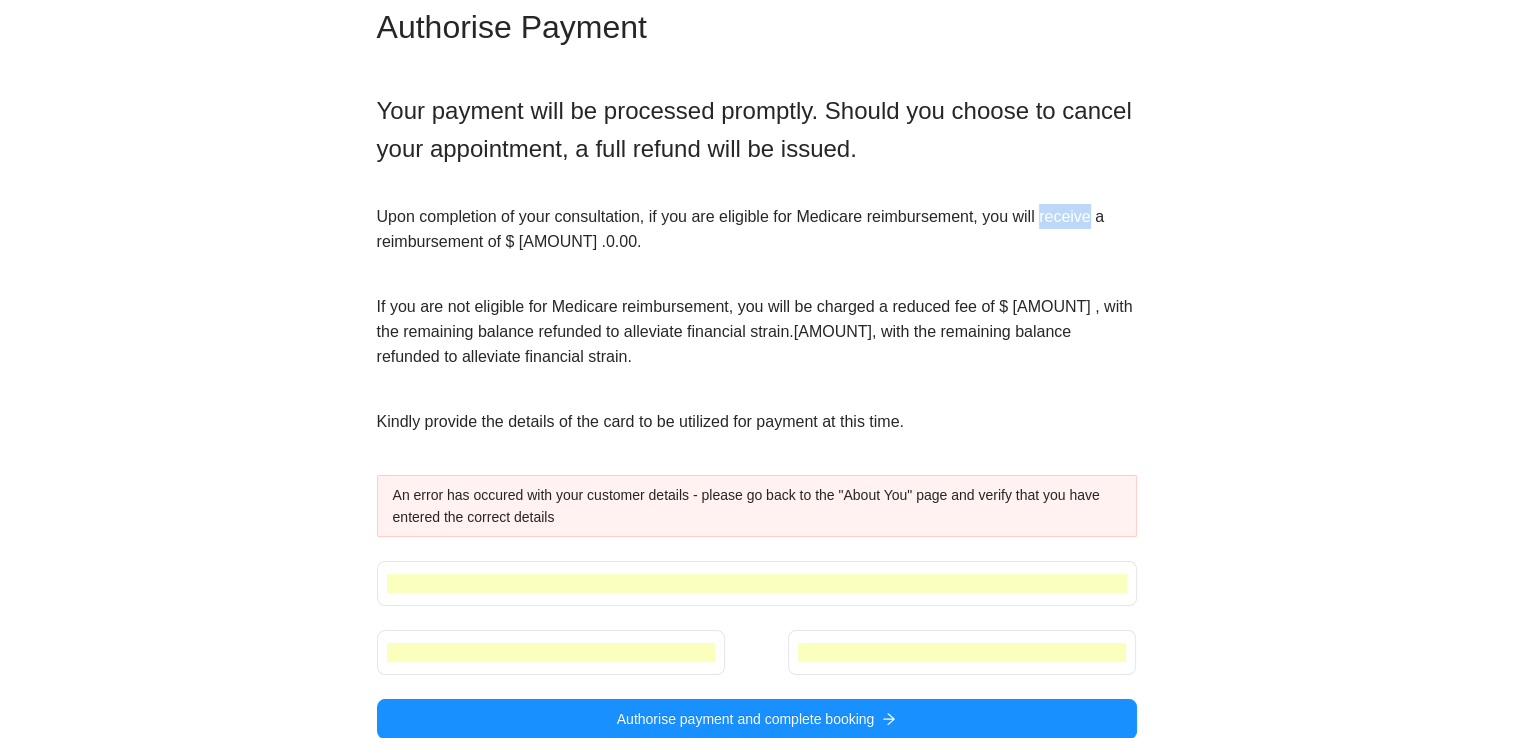 scroll, scrollTop: 135, scrollLeft: 0, axis: vertical 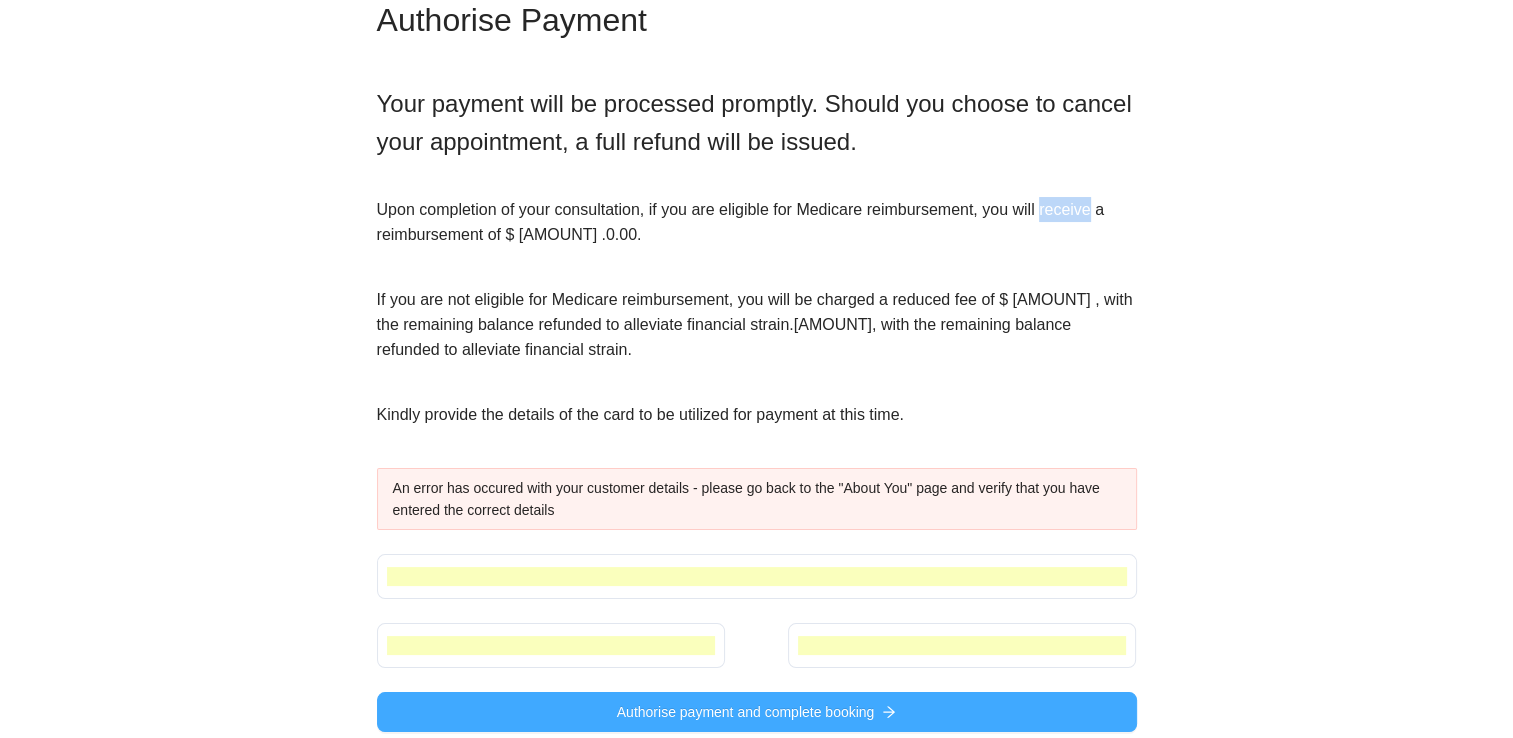 click on "Authorise payment and complete booking" at bounding box center (757, 712) 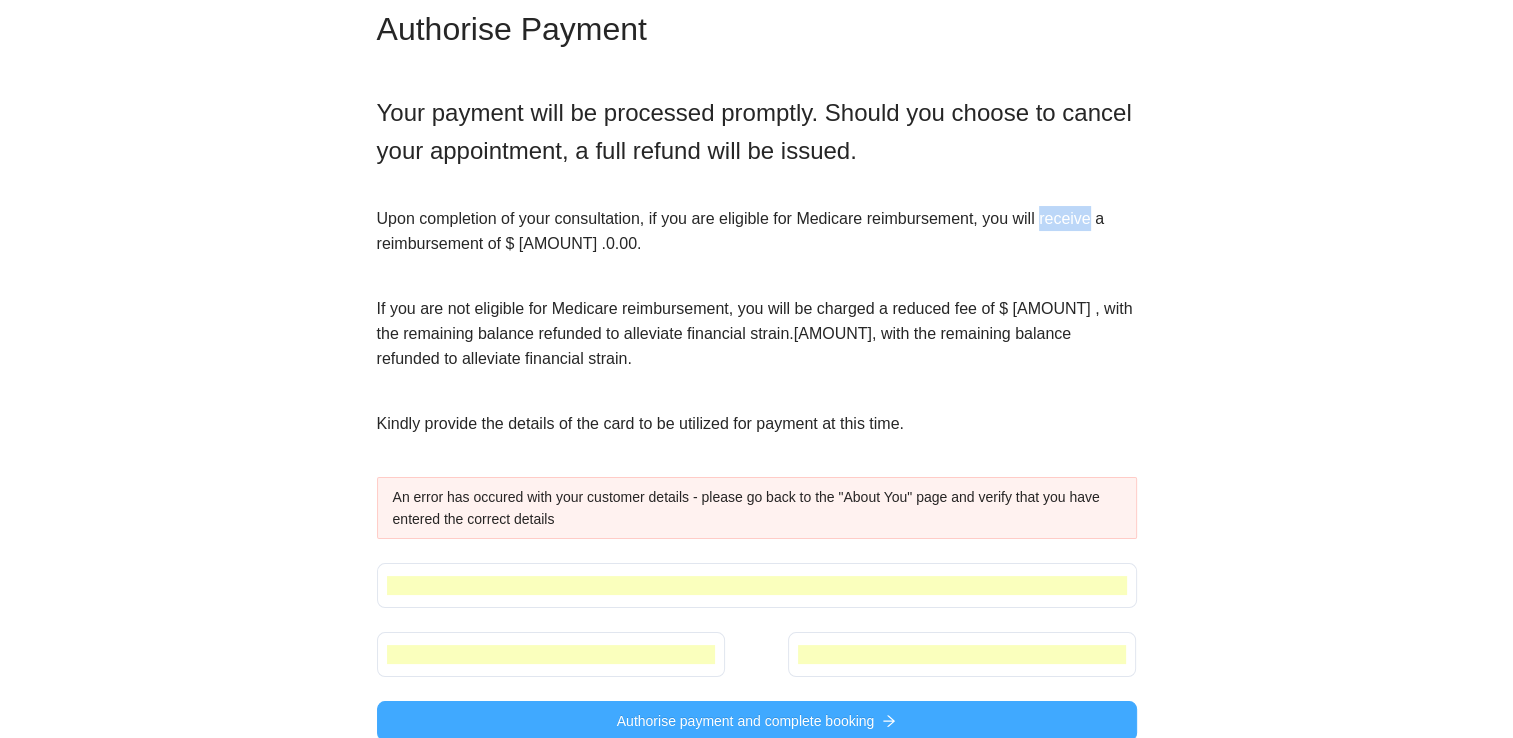scroll, scrollTop: 135, scrollLeft: 0, axis: vertical 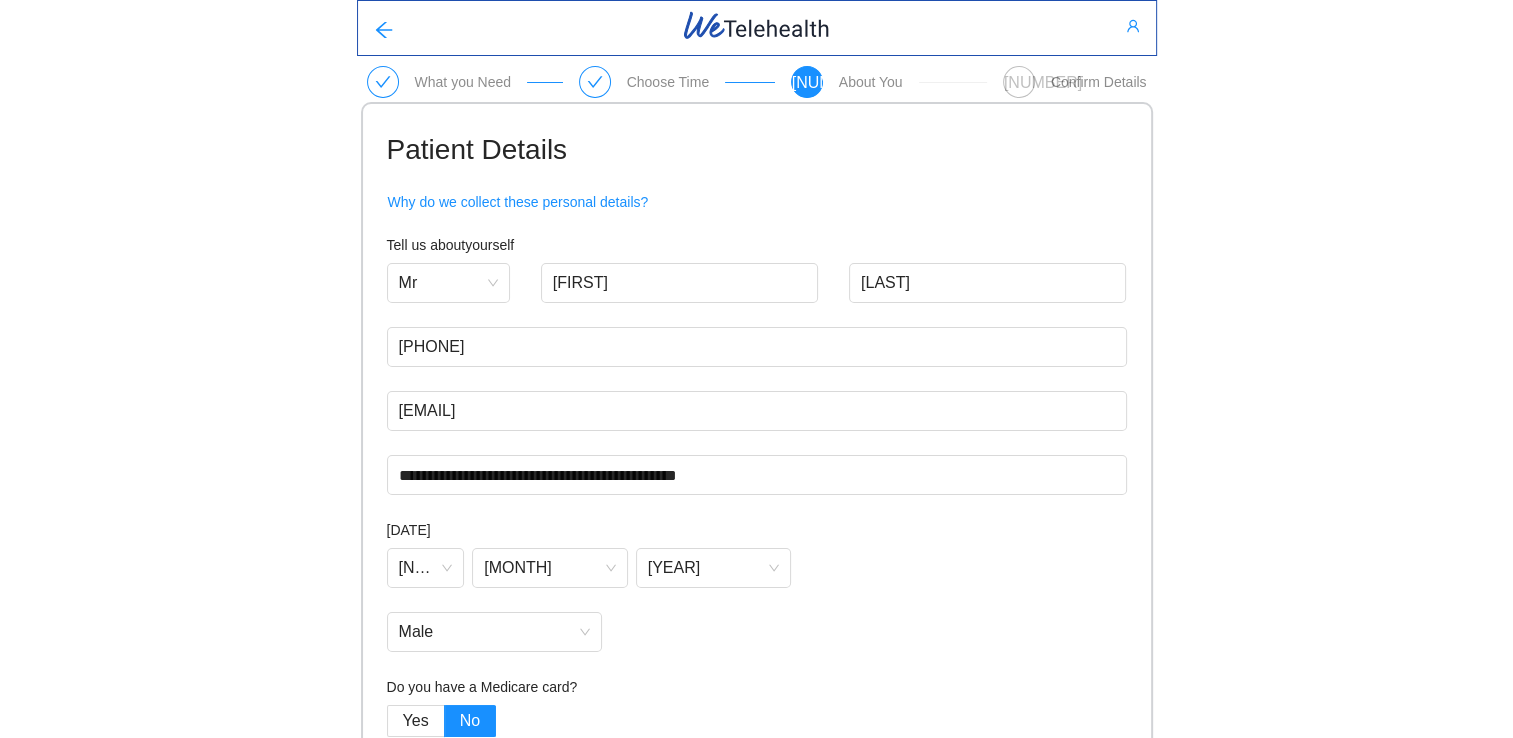 click on "**********" at bounding box center [756, 413] 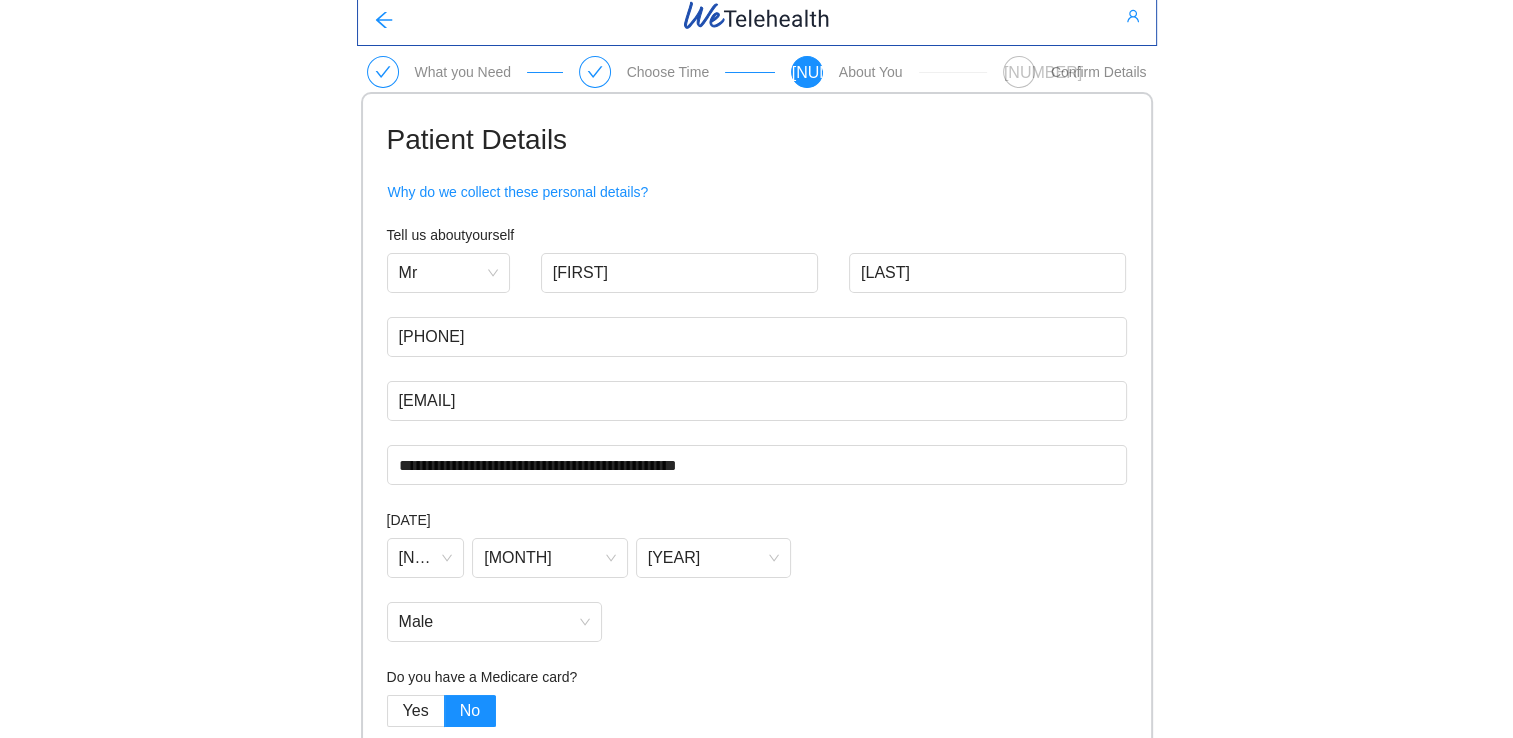 scroll, scrollTop: 0, scrollLeft: 0, axis: both 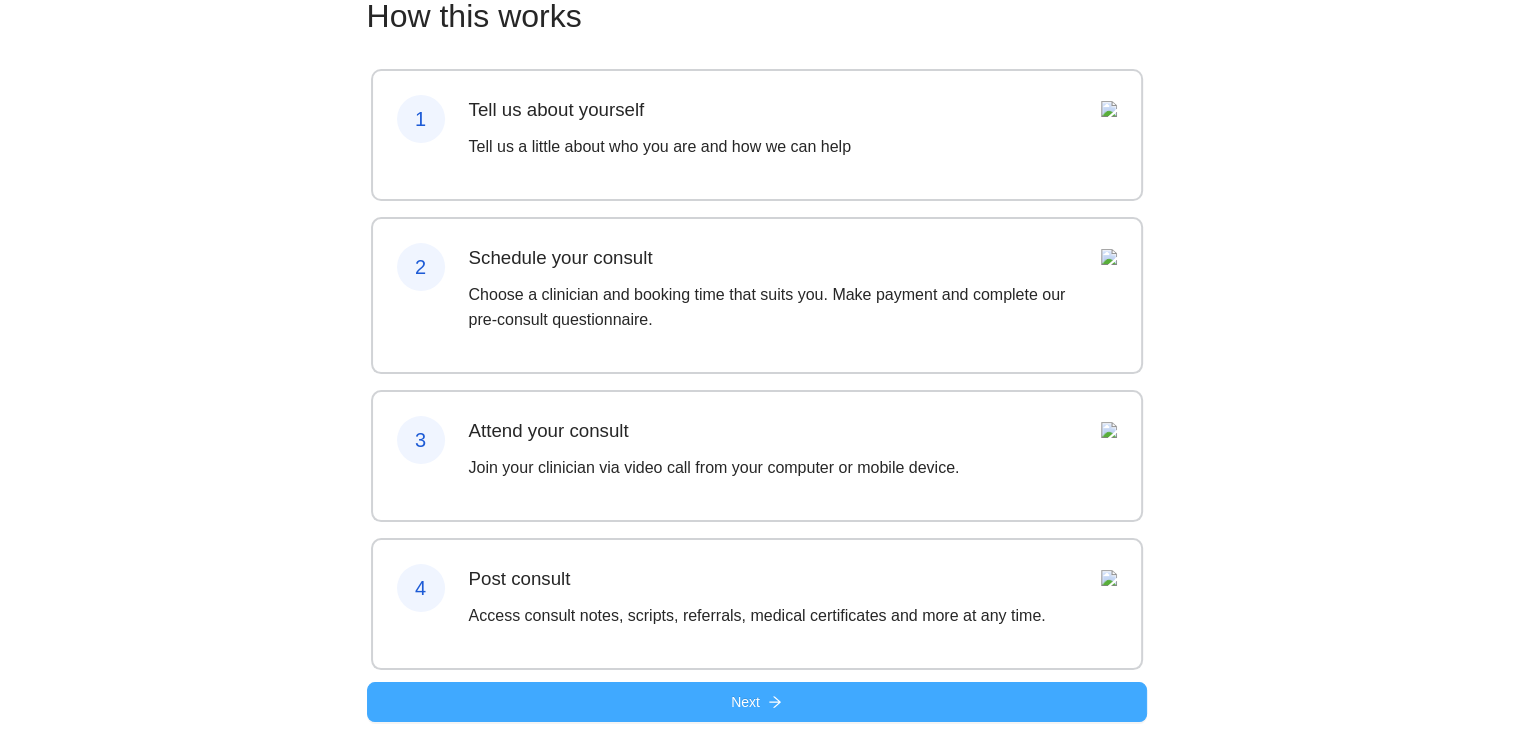 click 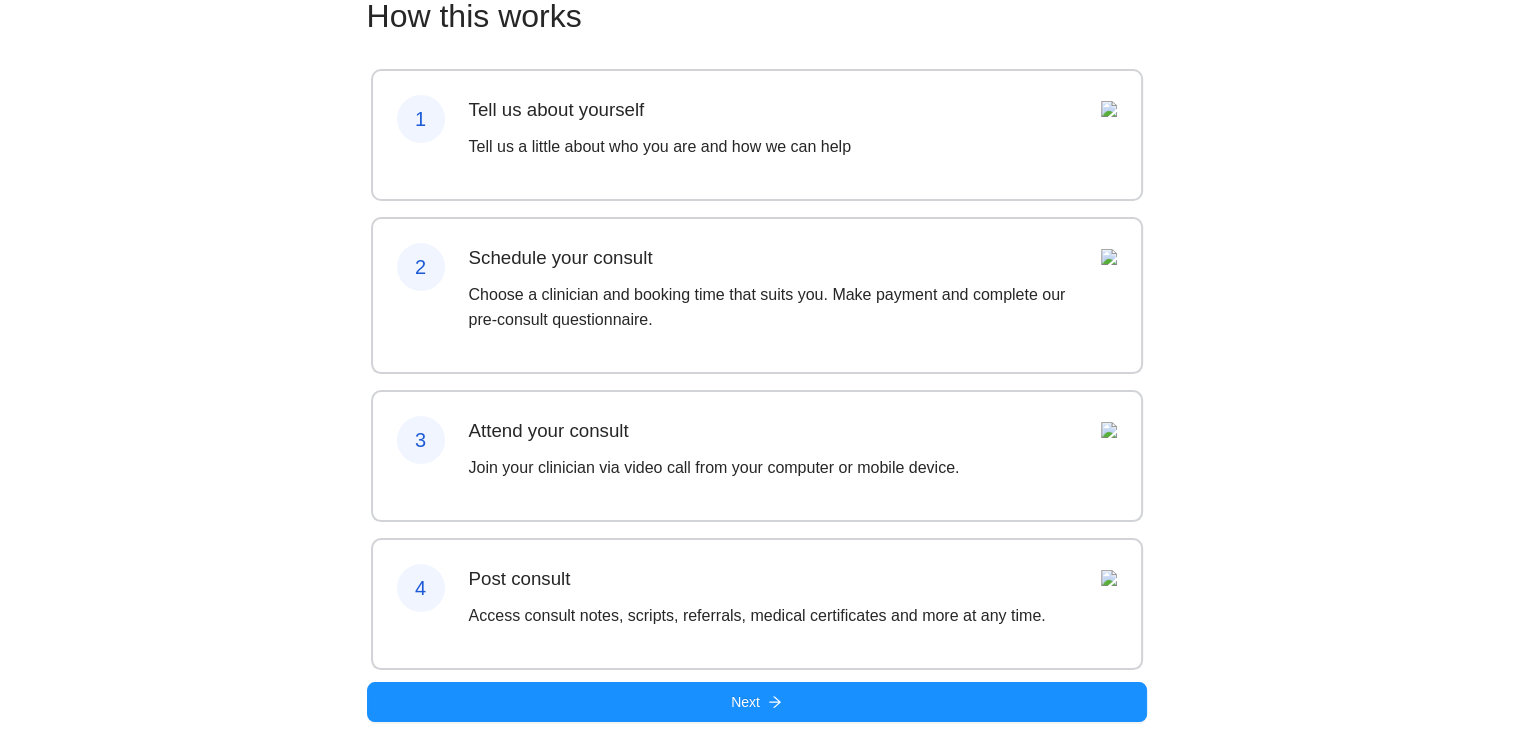 scroll, scrollTop: 0, scrollLeft: 0, axis: both 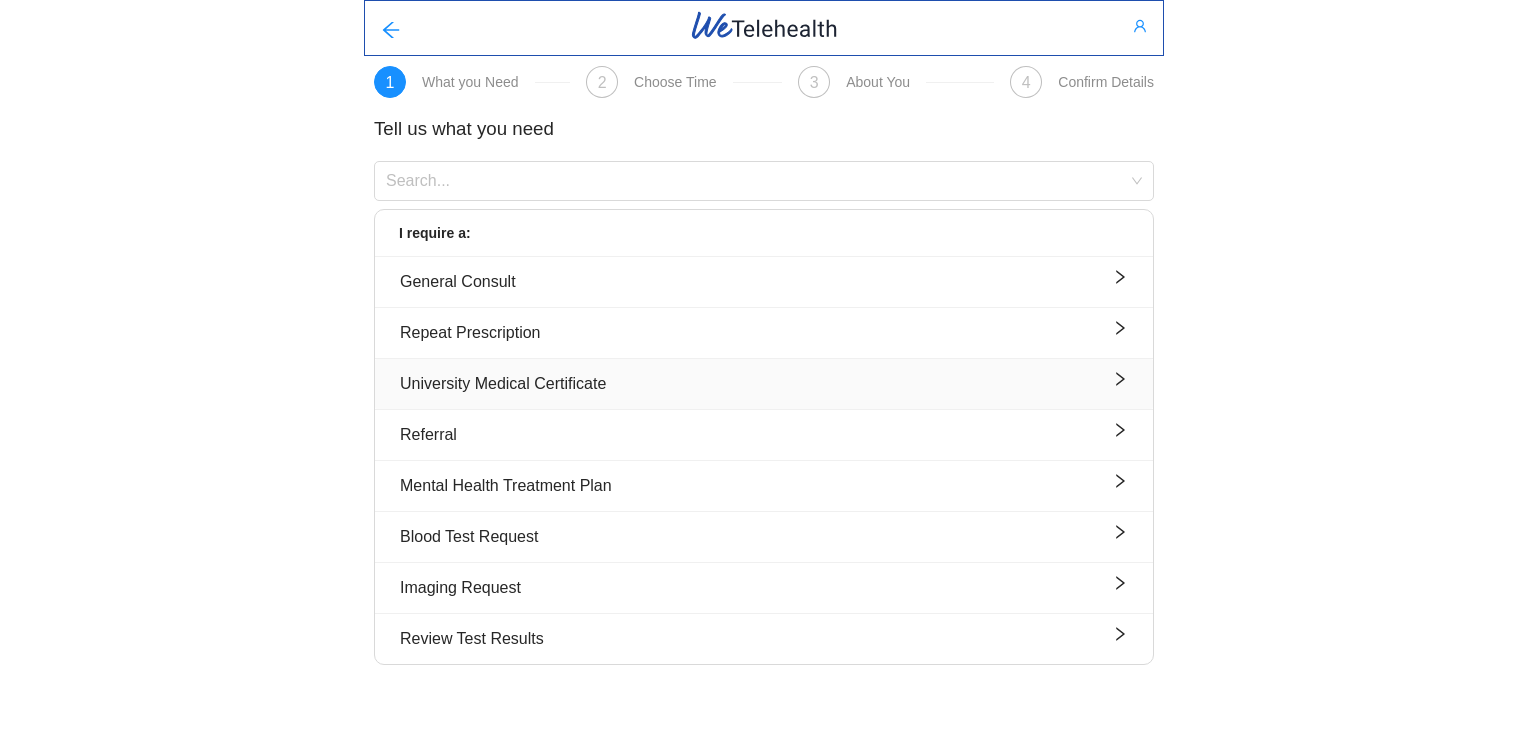 click on "University Medical Certificate" at bounding box center (764, 383) 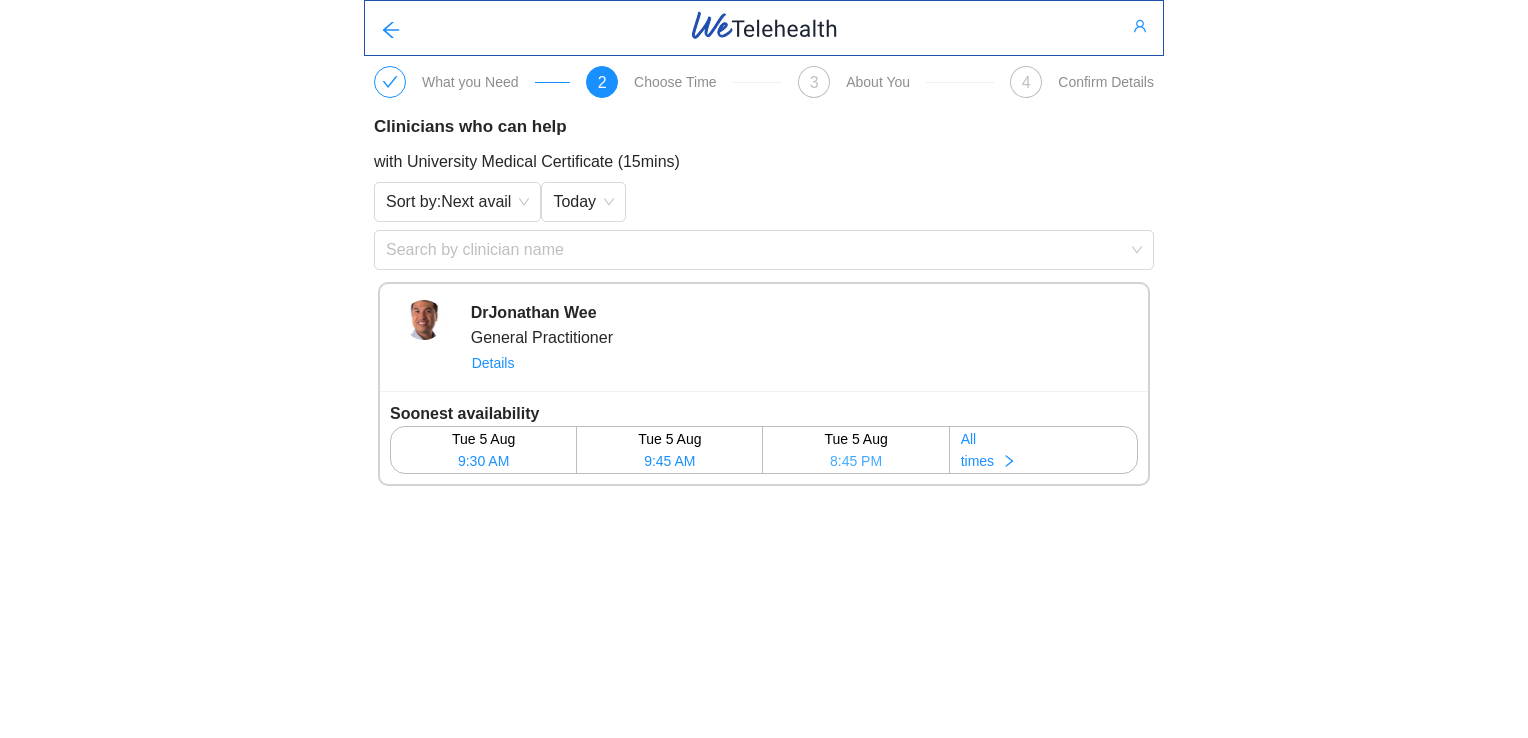 click on "8:45 PM" at bounding box center (856, 461) 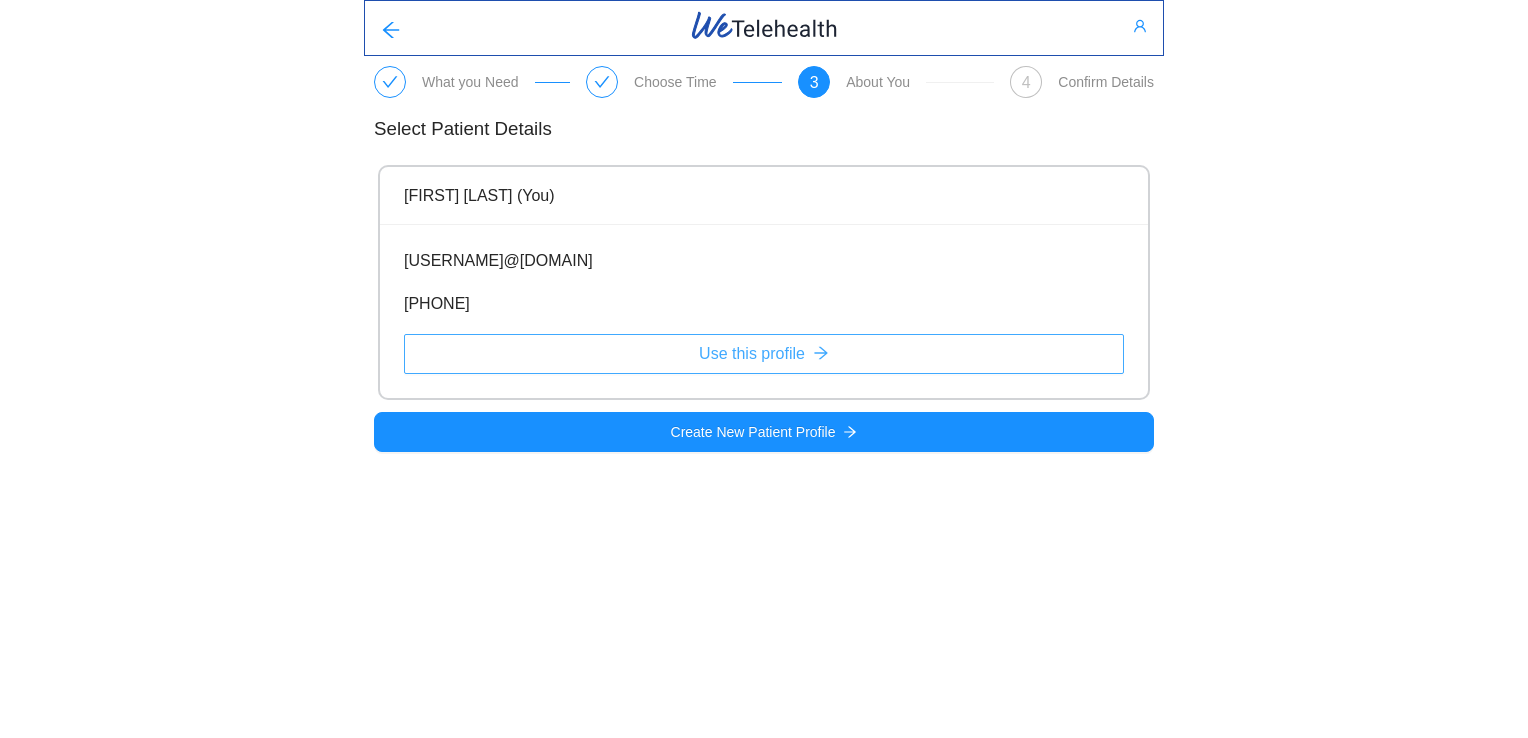 click on "Use this profile" at bounding box center (764, 354) 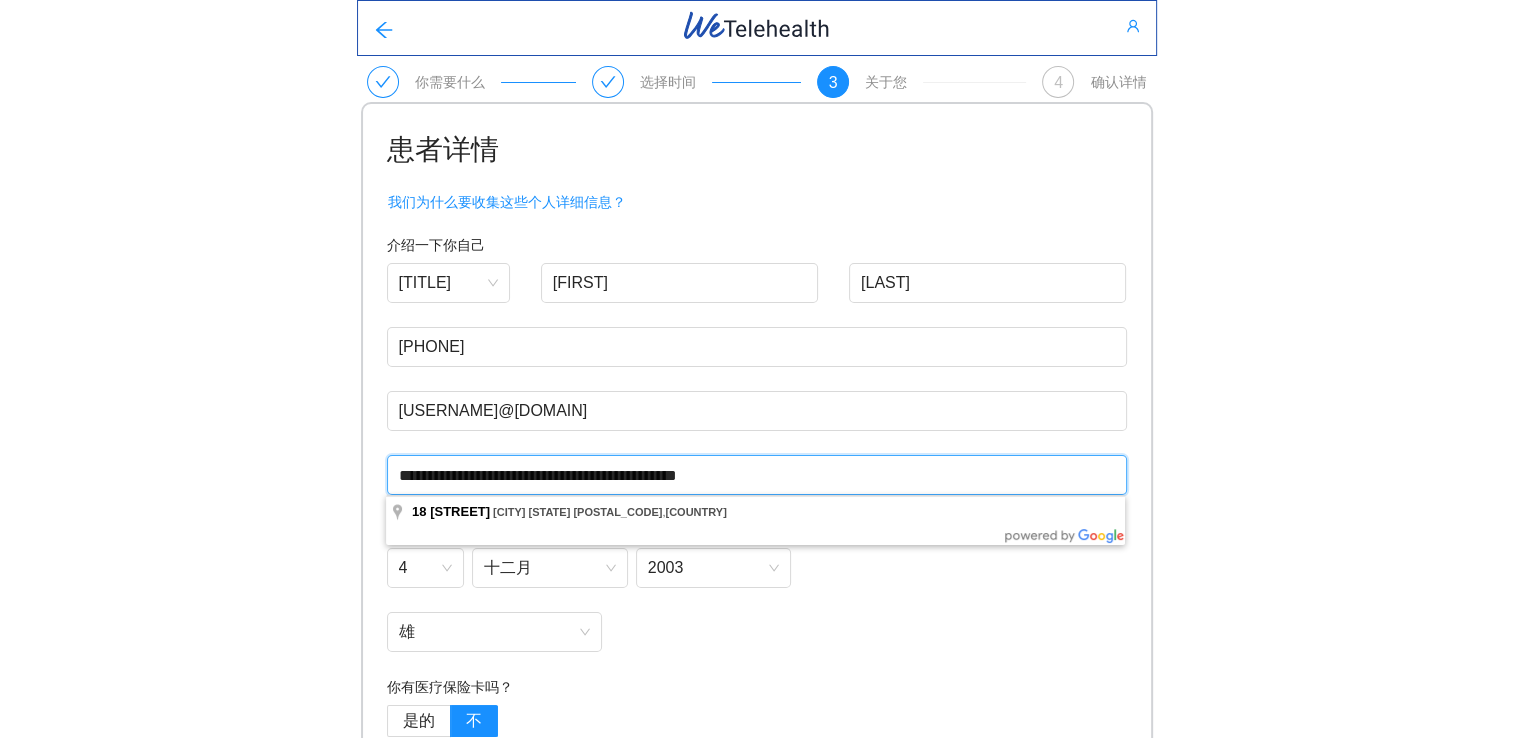 drag, startPoint x: 821, startPoint y: 474, endPoint x: 382, endPoint y: 471, distance: 439.01025 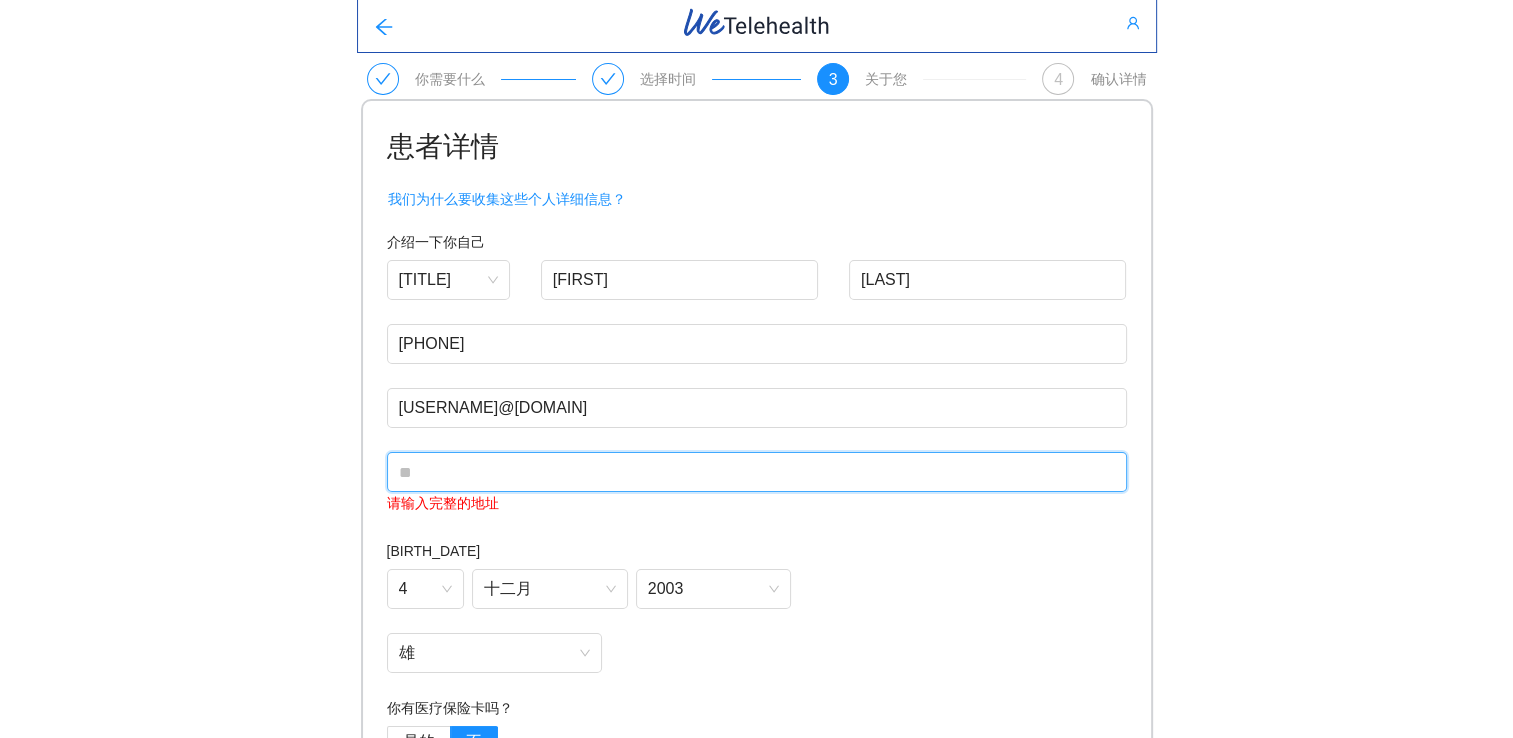 scroll, scrollTop: 0, scrollLeft: 0, axis: both 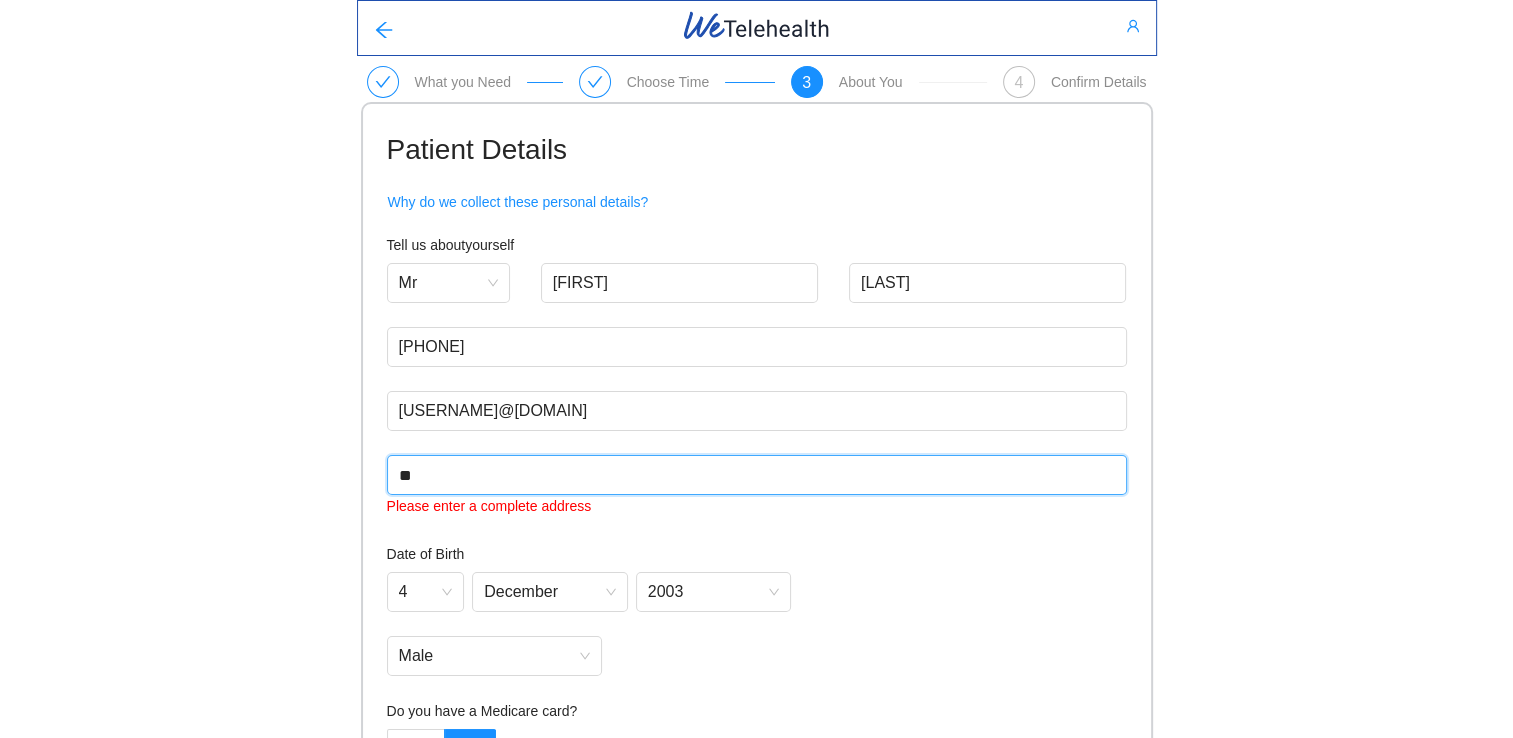click on "**" at bounding box center (757, 475) 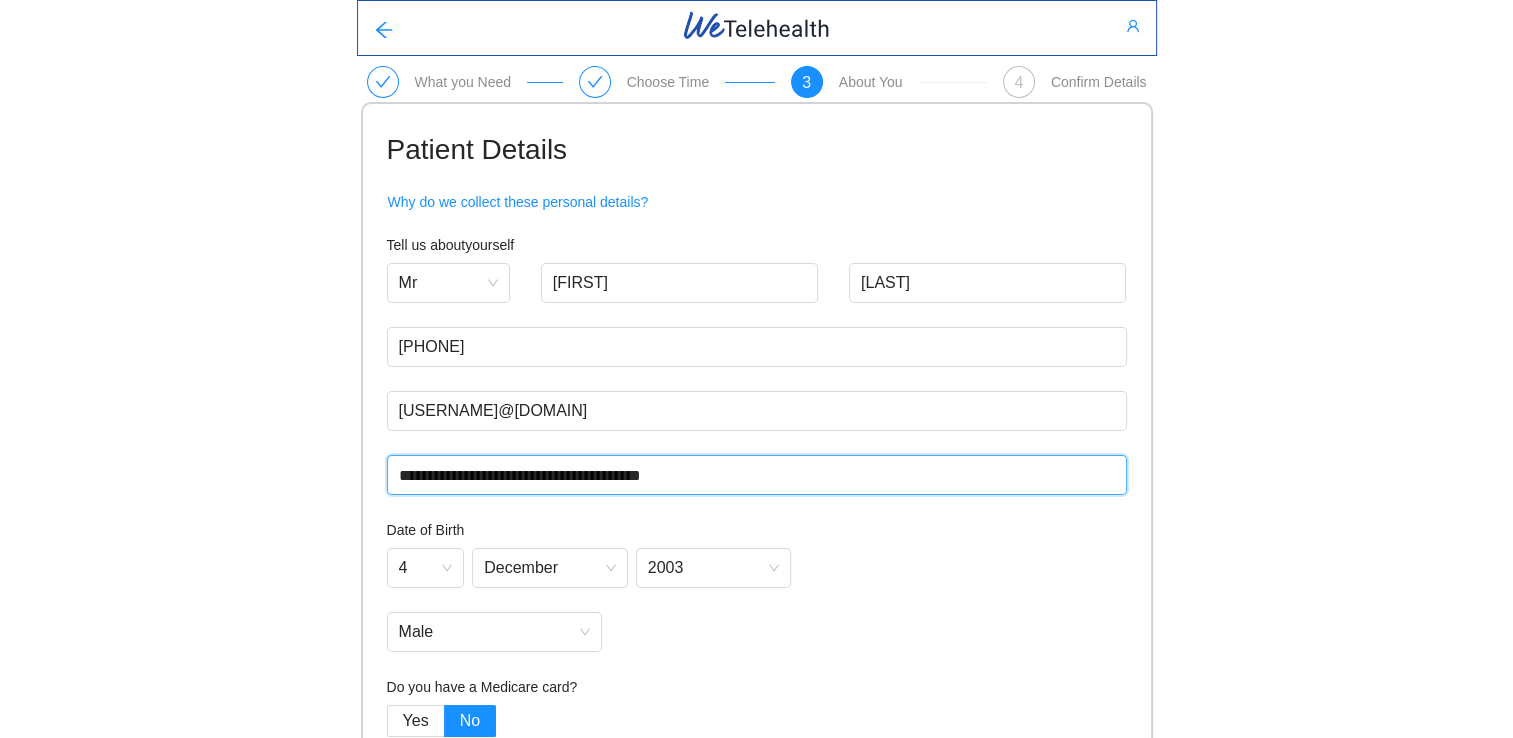 click on "**********" at bounding box center (757, 475) 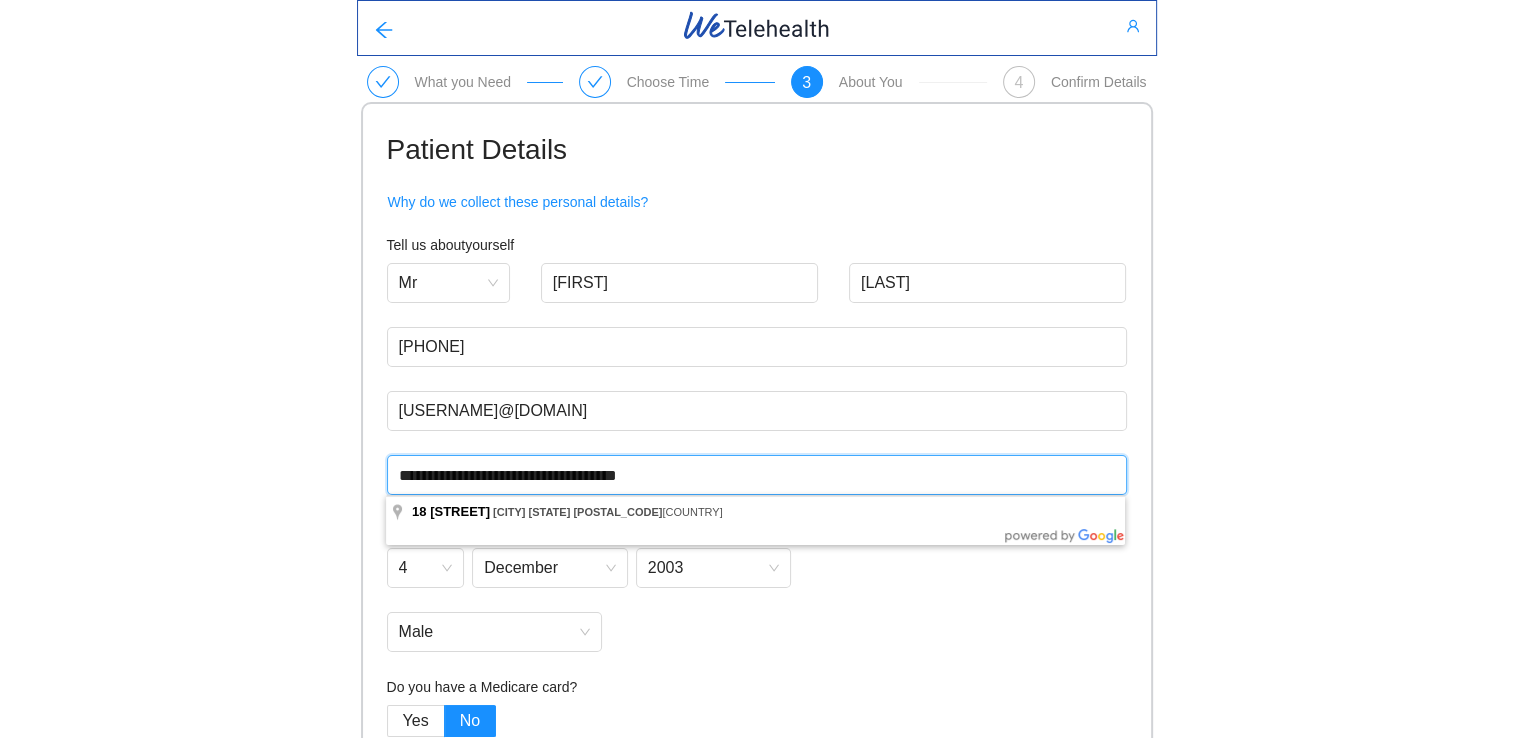 click on "**********" at bounding box center [757, 475] 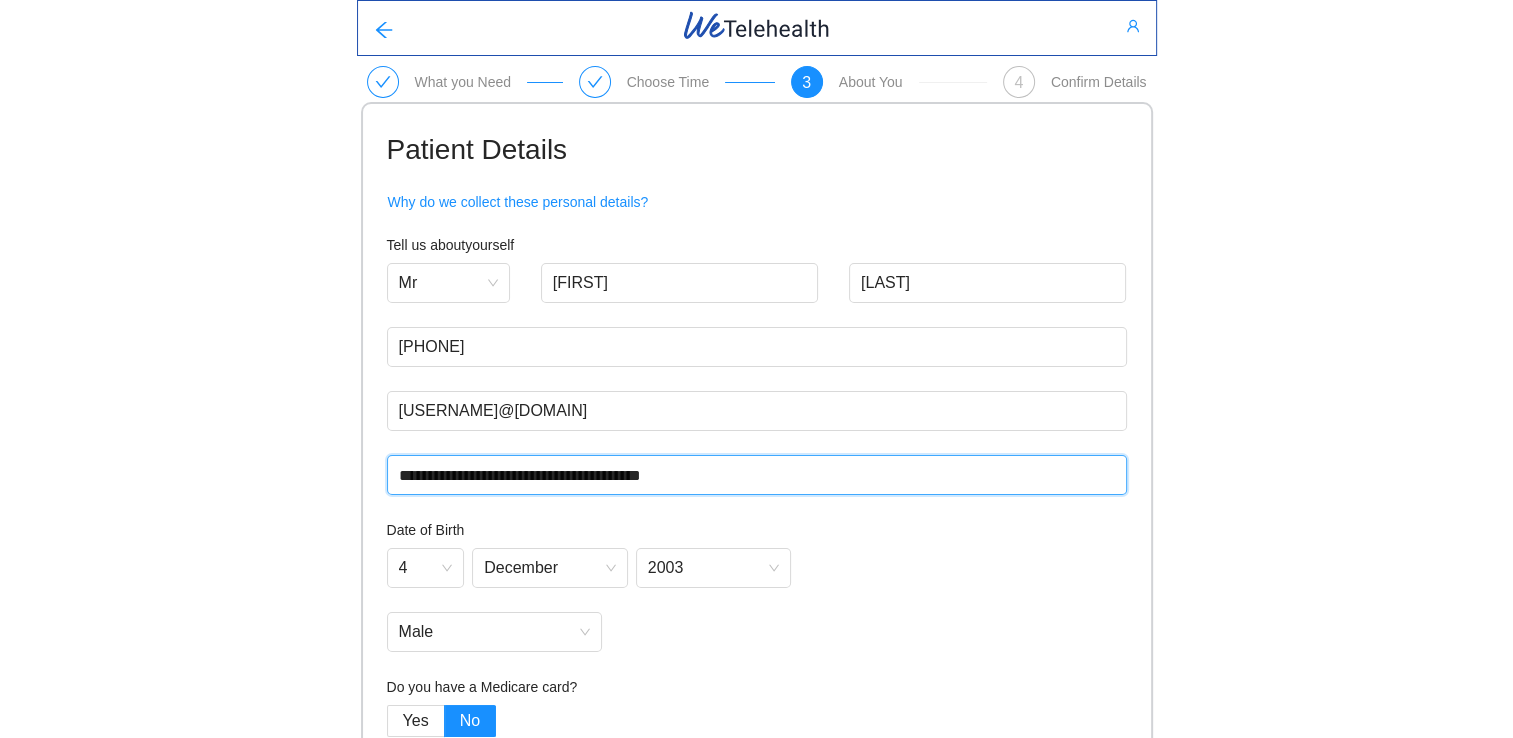 click on "**********" at bounding box center (757, 475) 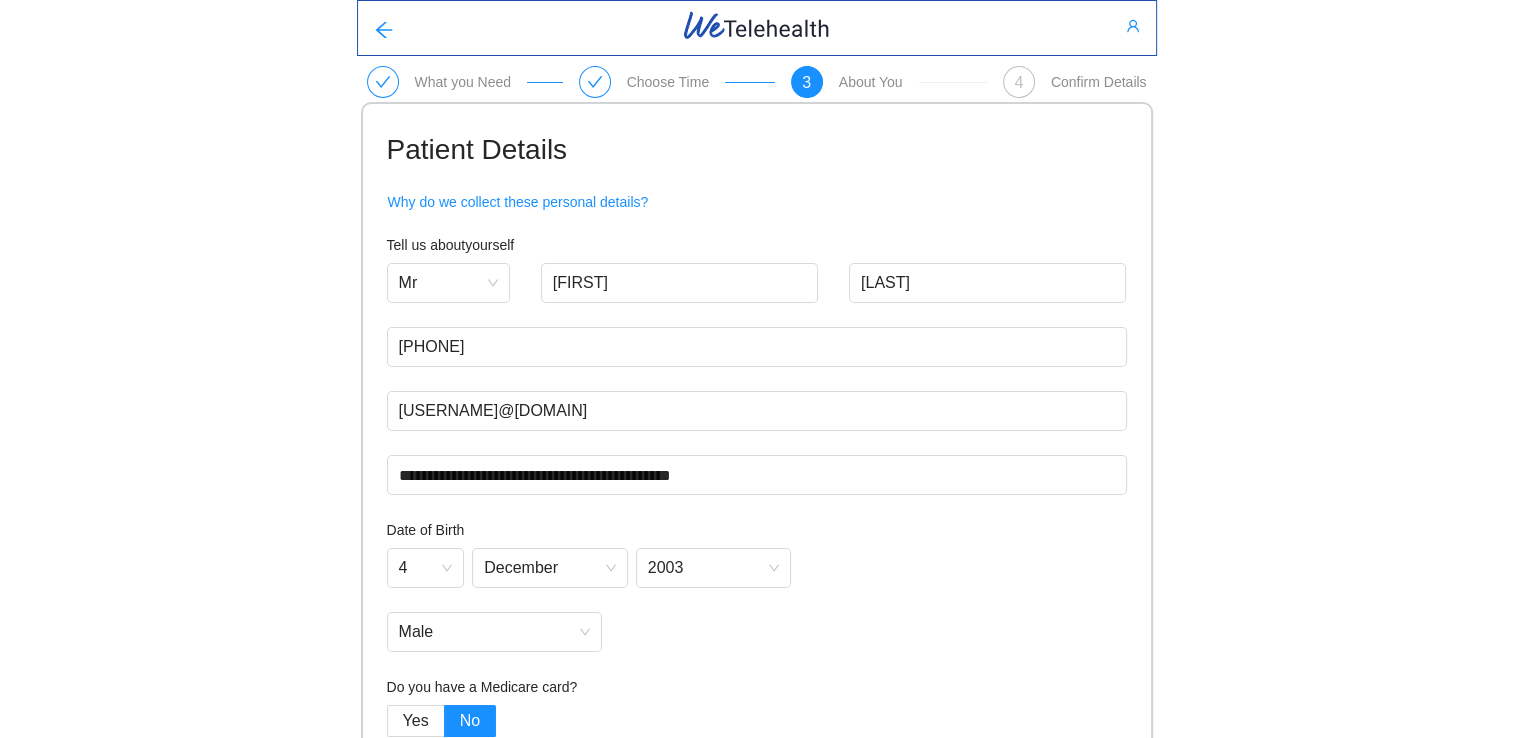 click on "**********" at bounding box center [756, 413] 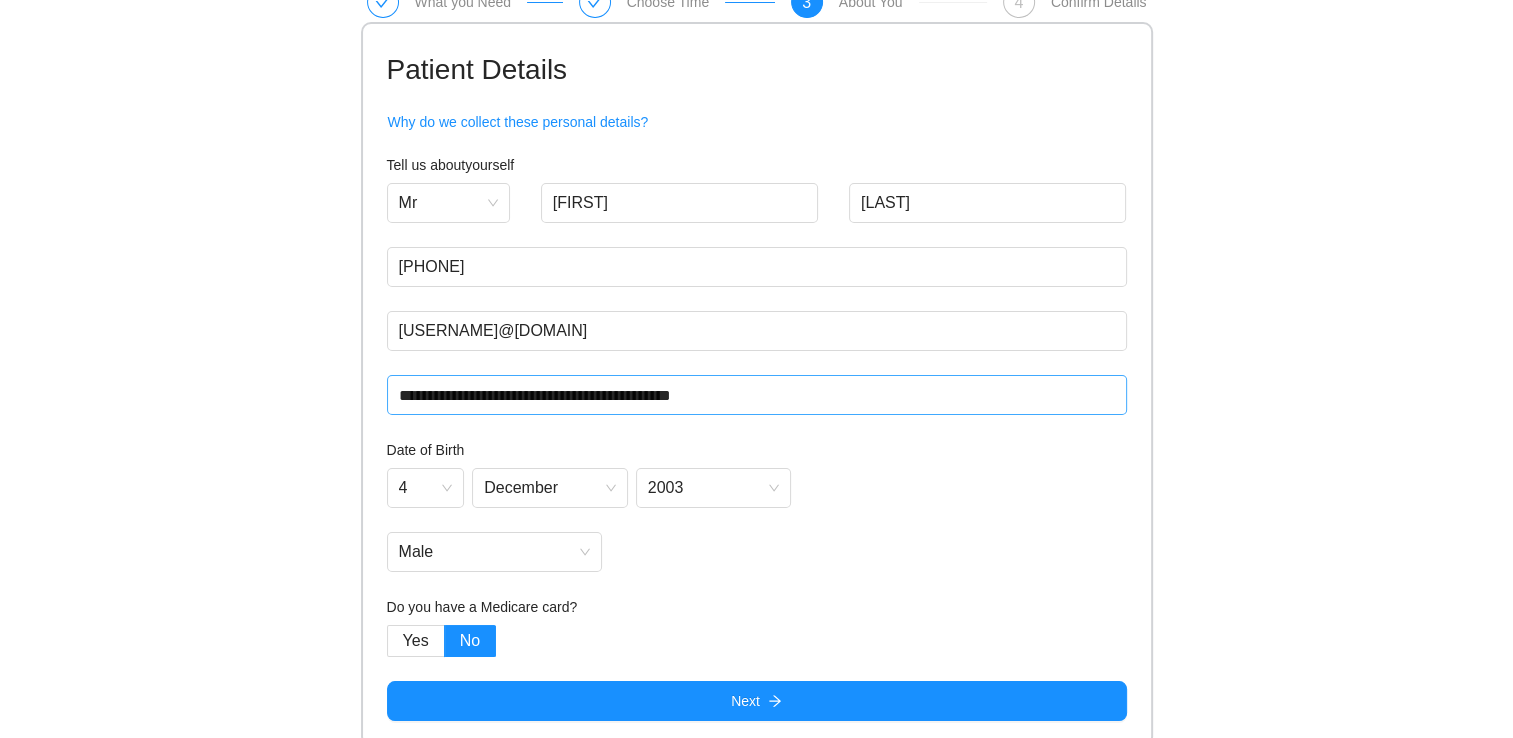 scroll, scrollTop: 88, scrollLeft: 0, axis: vertical 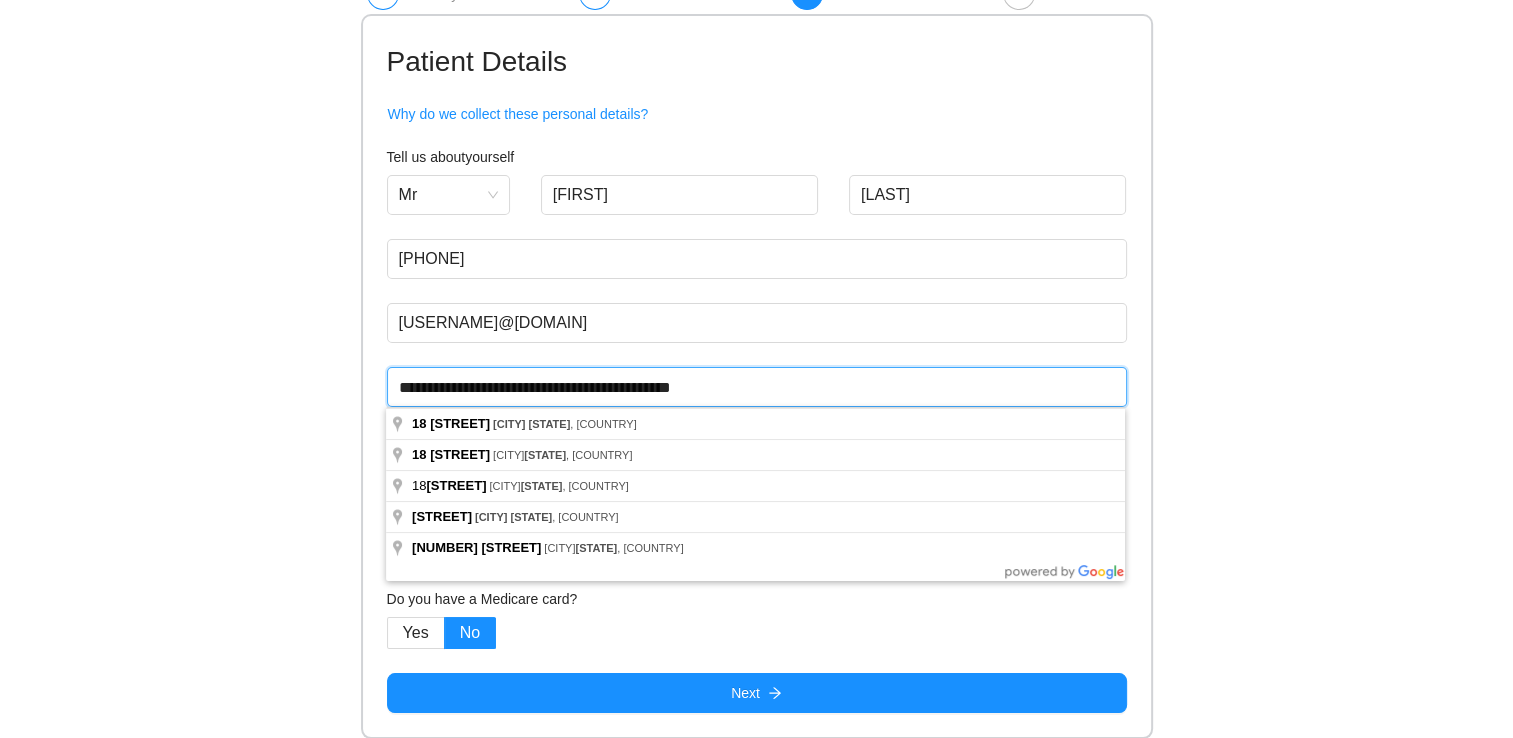 click on "**********" at bounding box center [757, 387] 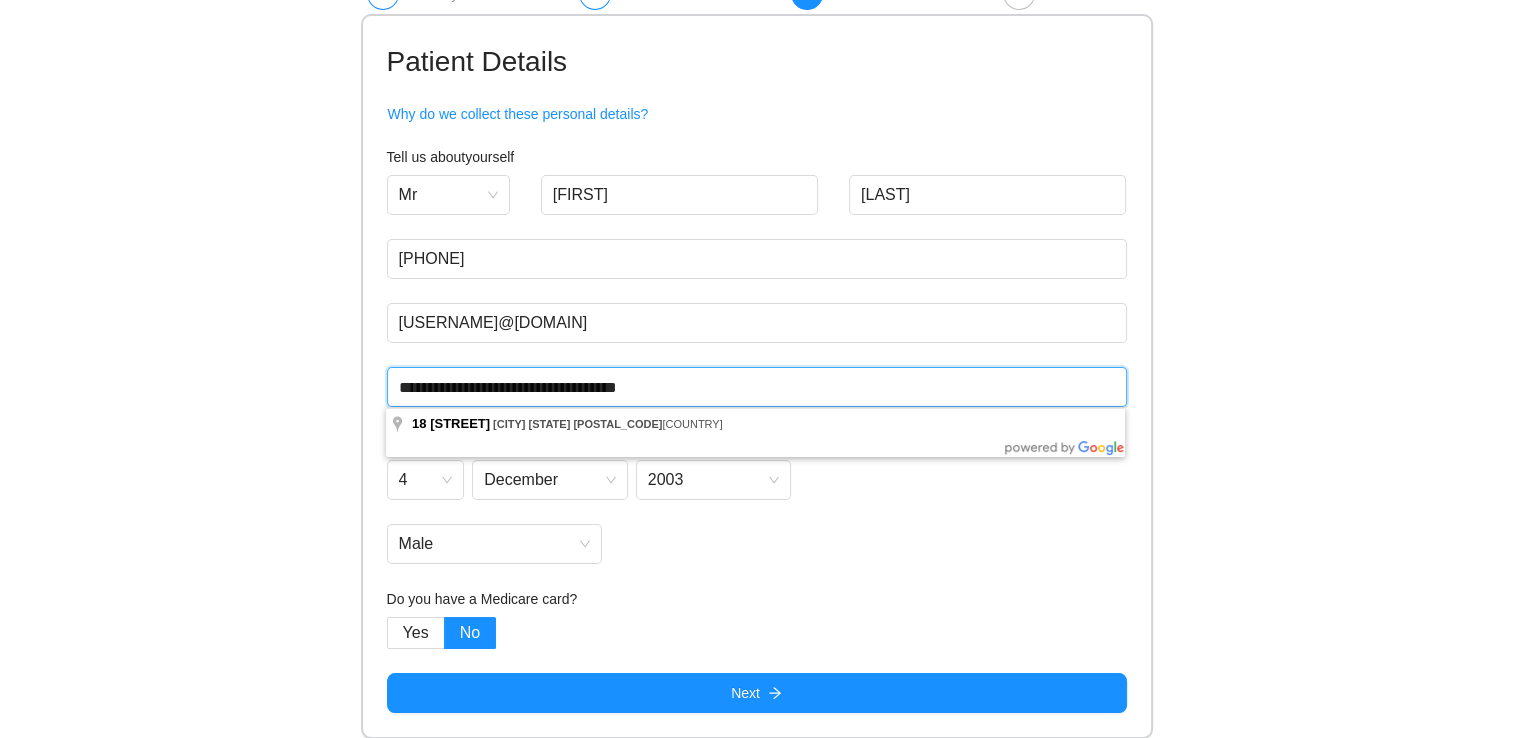 type on "**********" 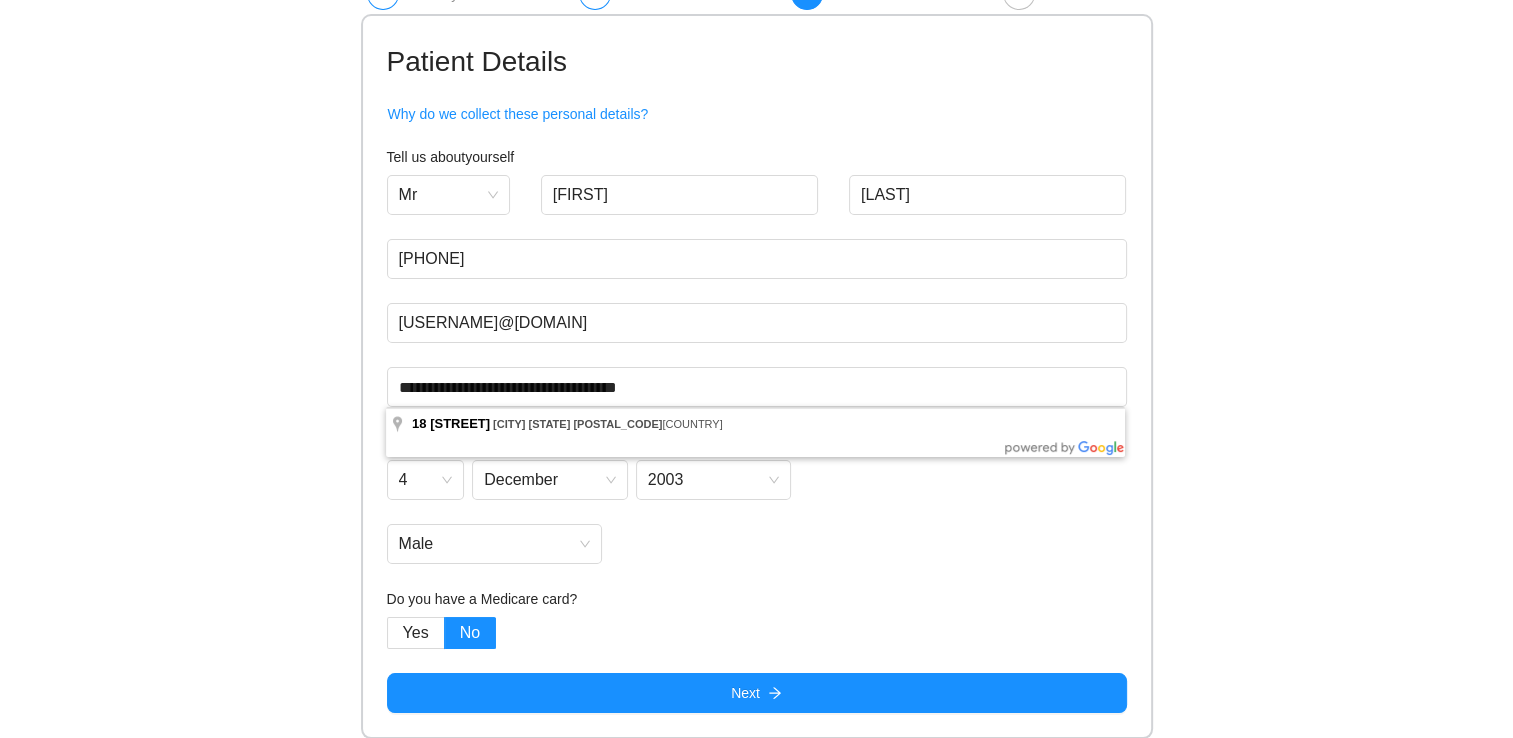 click on "**********" at bounding box center (756, 325) 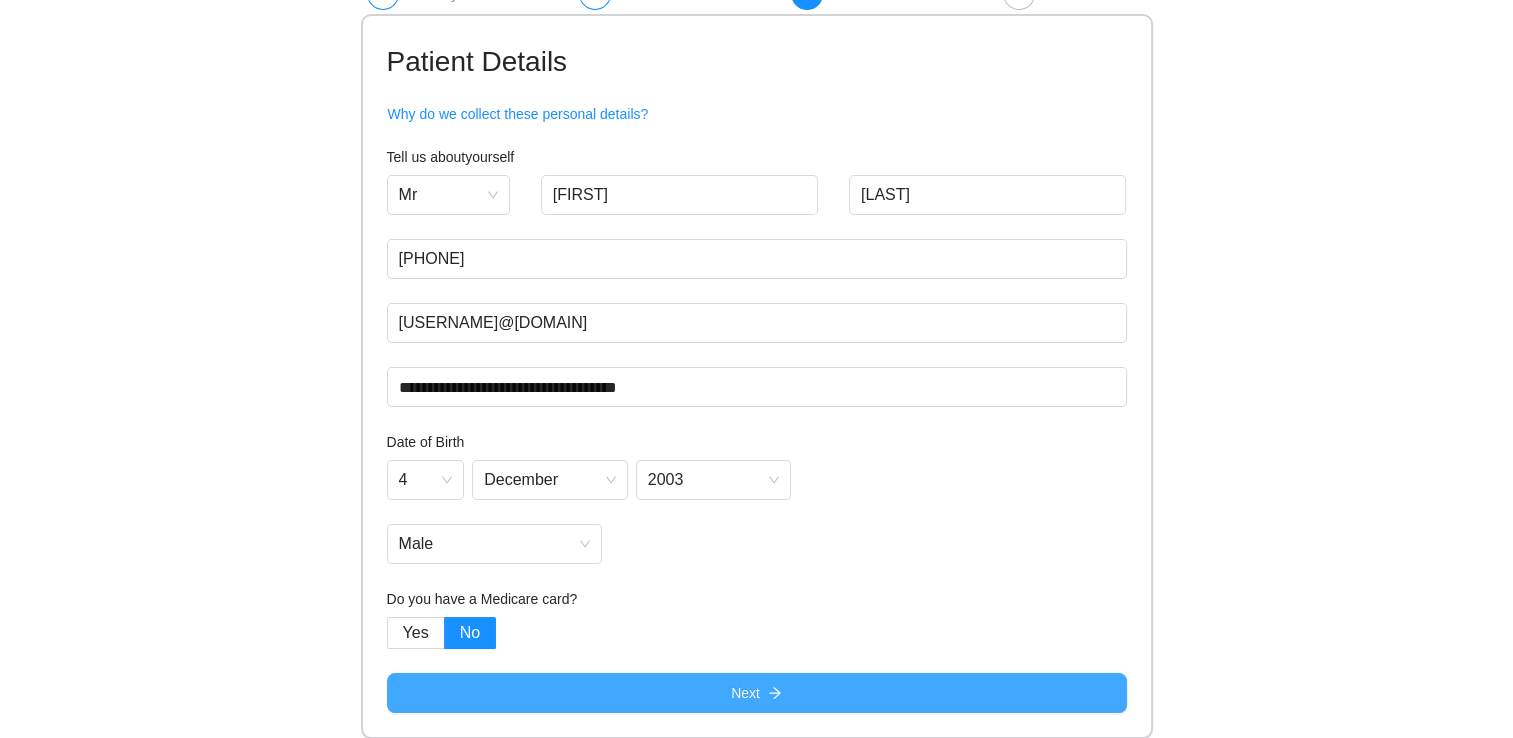 click on "Next" at bounding box center [757, 693] 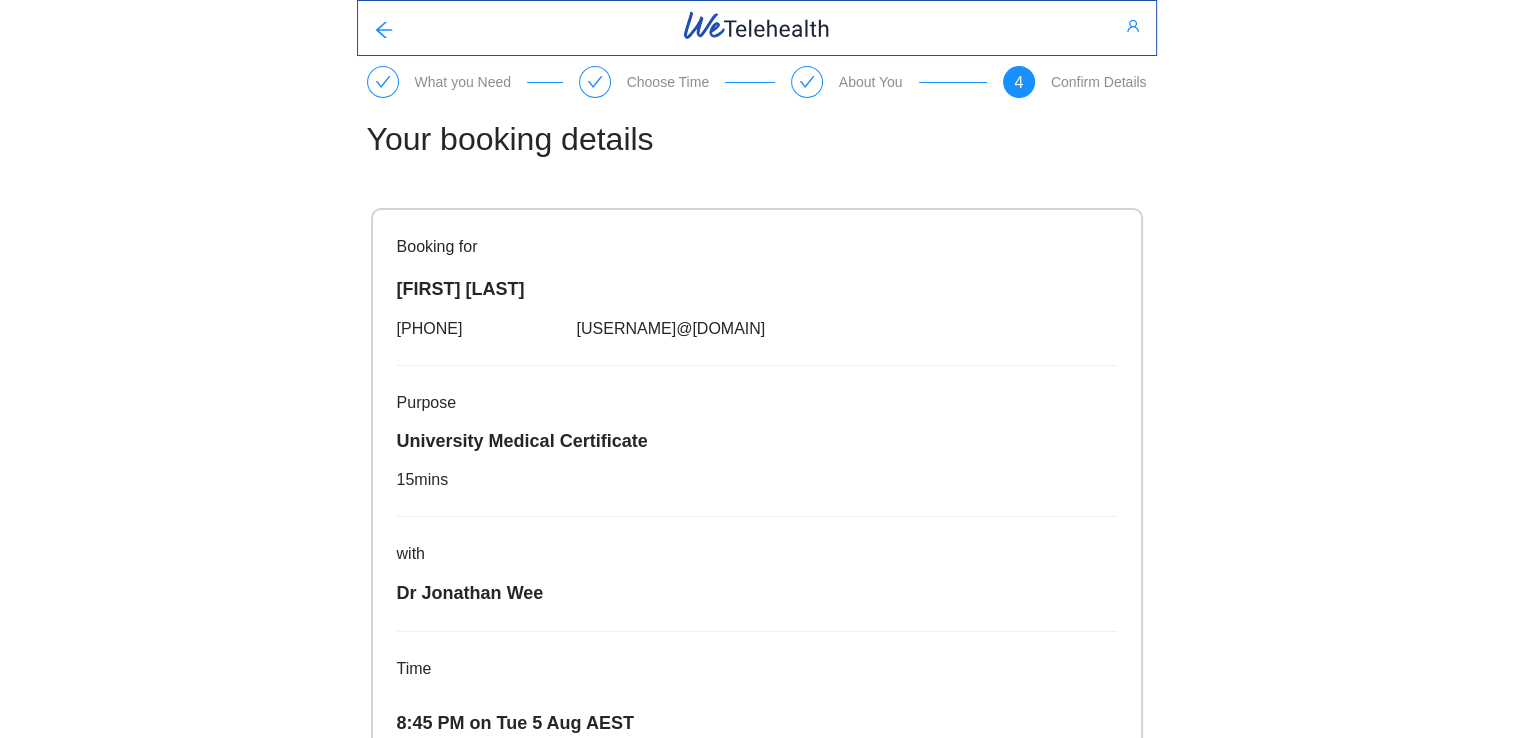 scroll, scrollTop: 376, scrollLeft: 0, axis: vertical 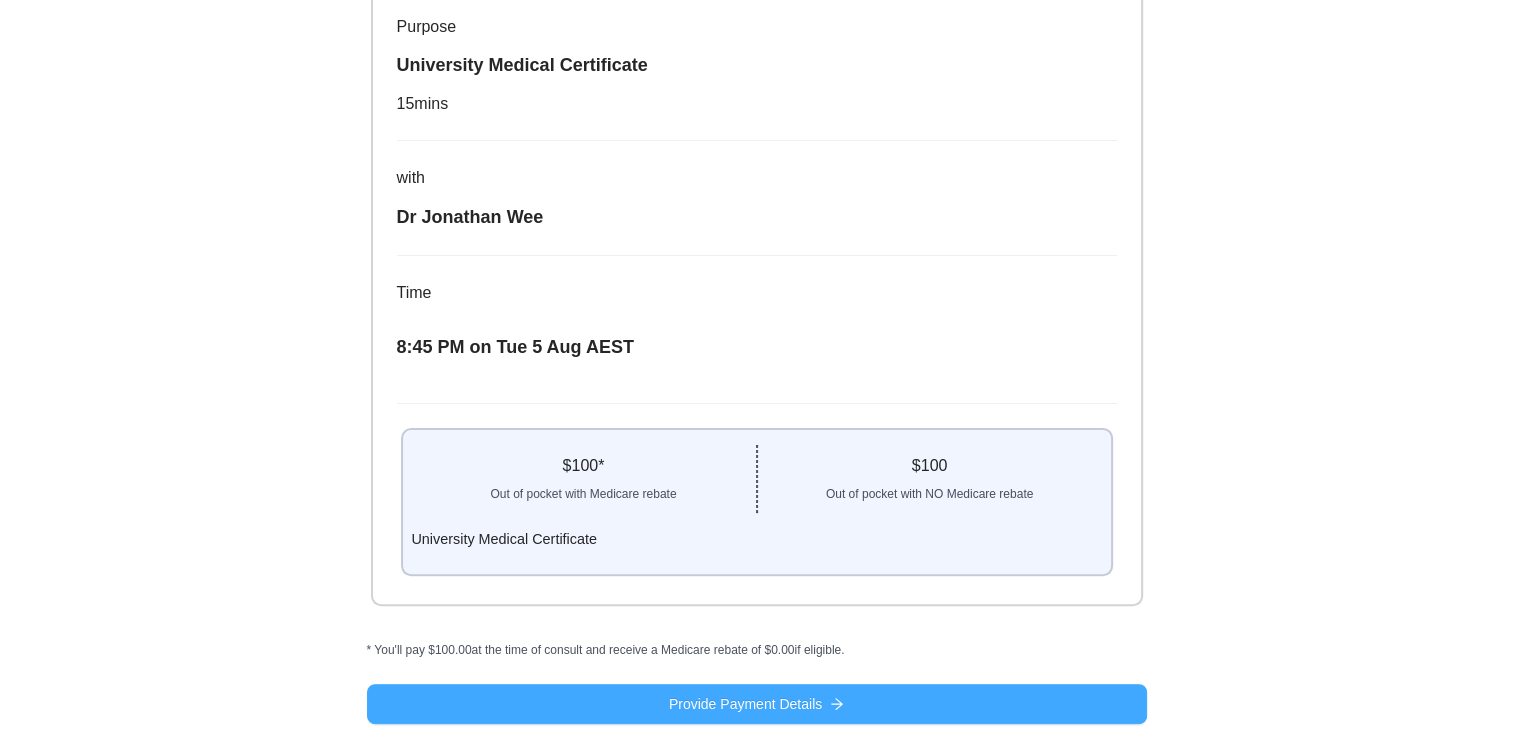 click on "Provide Payment Details" at bounding box center (757, 704) 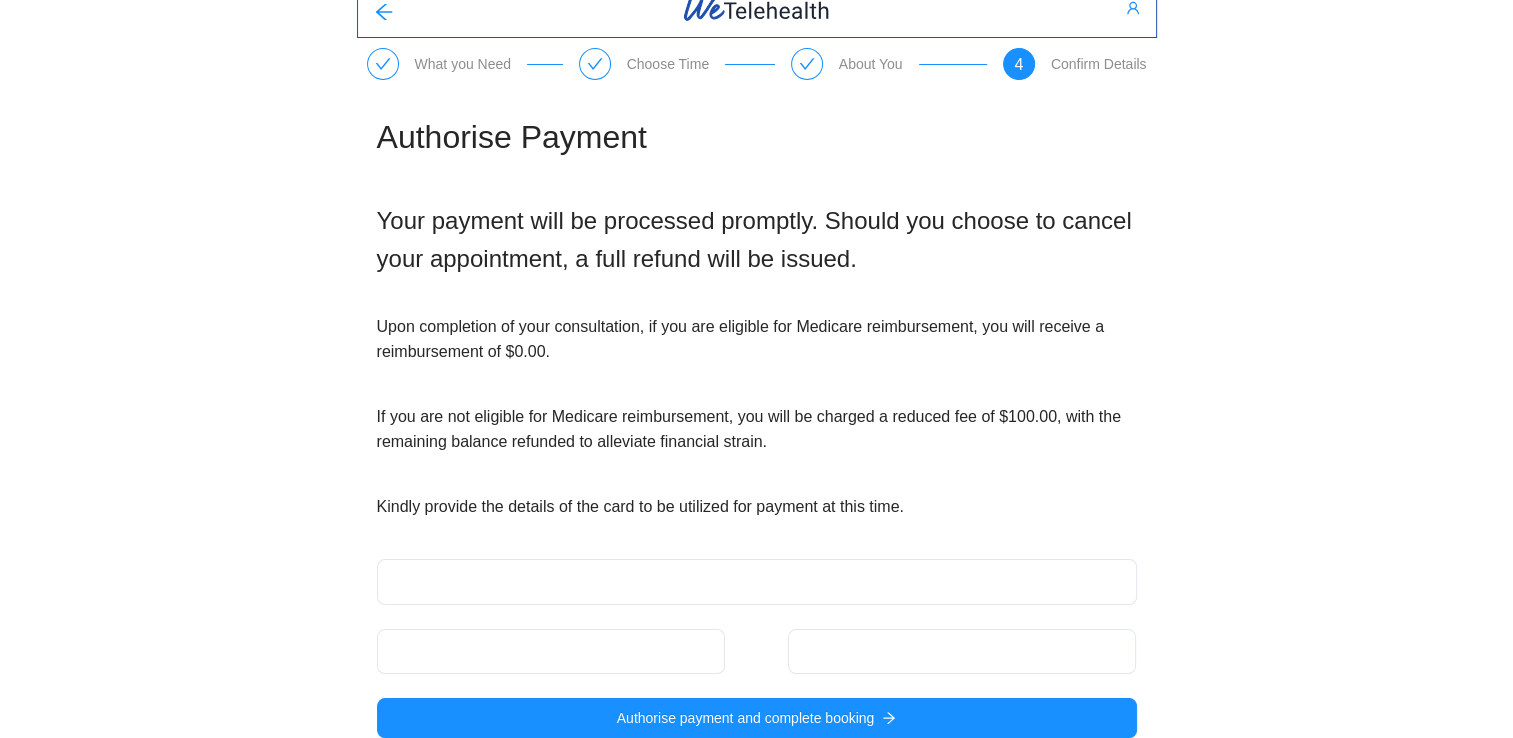 scroll, scrollTop: 49, scrollLeft: 0, axis: vertical 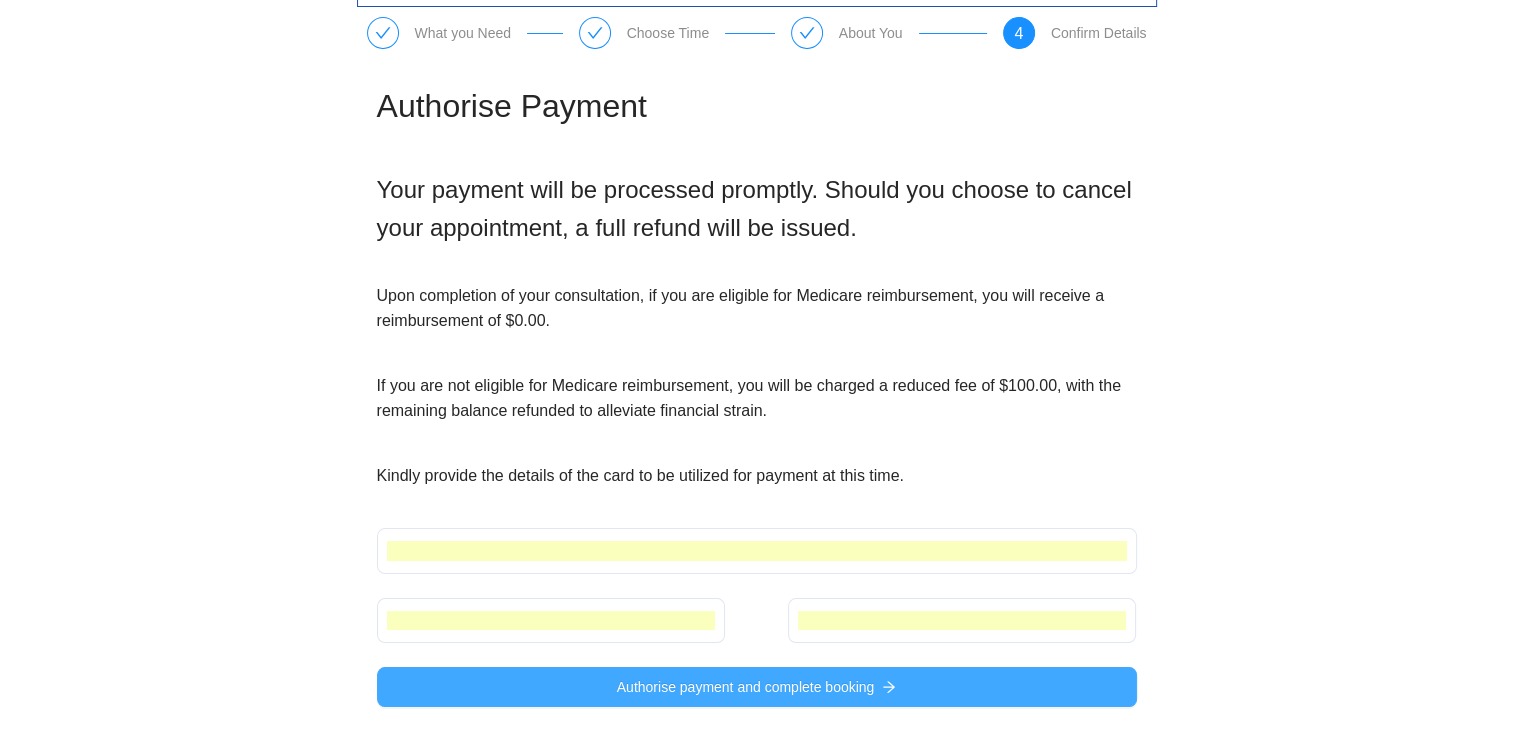 click on "Authorise payment and complete booking" at bounding box center (746, 687) 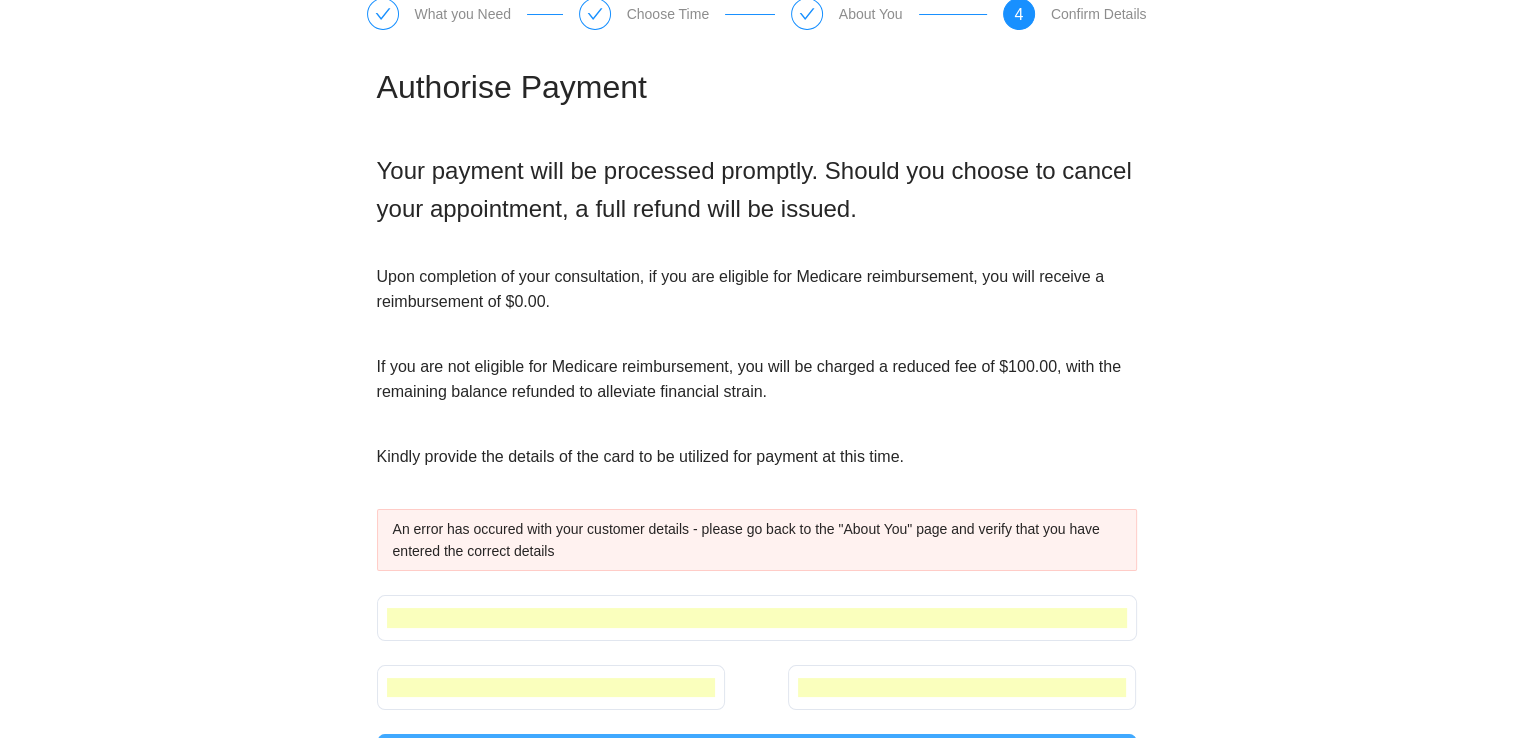 scroll, scrollTop: 135, scrollLeft: 0, axis: vertical 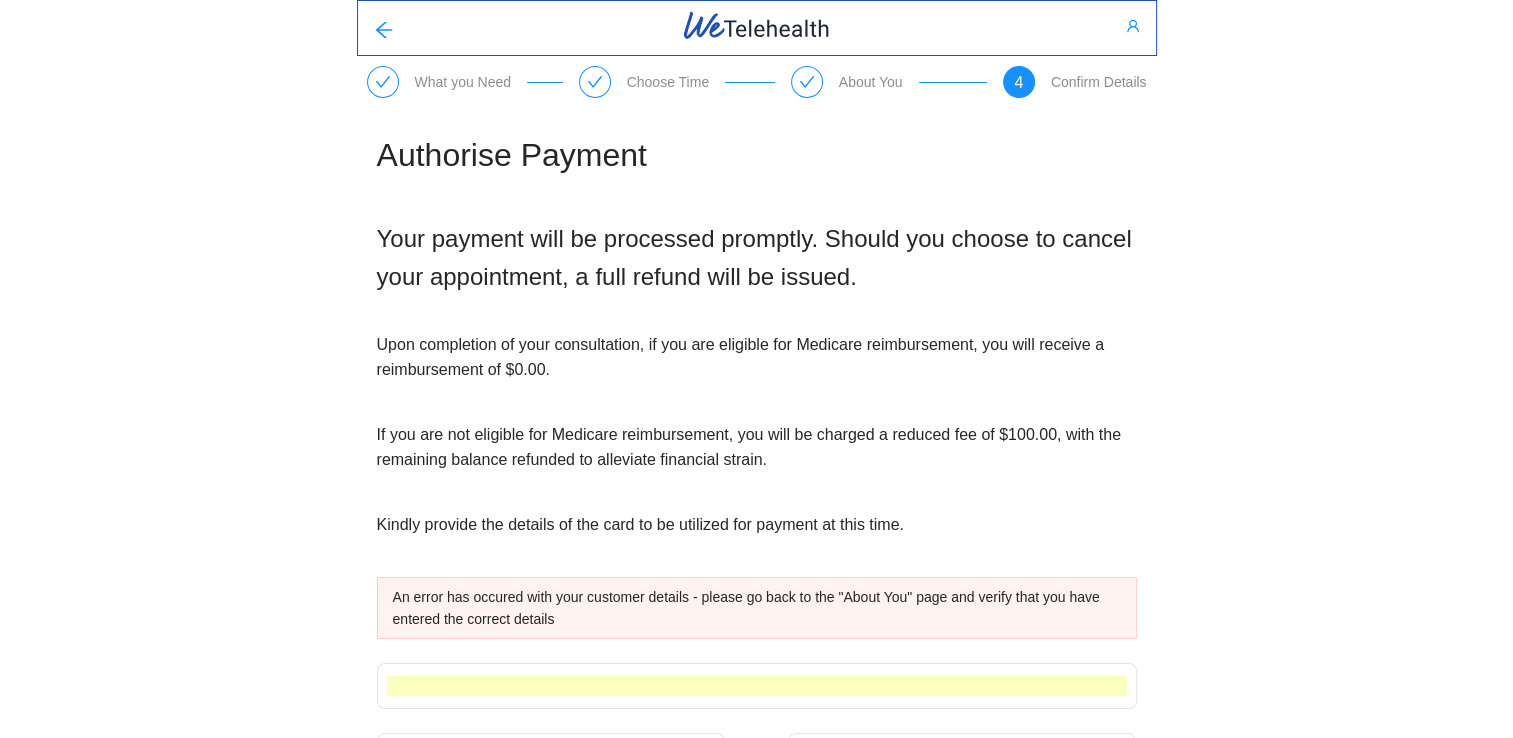 click on "About You" at bounding box center (871, 82) 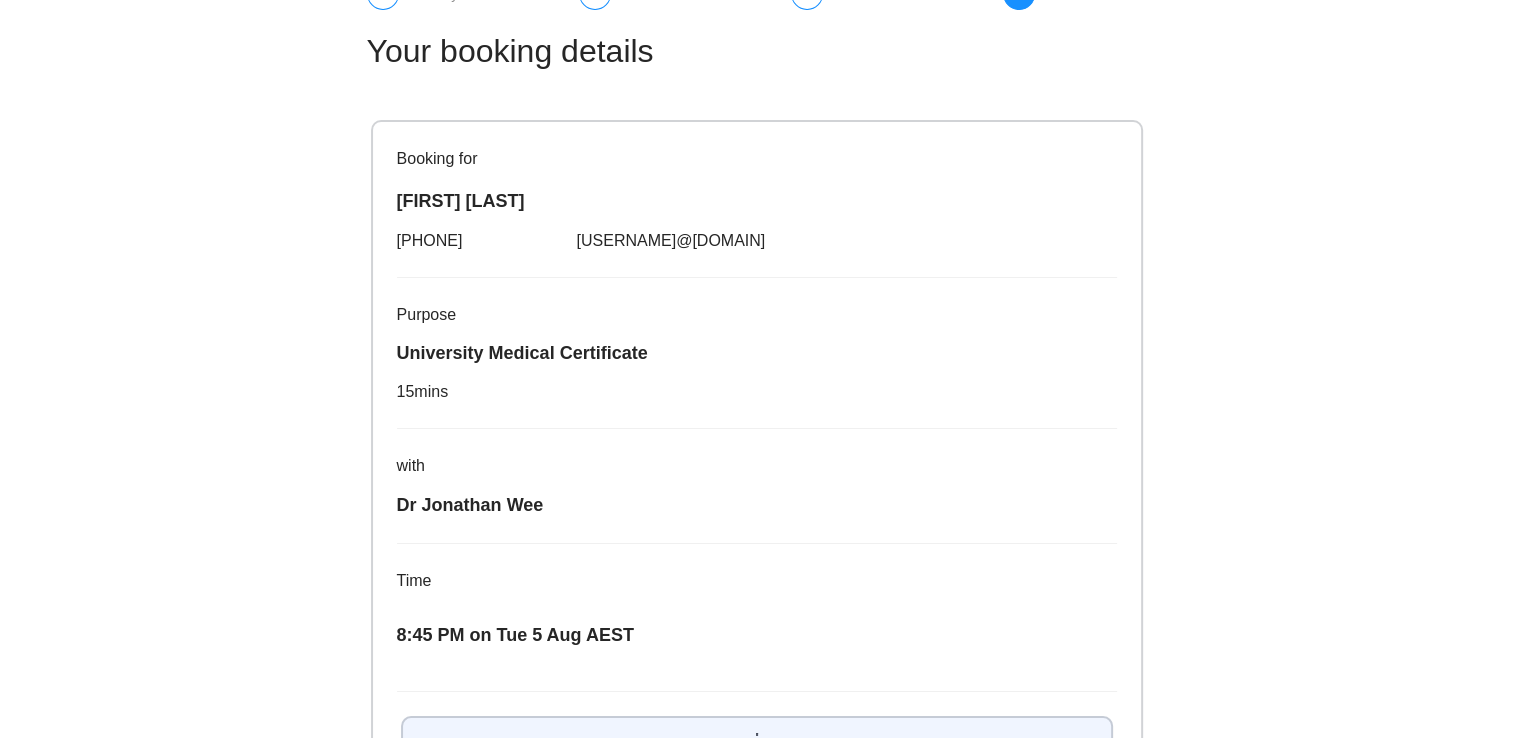 scroll, scrollTop: 0, scrollLeft: 0, axis: both 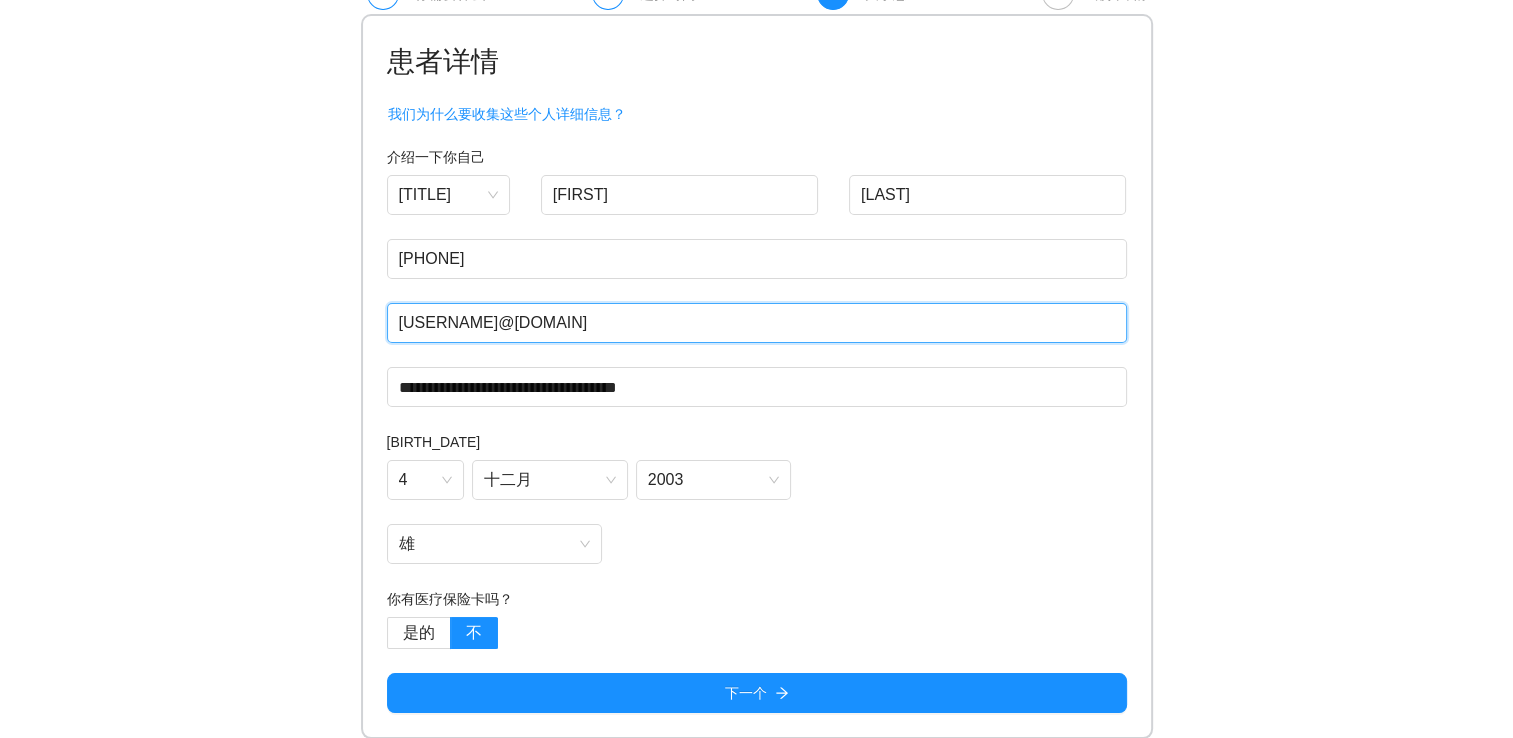 click on "[USERNAME]@[DOMAIN]" at bounding box center (757, 323) 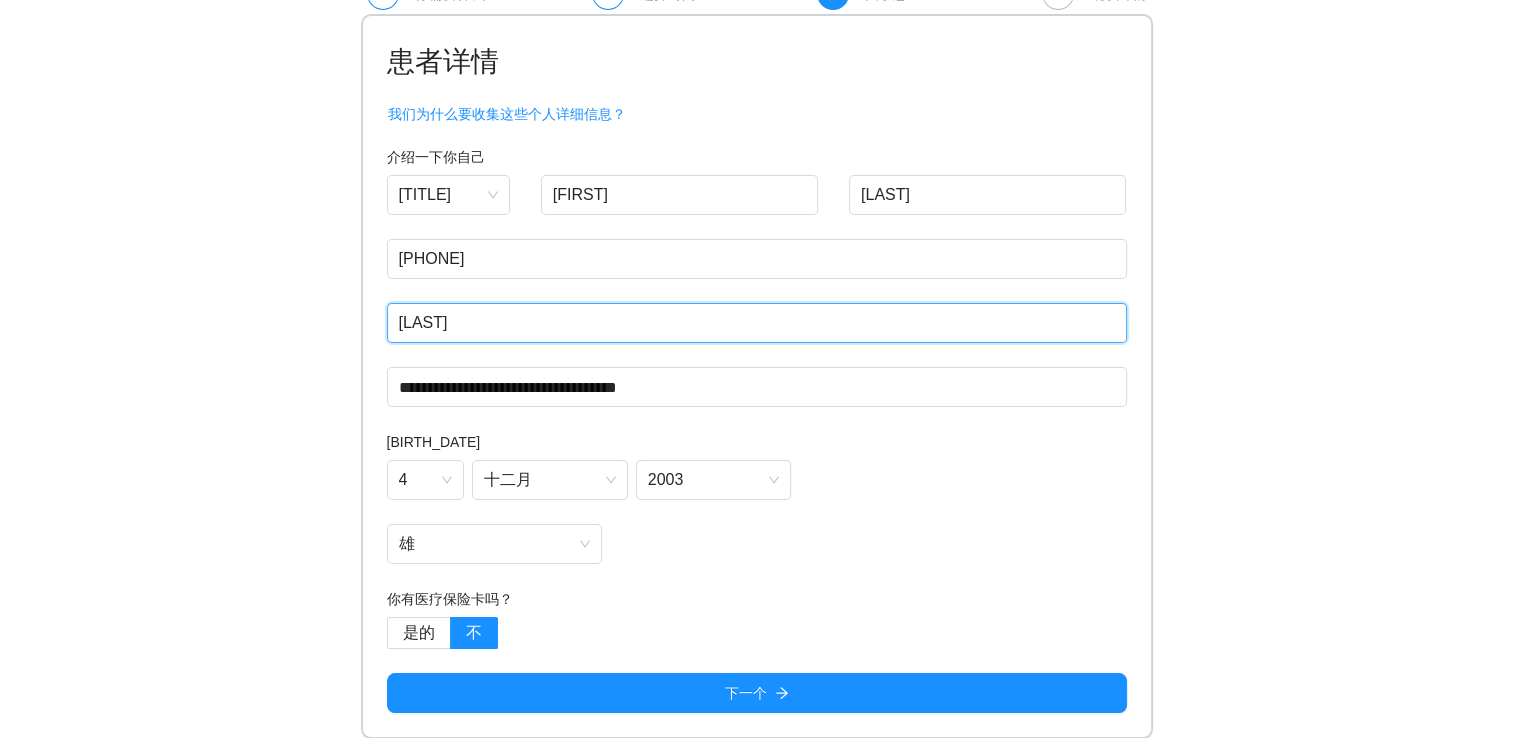 type on "[LAST]" 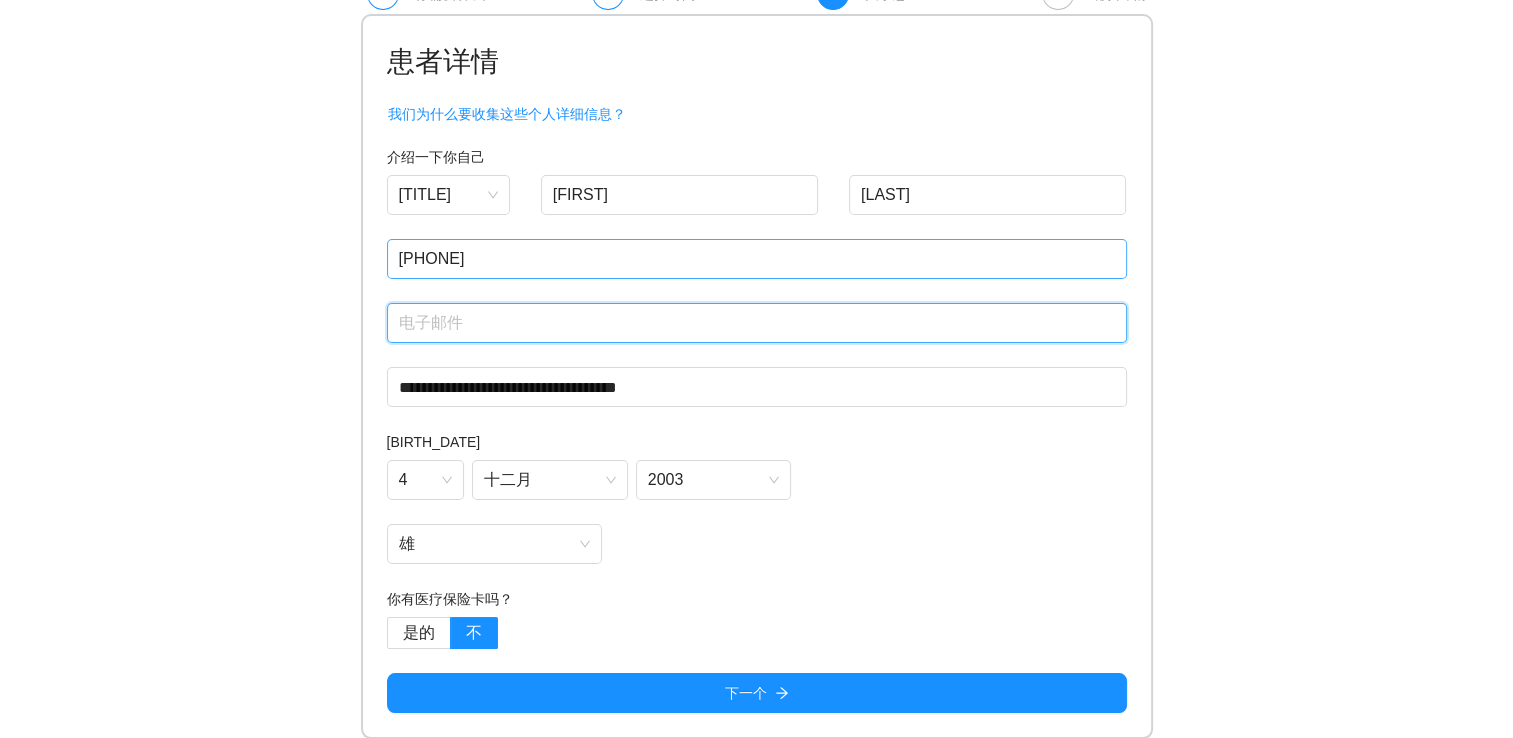 type 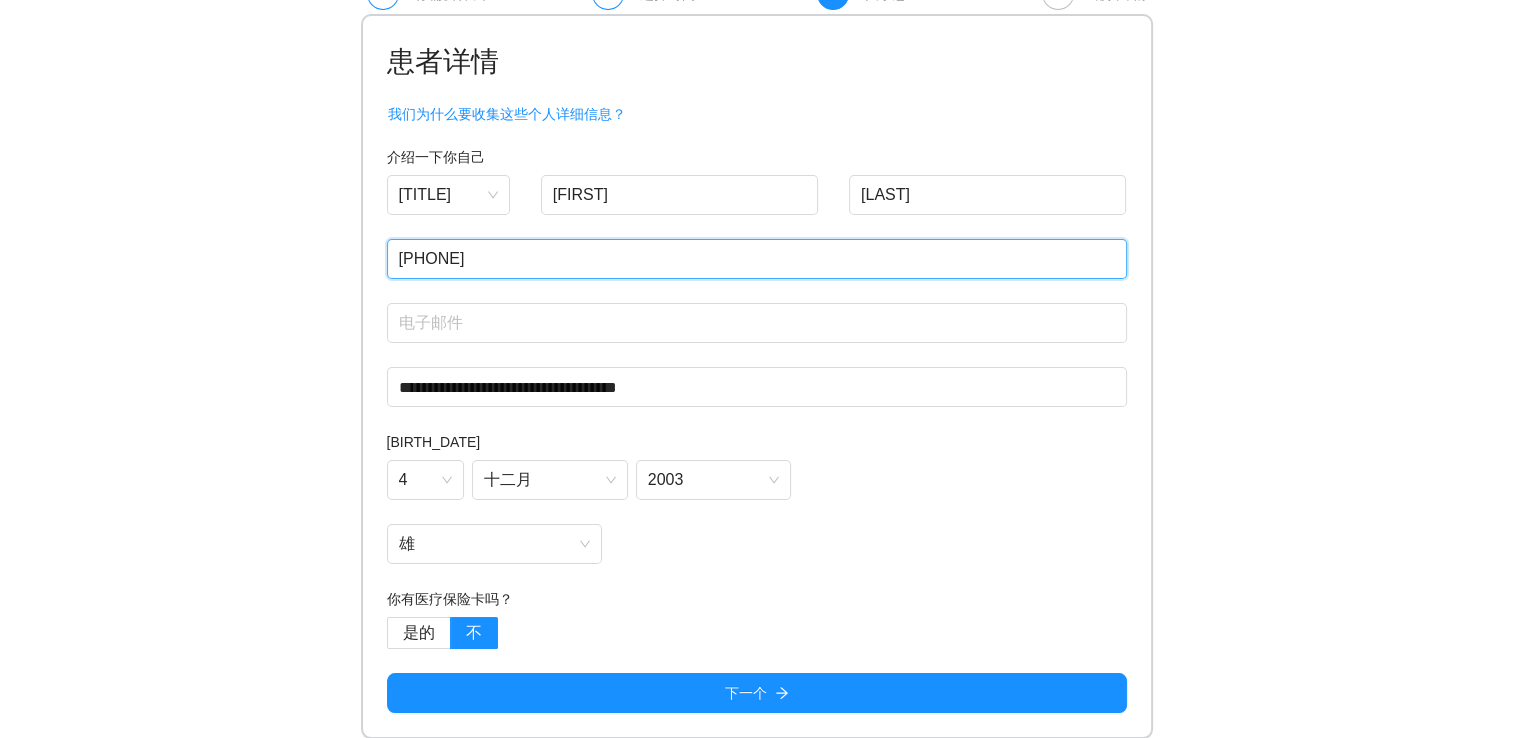 click on "[PHONE]" at bounding box center [757, 259] 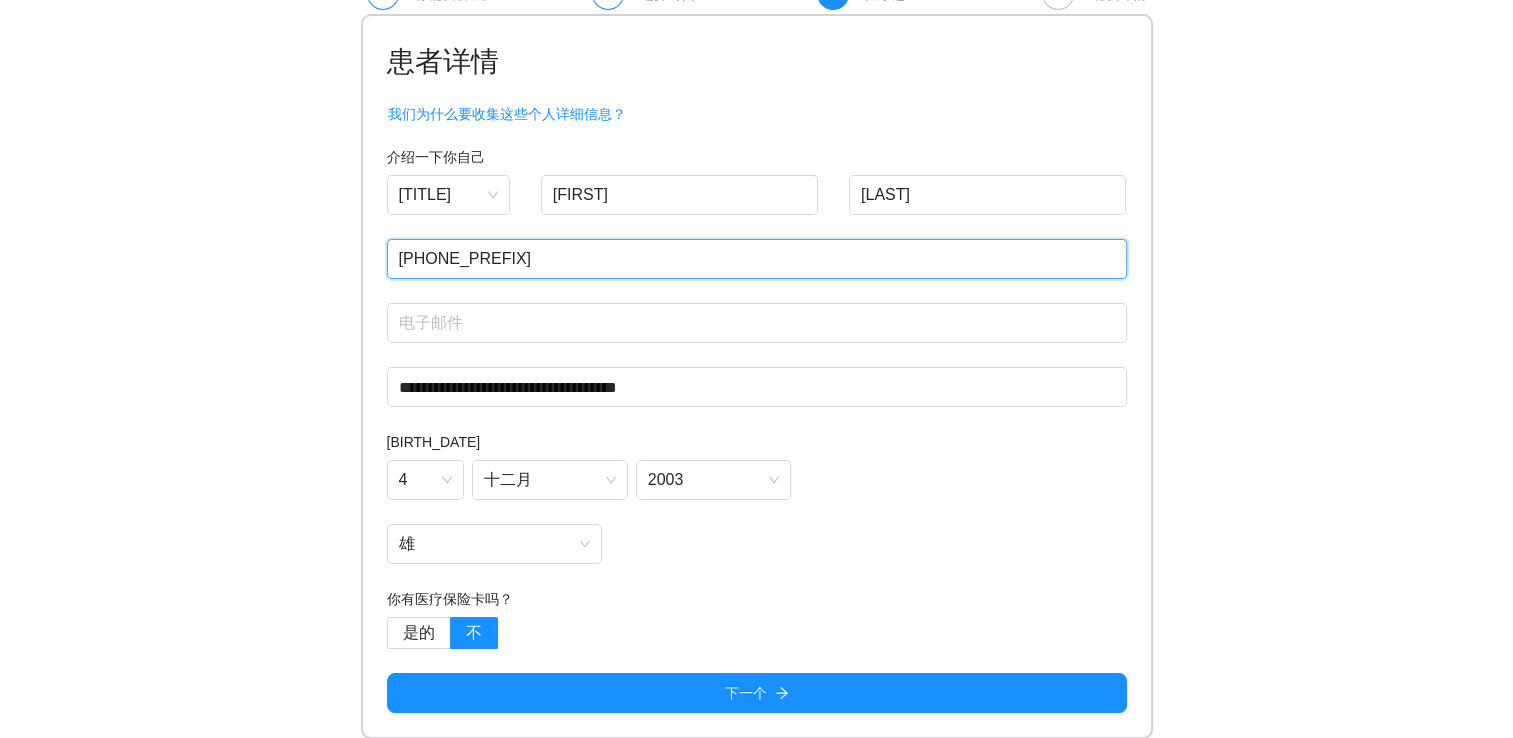 type on "0" 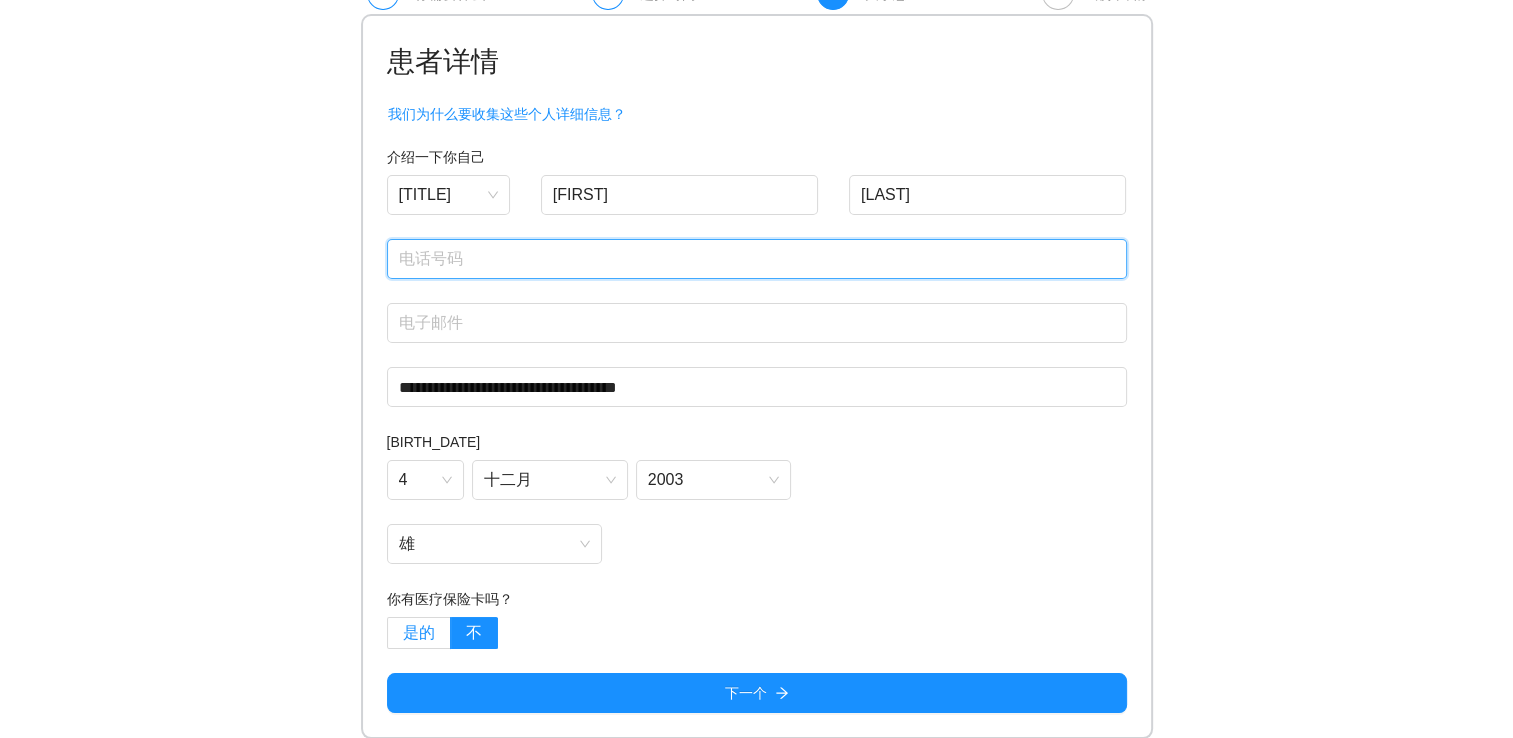 type 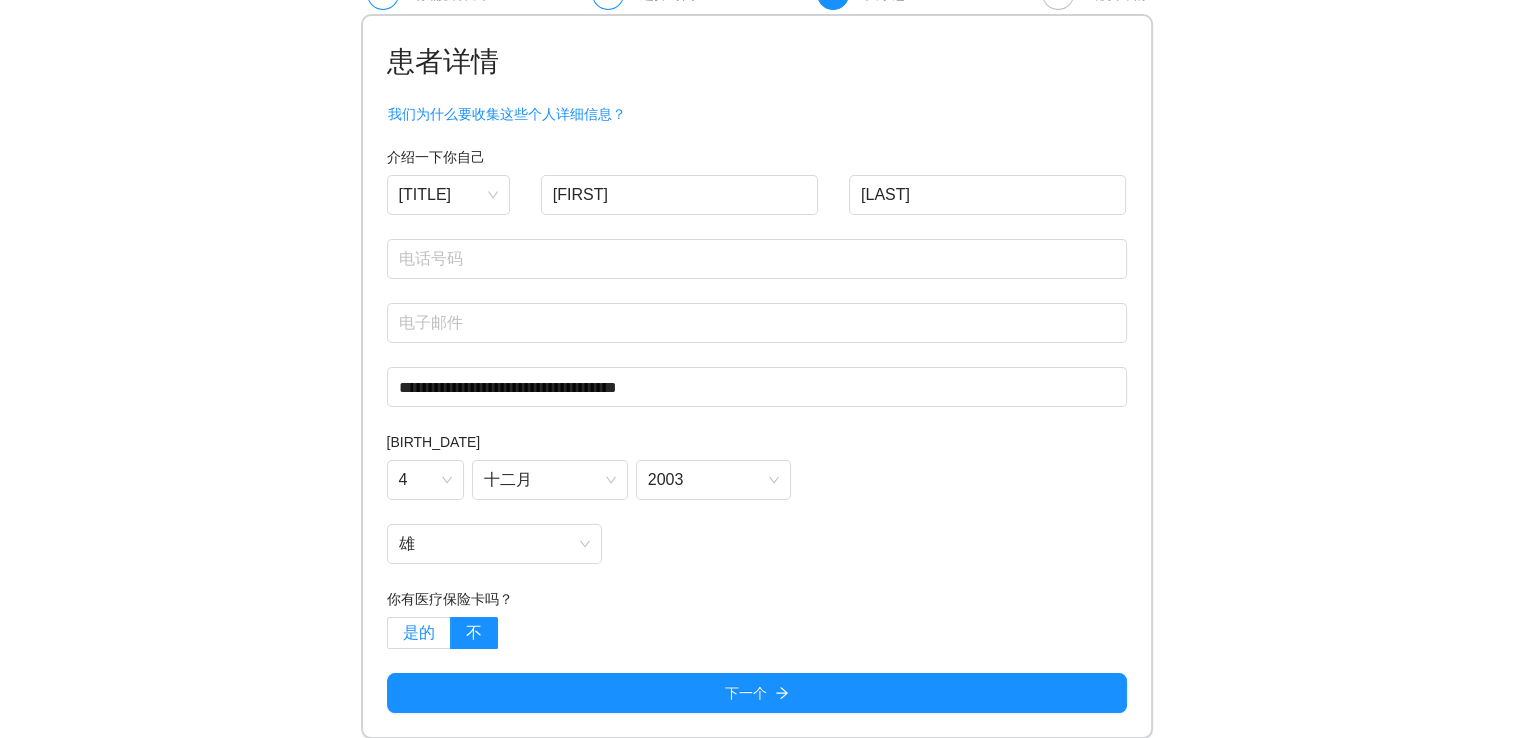 click on "是的" at bounding box center (419, 633) 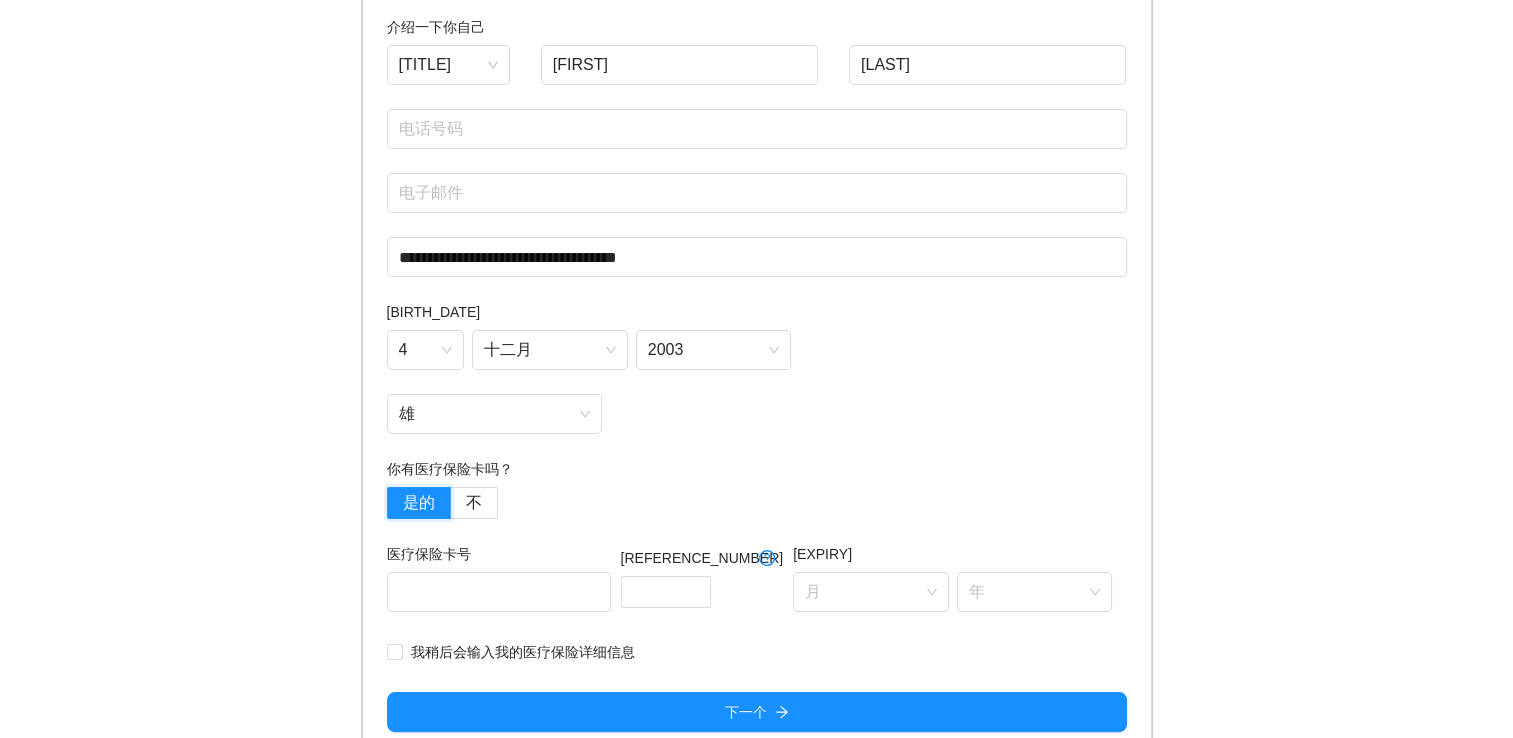 scroll, scrollTop: 237, scrollLeft: 0, axis: vertical 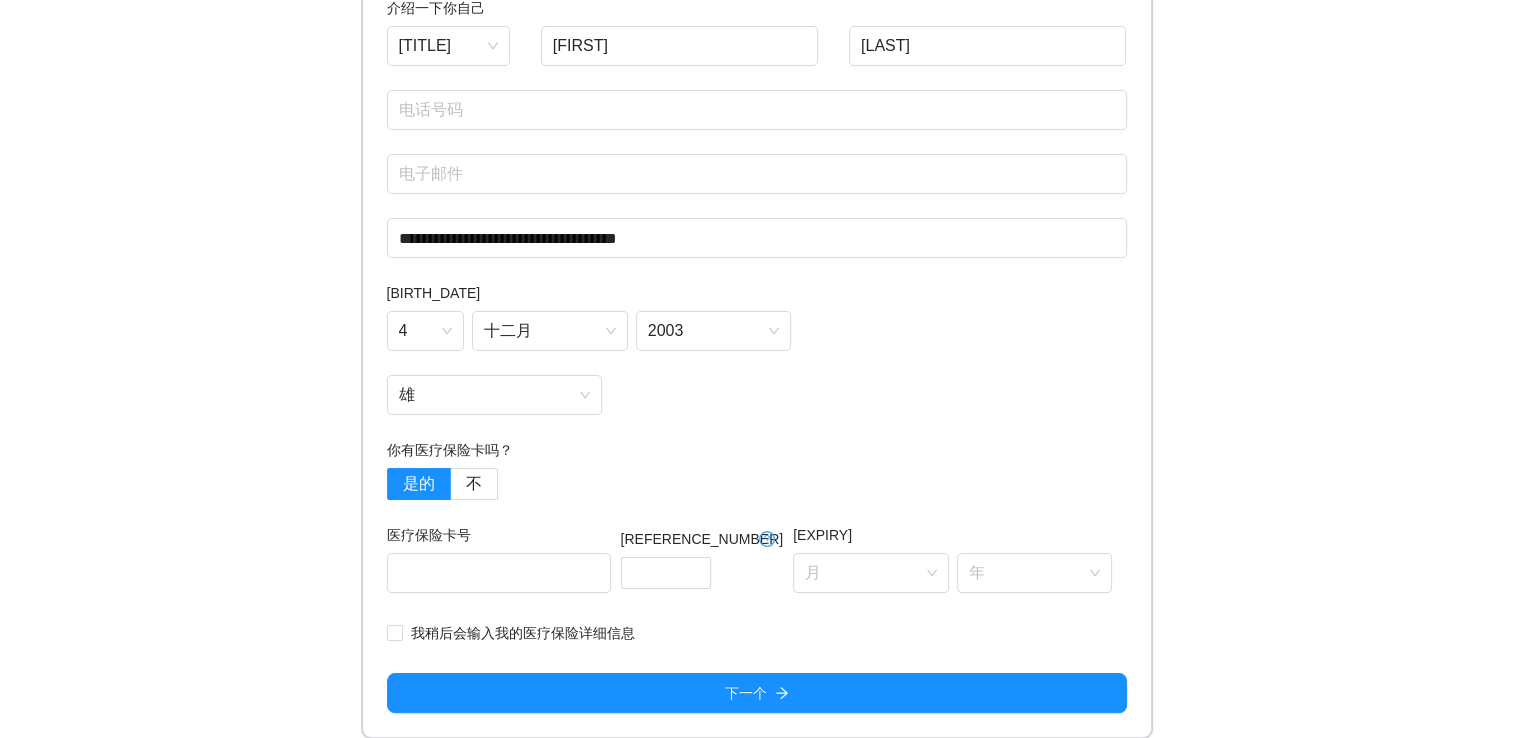click 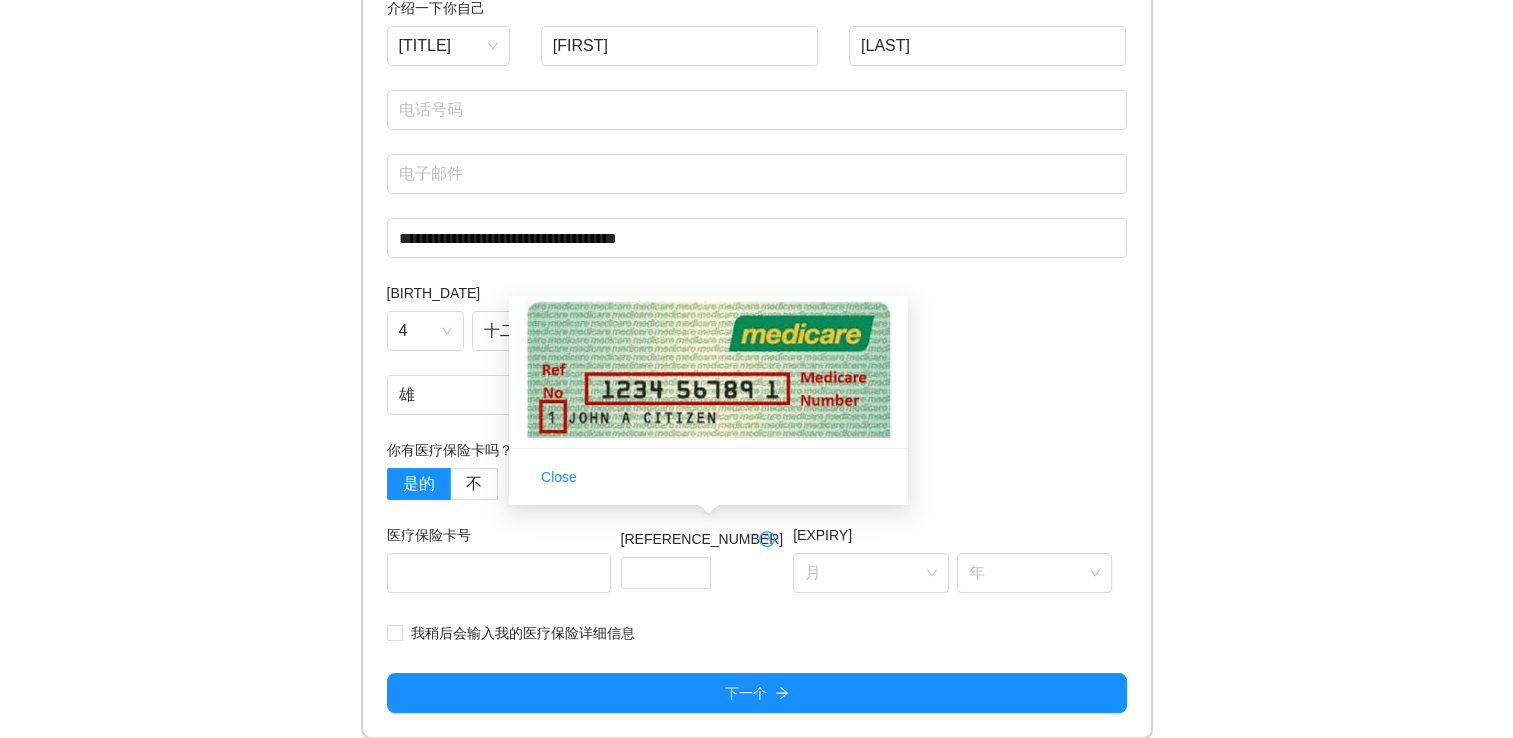 click 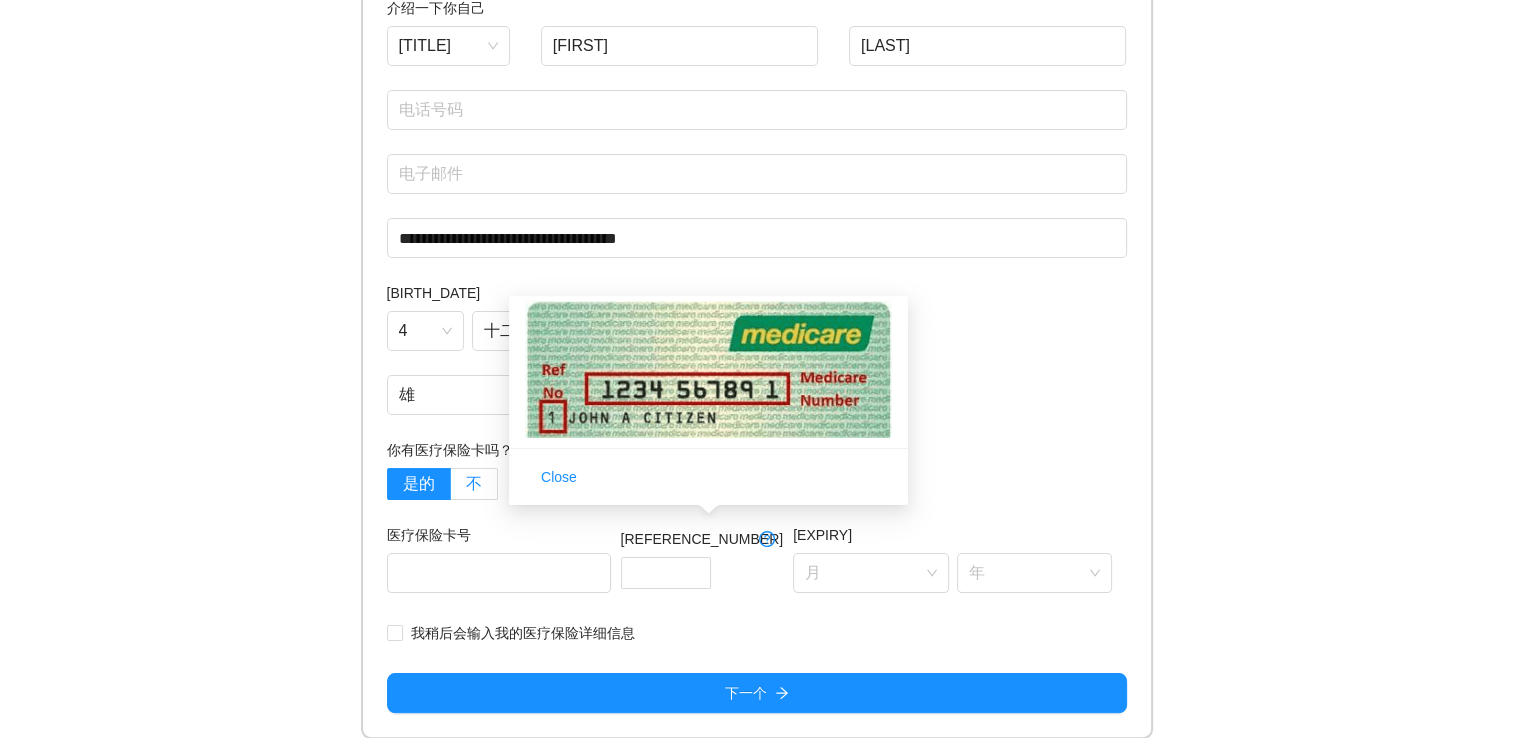 click on "不" at bounding box center (474, 483) 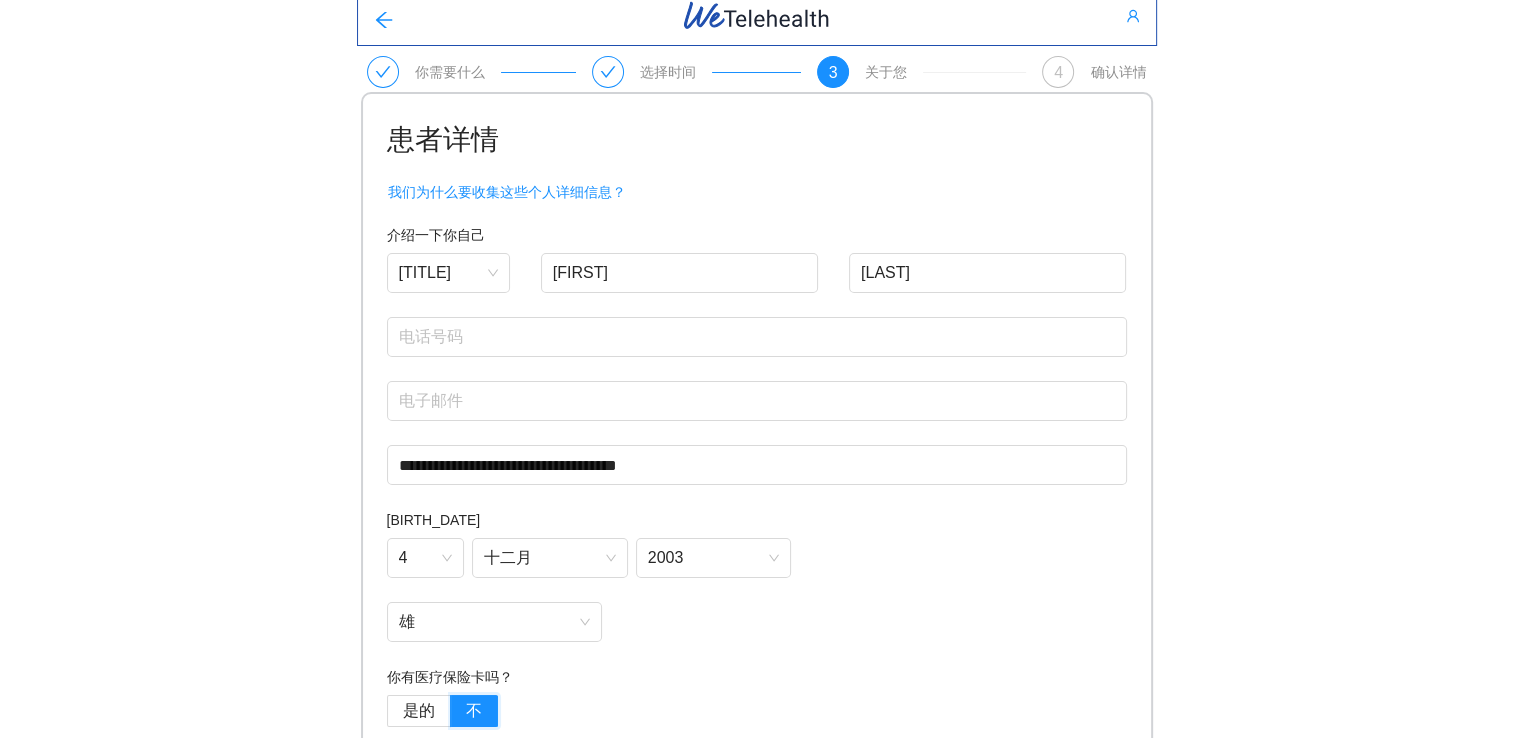scroll, scrollTop: 0, scrollLeft: 0, axis: both 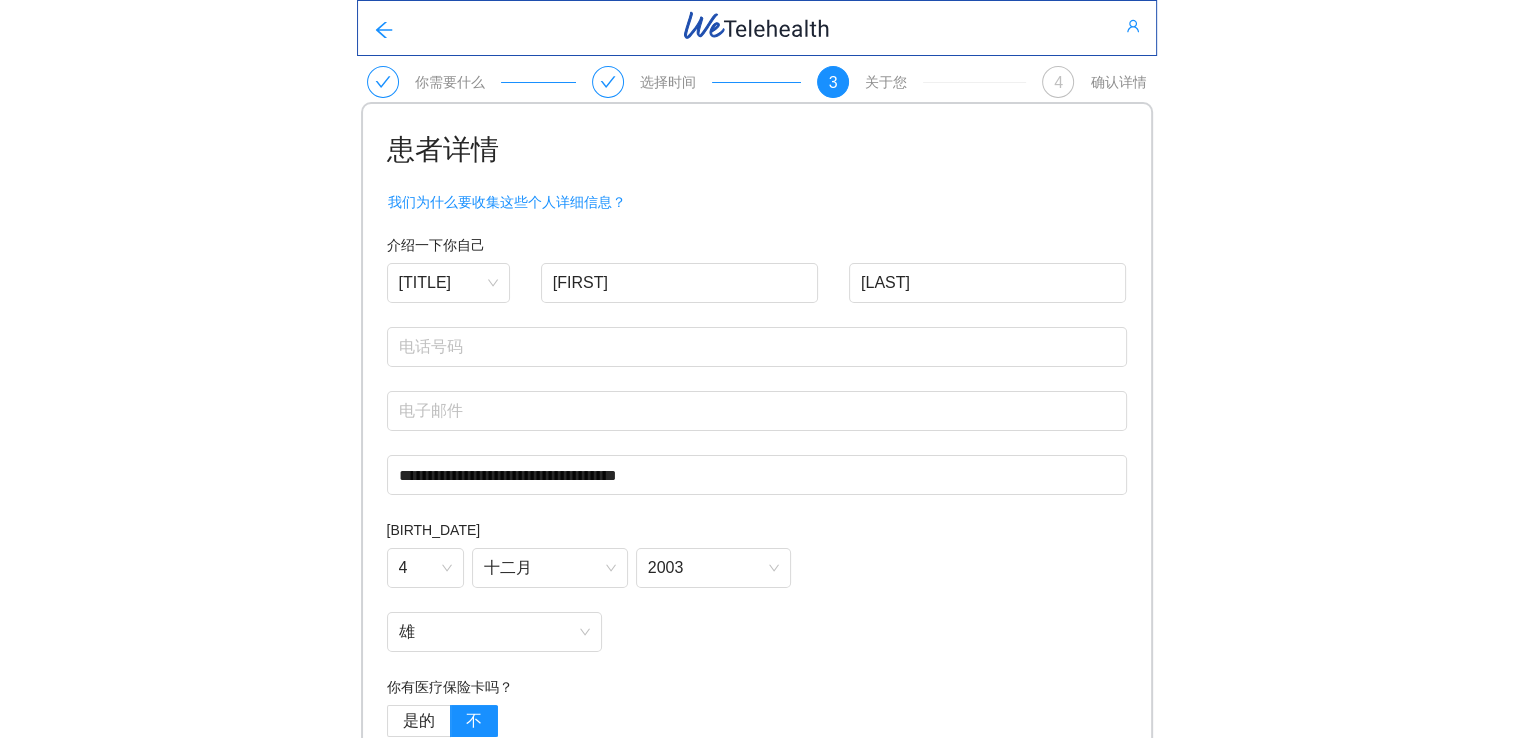 click on "3" at bounding box center [833, 82] 